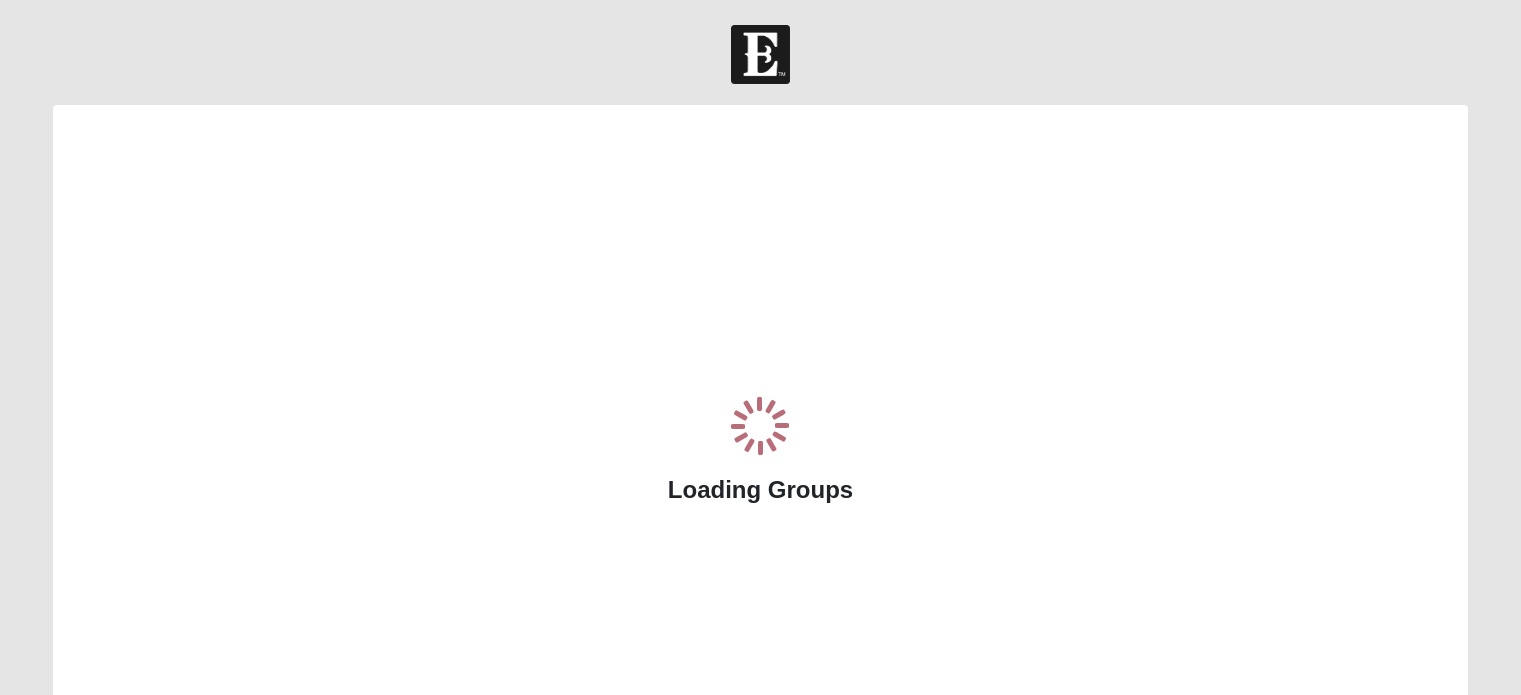 scroll, scrollTop: 0, scrollLeft: 0, axis: both 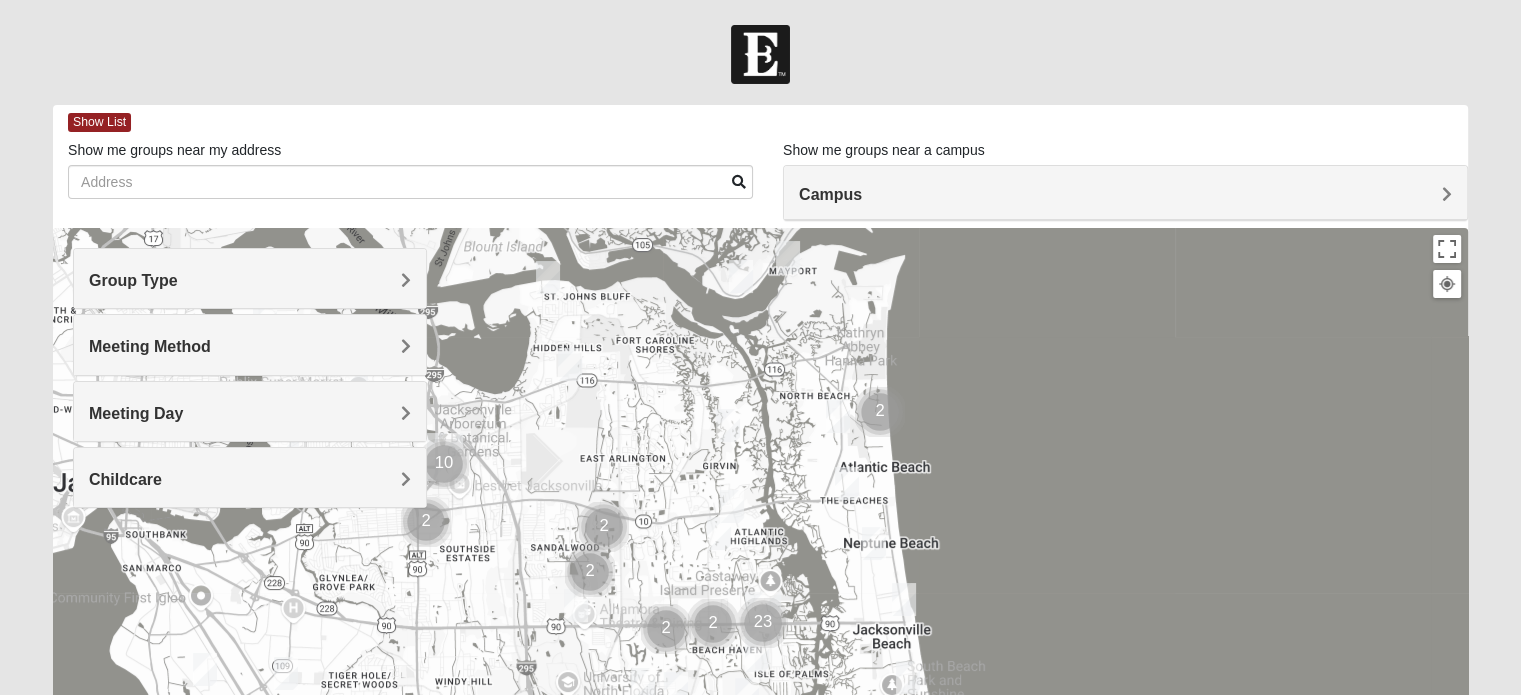 click on "Meeting Method" at bounding box center [250, 344] 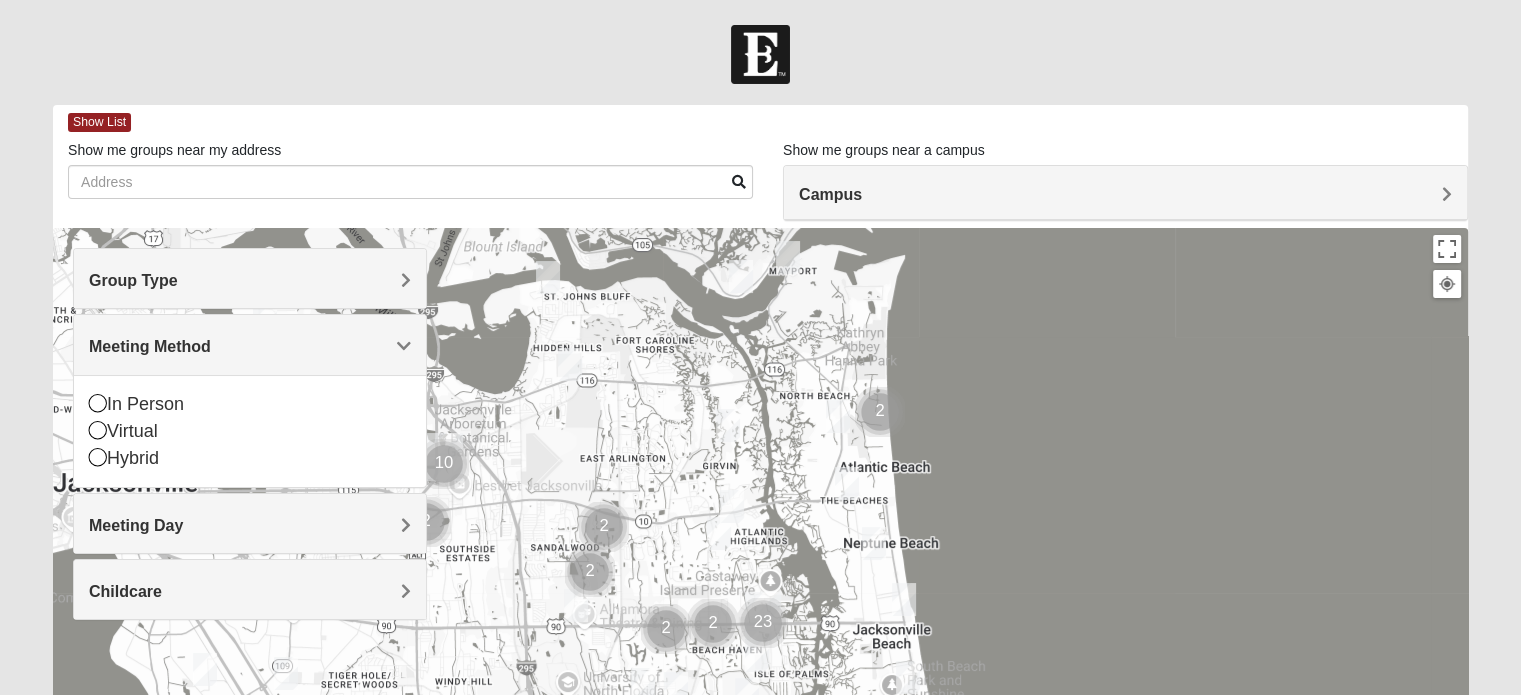 click on "Meeting Method" at bounding box center (250, 344) 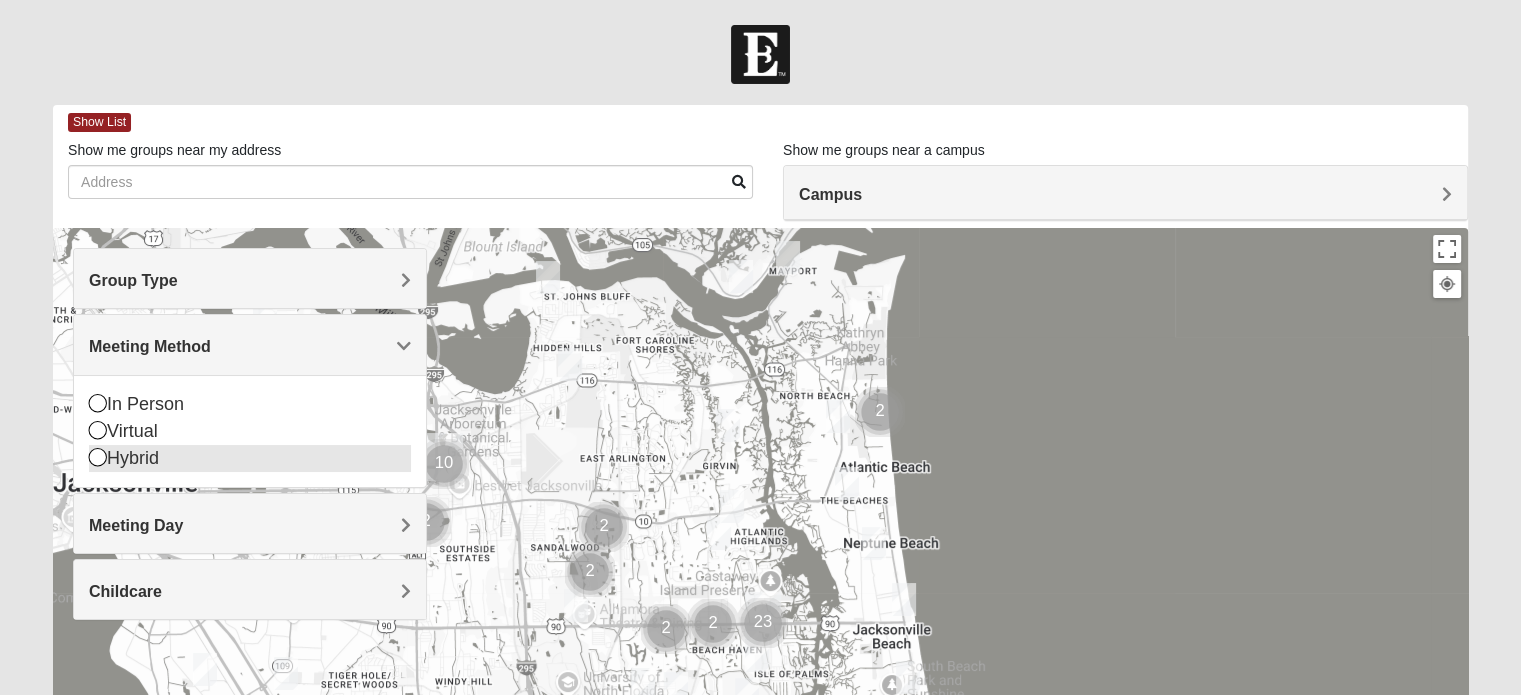 click at bounding box center [98, 457] 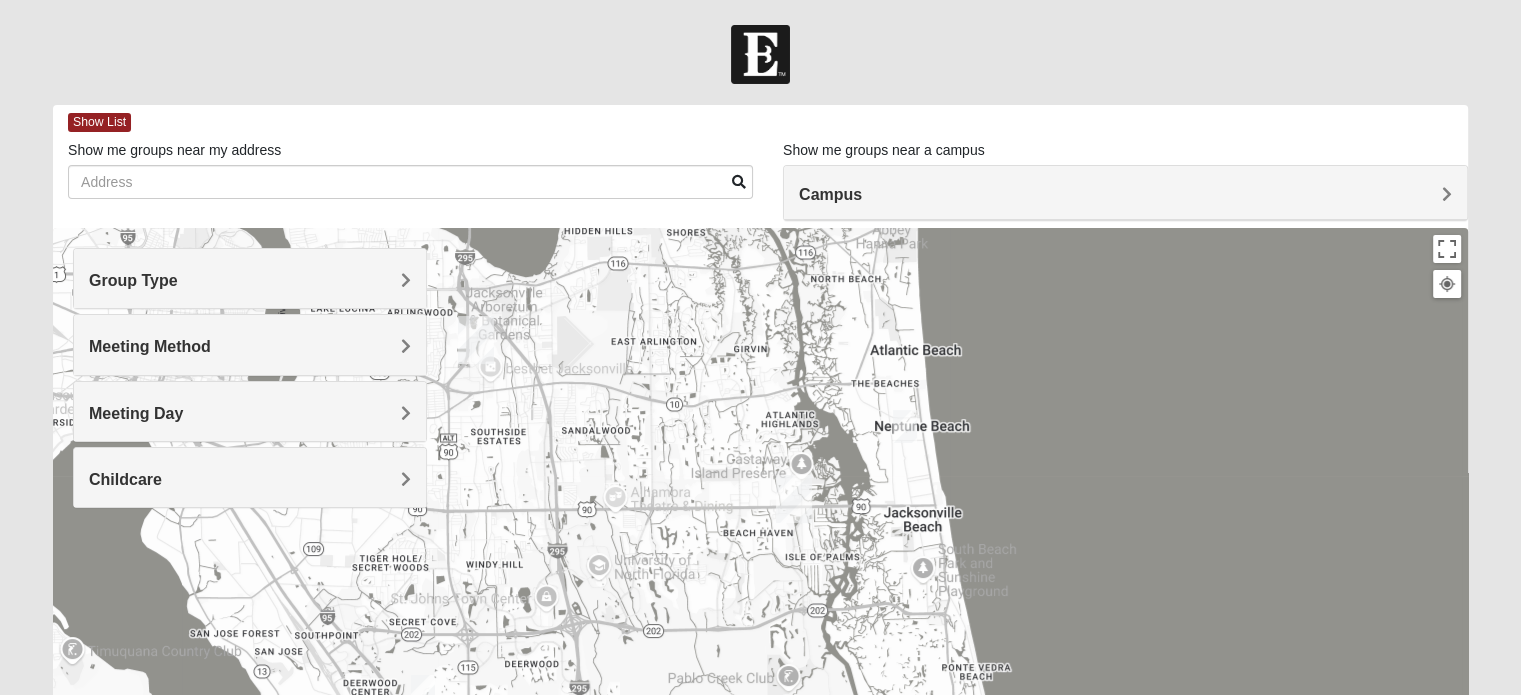 drag, startPoint x: 844, startPoint y: 606, endPoint x: 888, endPoint y: 452, distance: 160.16241 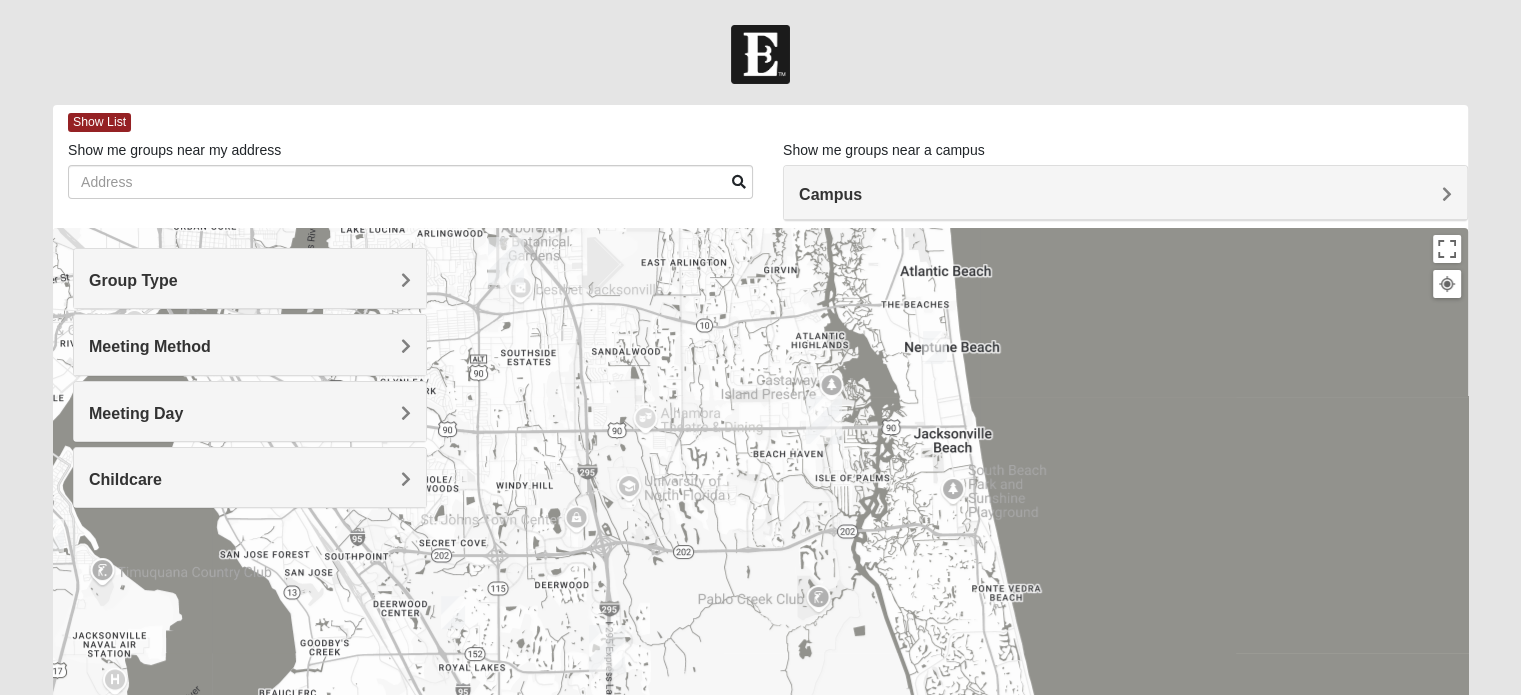 drag, startPoint x: 959, startPoint y: 339, endPoint x: 1024, endPoint y: 323, distance: 66.94027 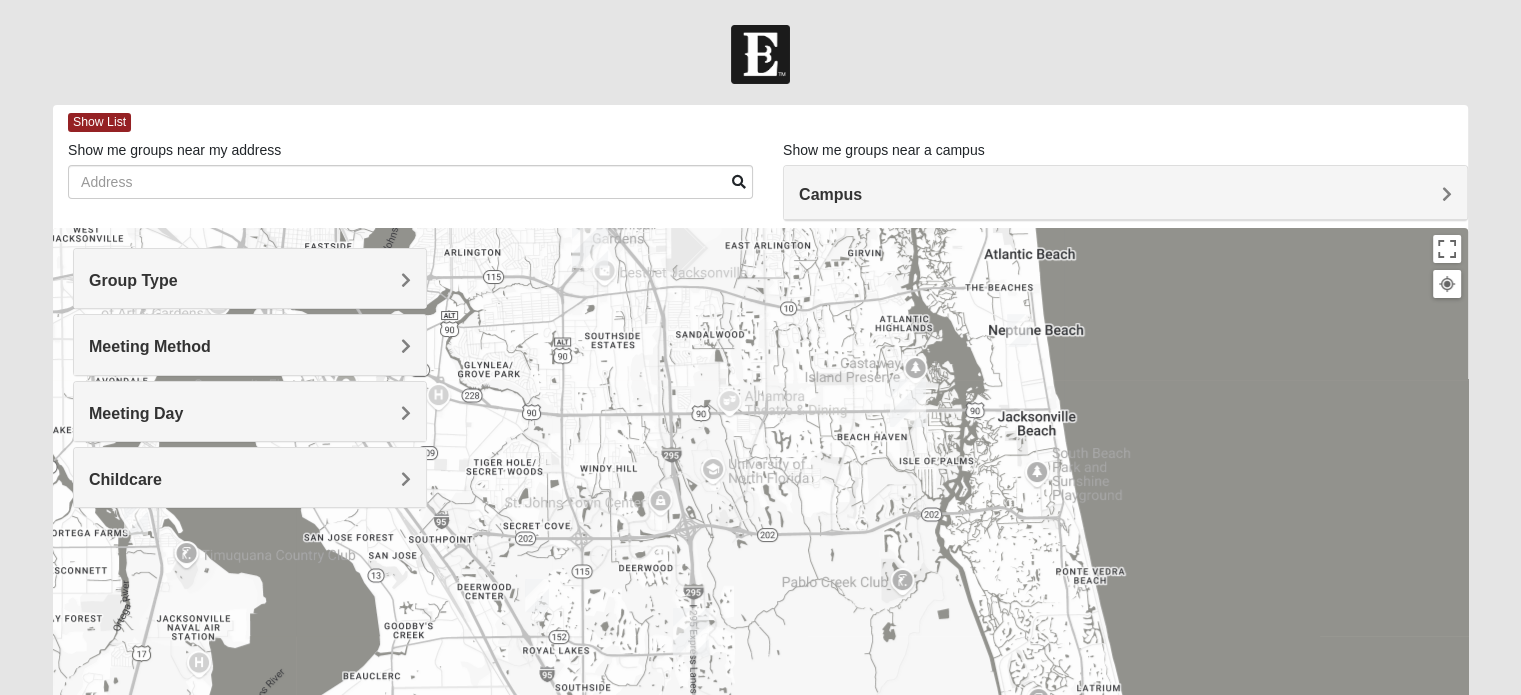 click at bounding box center [760, 628] 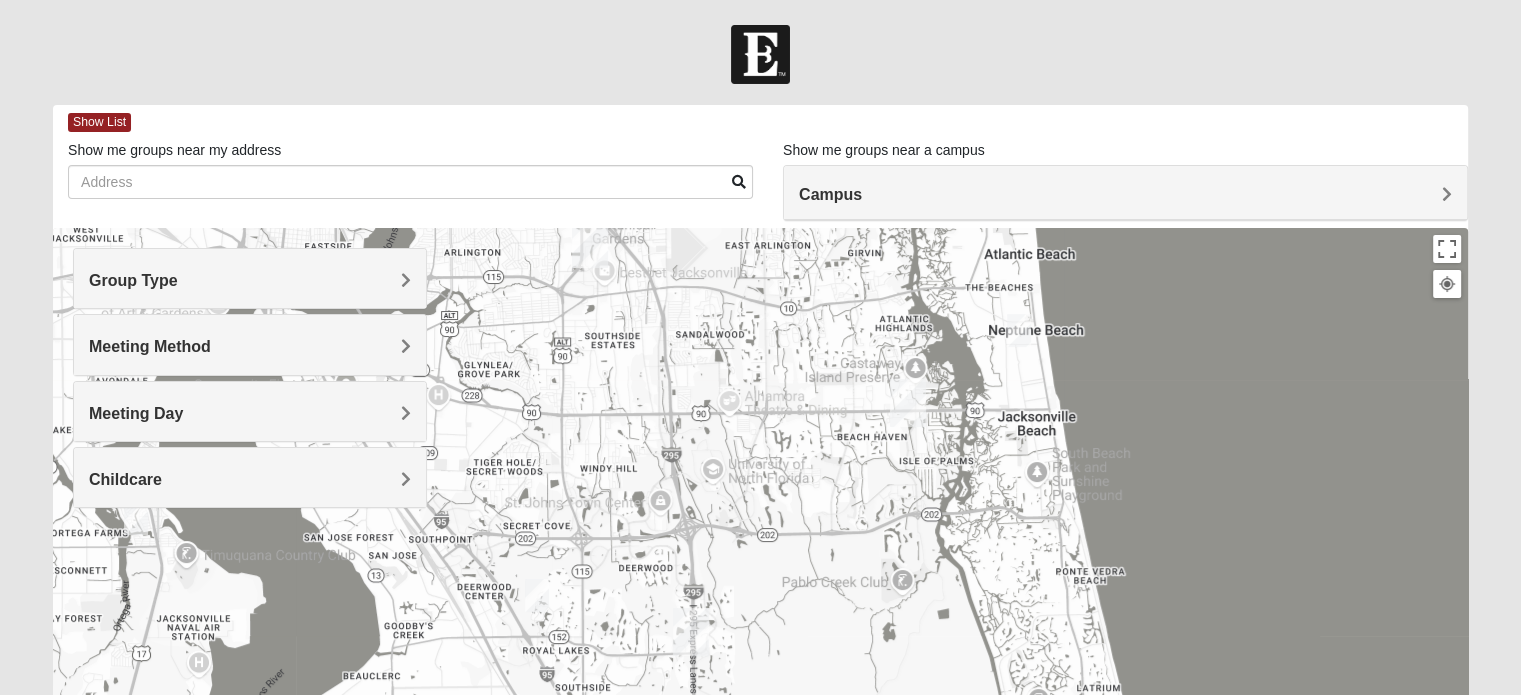 drag, startPoint x: 878, startPoint y: 630, endPoint x: 913, endPoint y: 565, distance: 73.82411 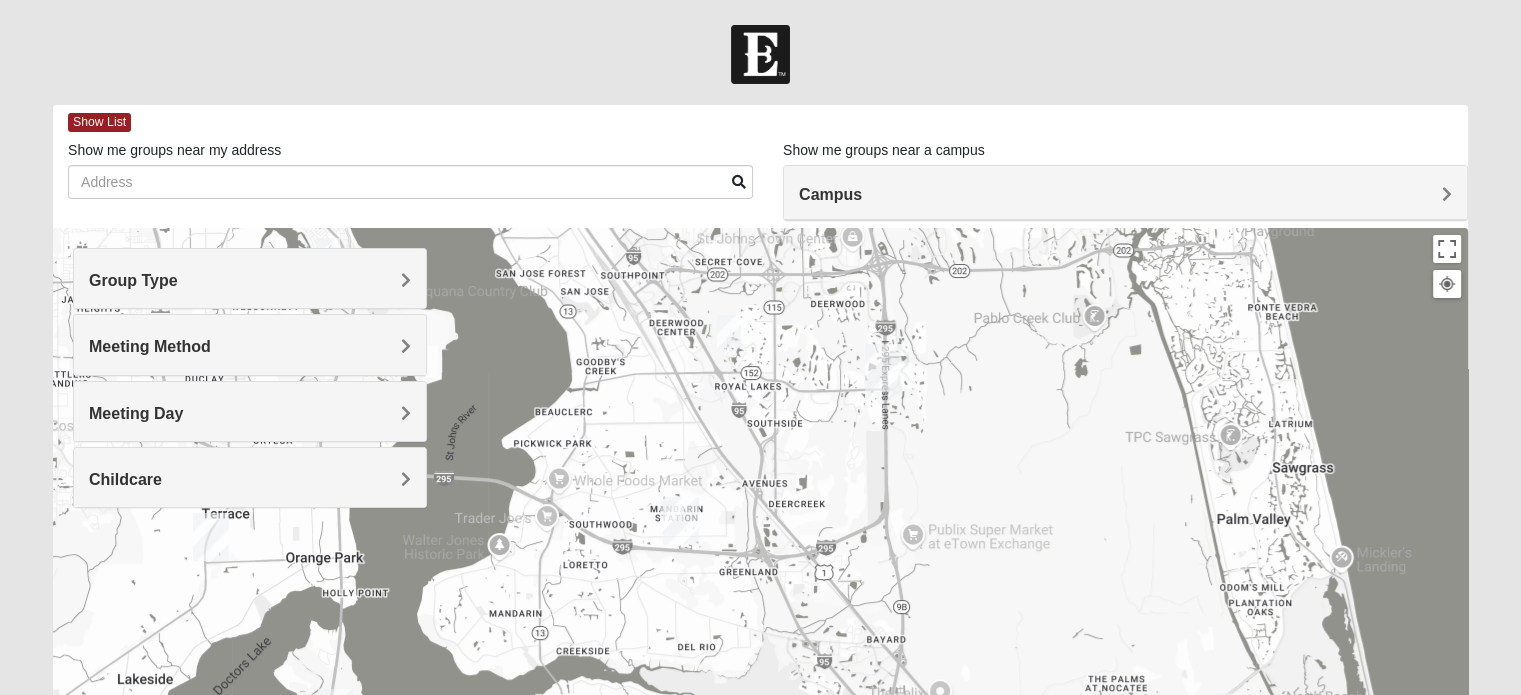 drag, startPoint x: 913, startPoint y: 565, endPoint x: 1089, endPoint y: 323, distance: 299.23236 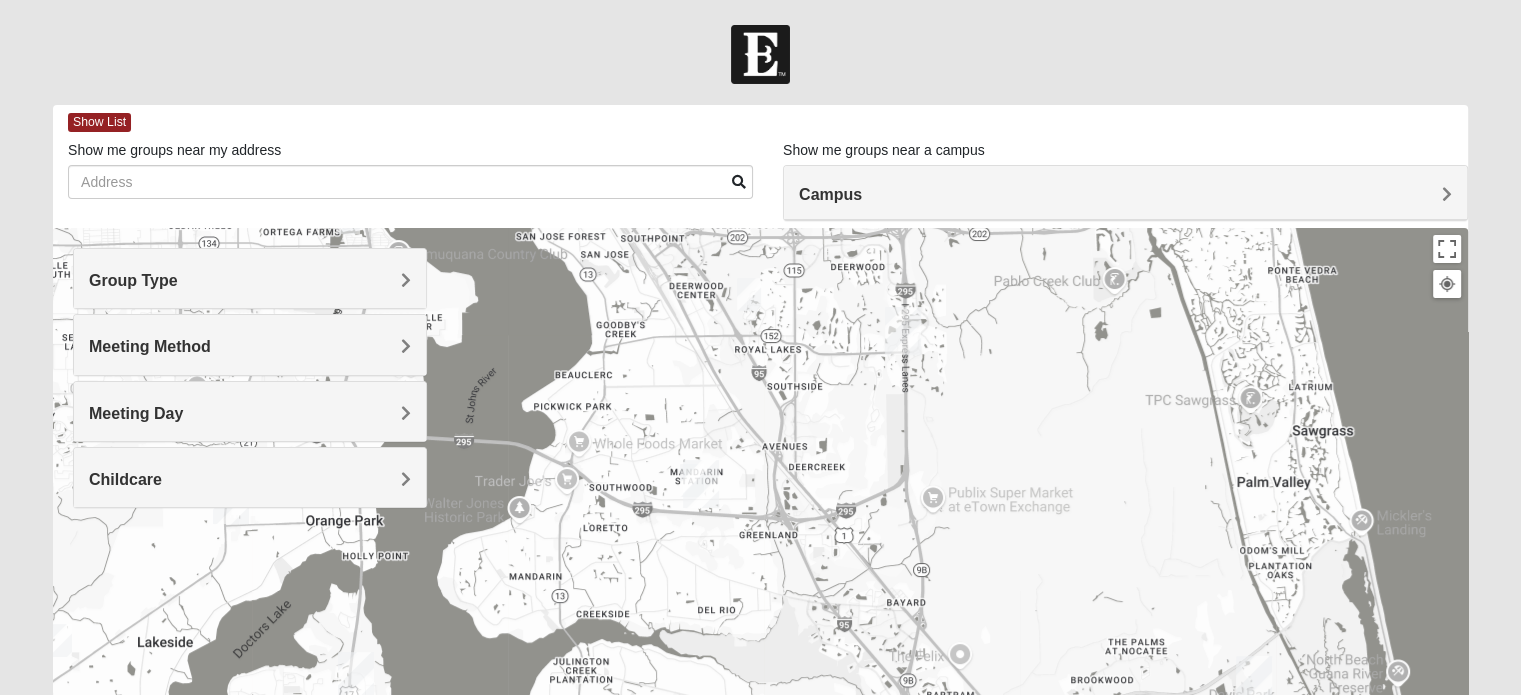 click at bounding box center [760, 628] 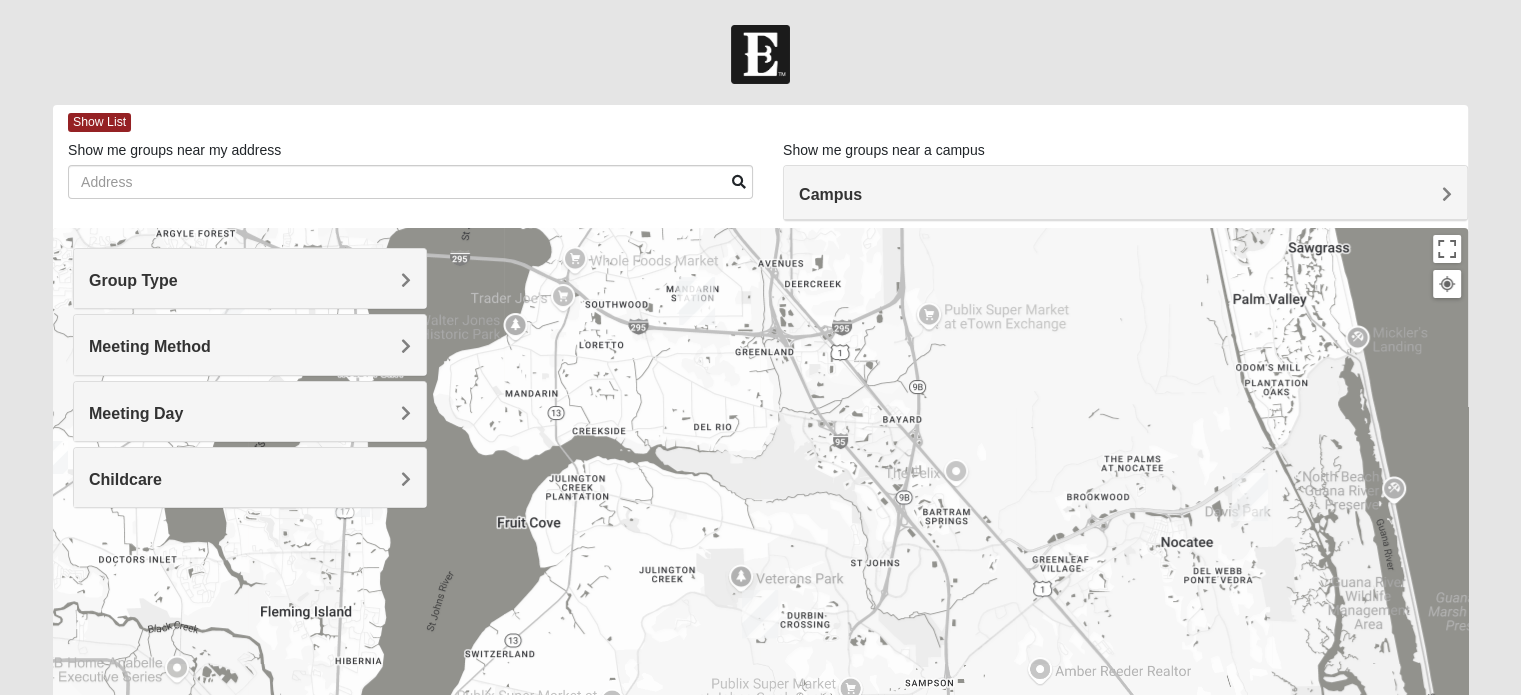 drag, startPoint x: 984, startPoint y: 311, endPoint x: 986, endPoint y: 295, distance: 16.124516 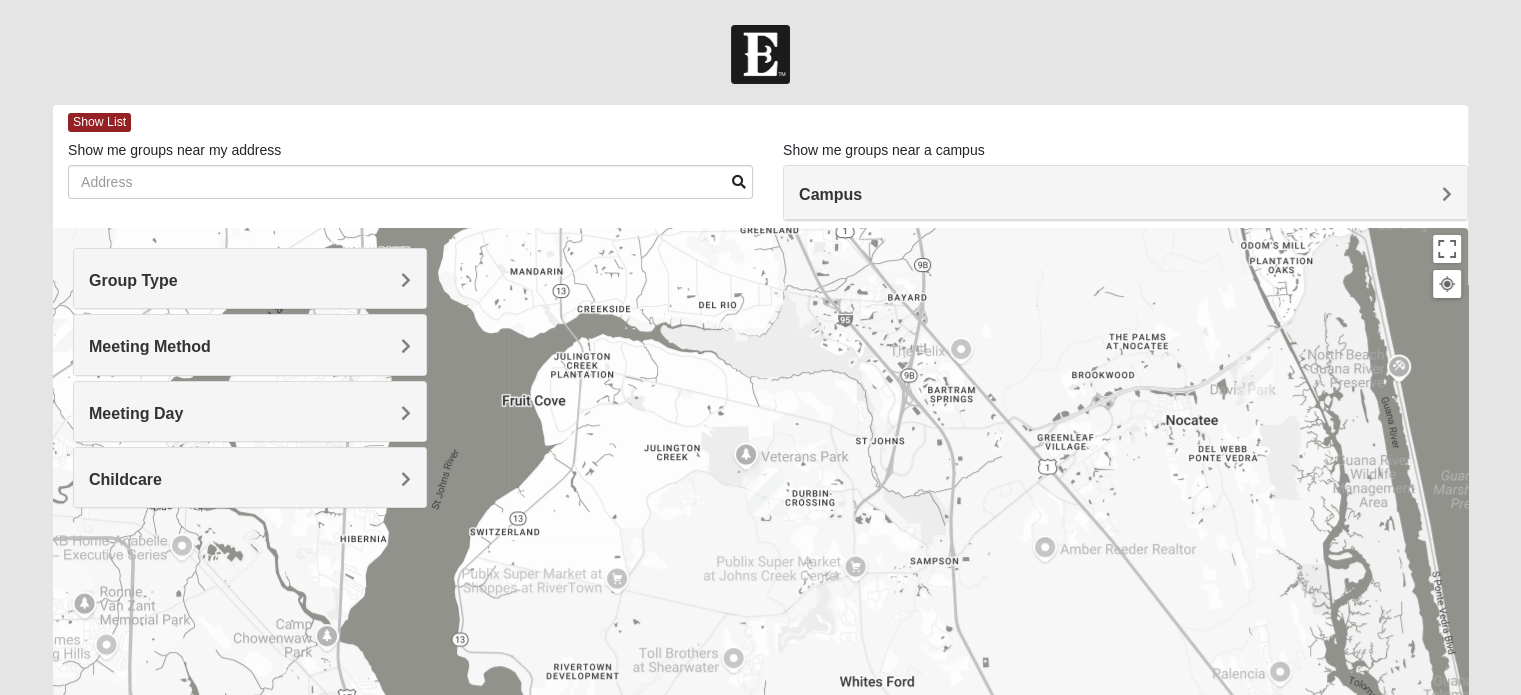 click at bounding box center [765, 492] 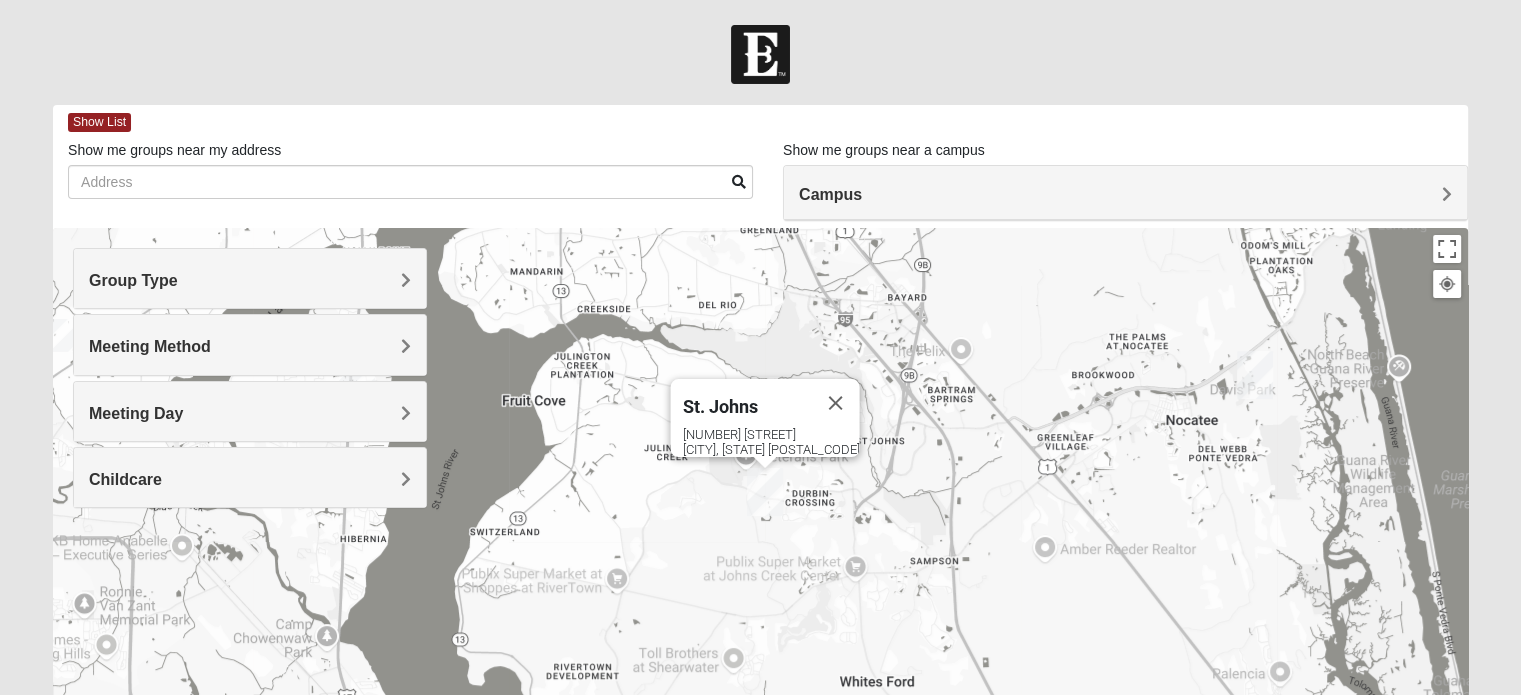 click on "100 Knights Ln St Johns, FL 32259-3055" at bounding box center [770, 442] 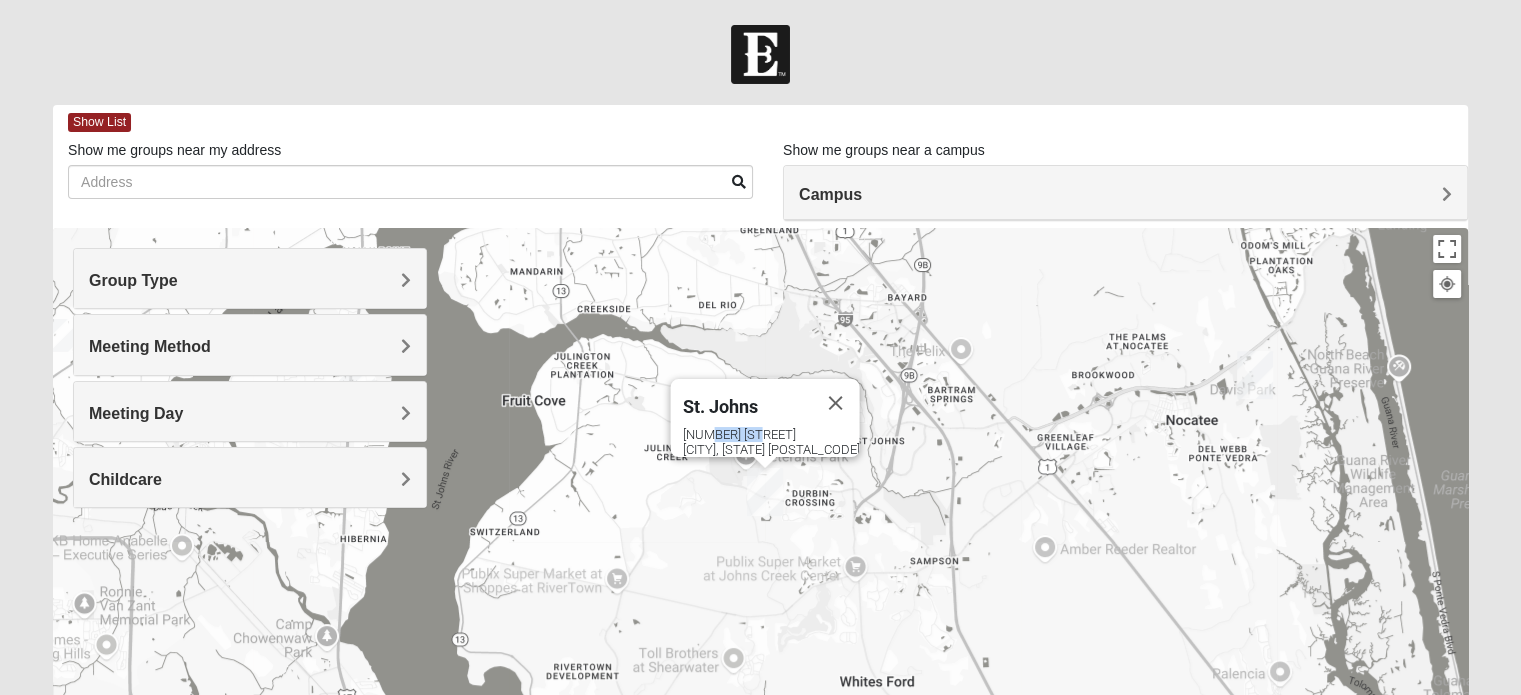 click on "100 Knights Ln St Johns, FL 32259-3055" at bounding box center (770, 442) 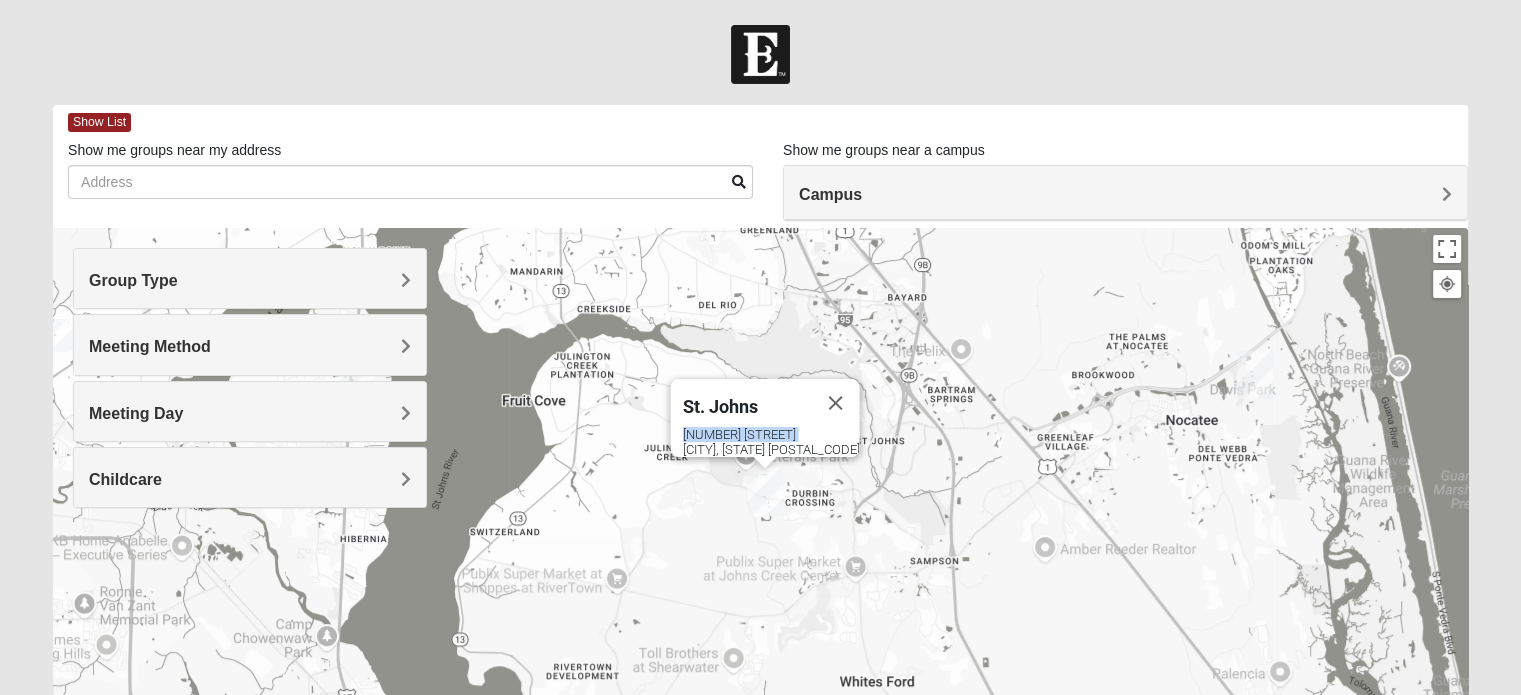 click on "100 Knights Ln St Johns, FL 32259-3055" at bounding box center [770, 442] 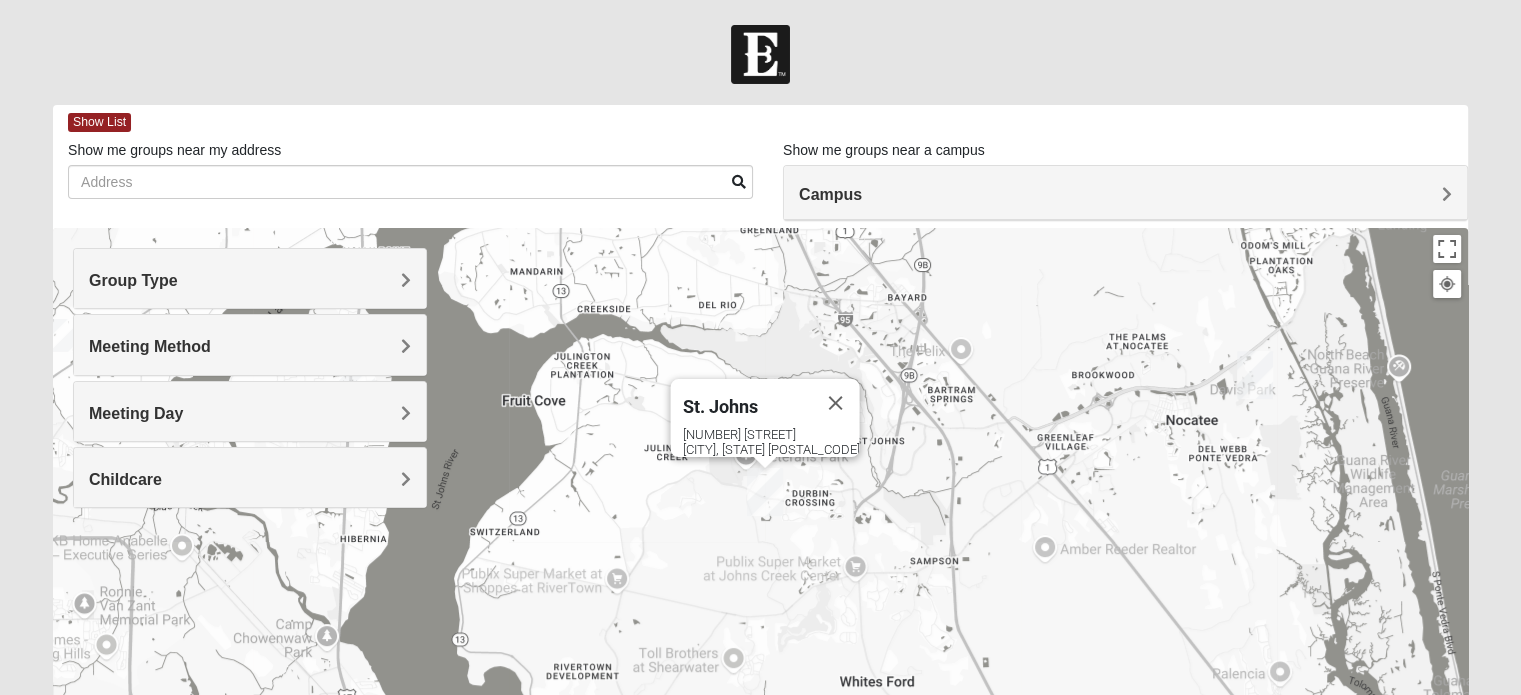 click on "100 Knights Ln St Johns, FL 32259-3055" at bounding box center (770, 442) 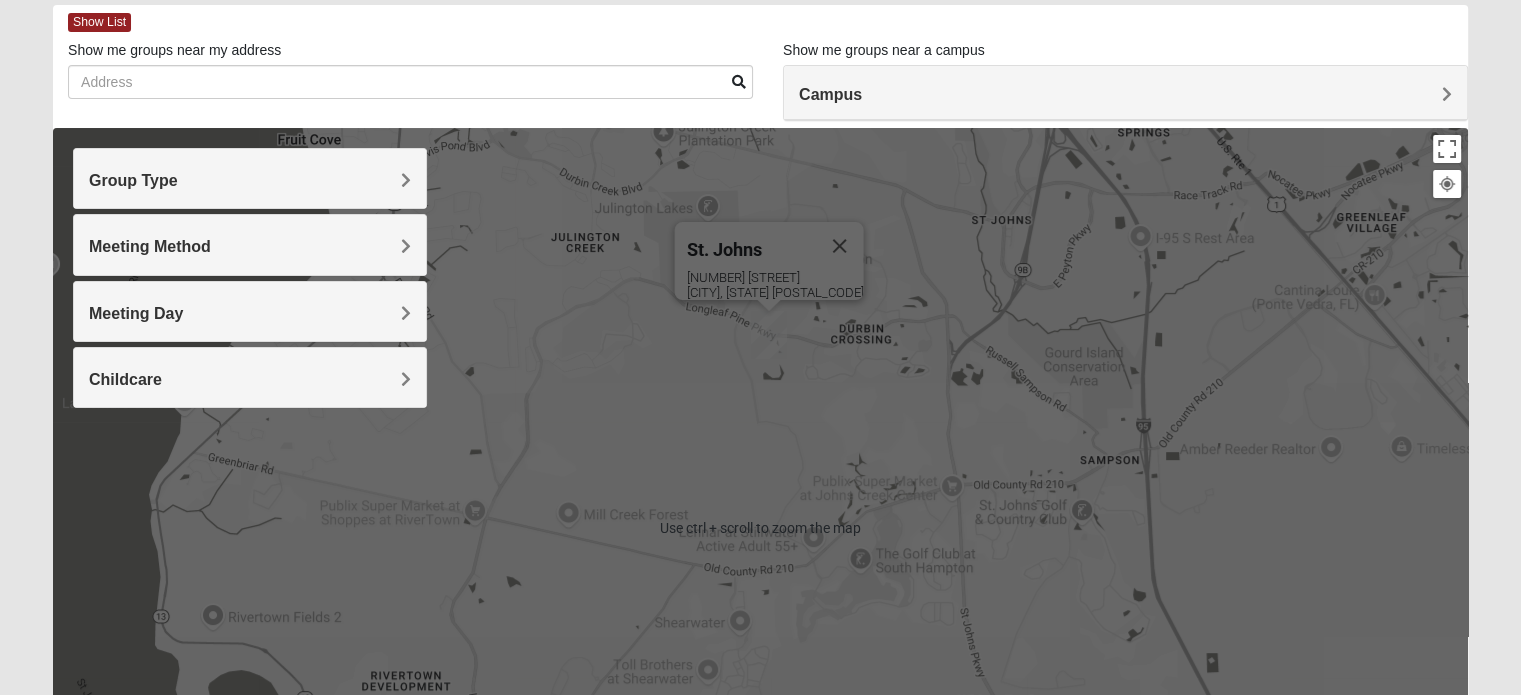 scroll, scrollTop: 100, scrollLeft: 0, axis: vertical 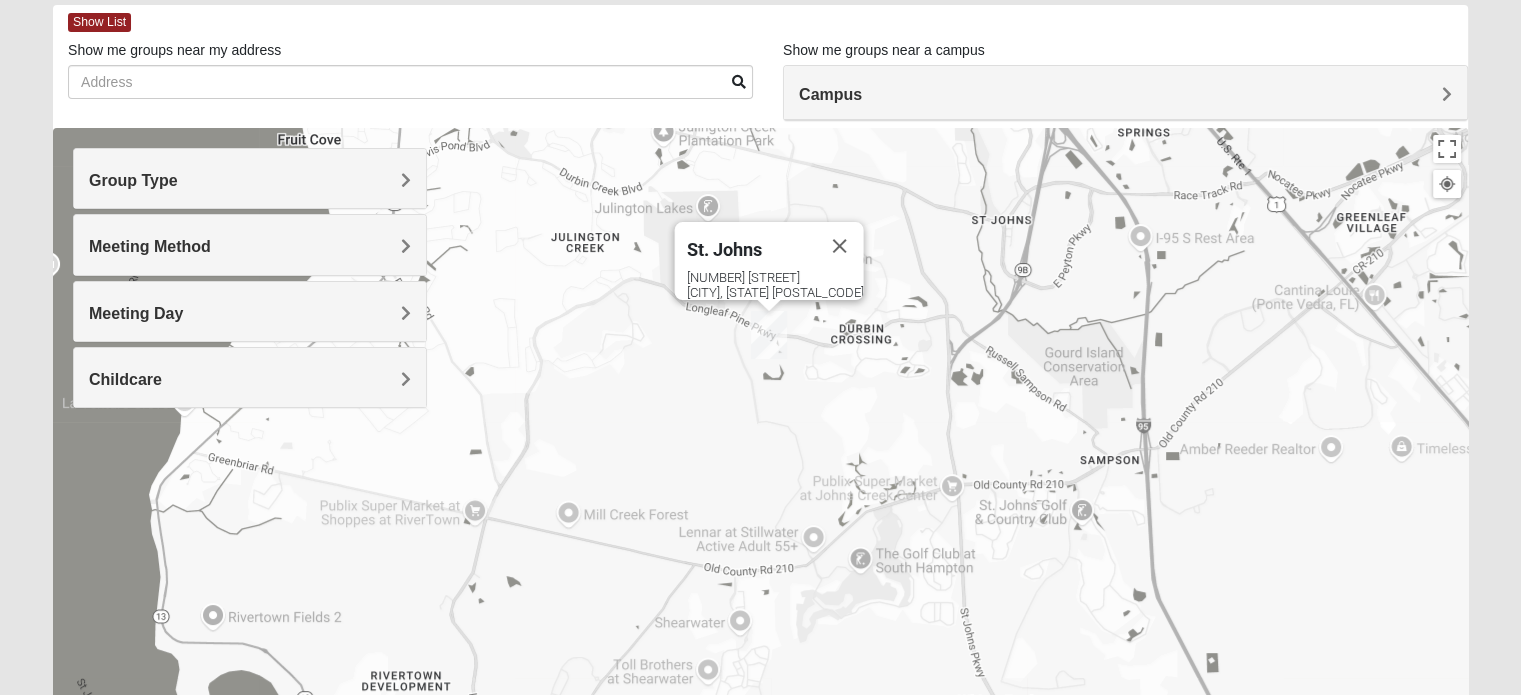 click on "St. Johns 100 Knights Ln St Johns, FL 32259-3055" at bounding box center [760, 528] 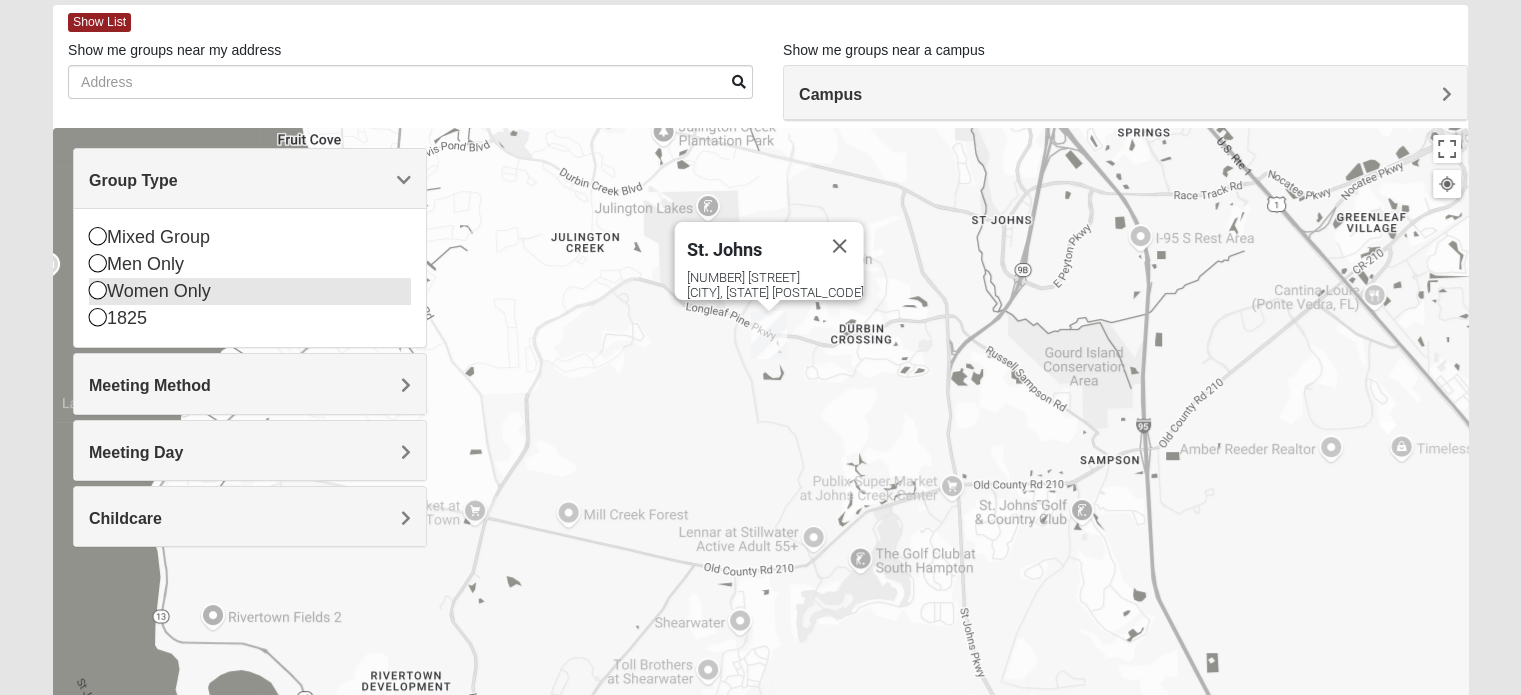 click at bounding box center (98, 290) 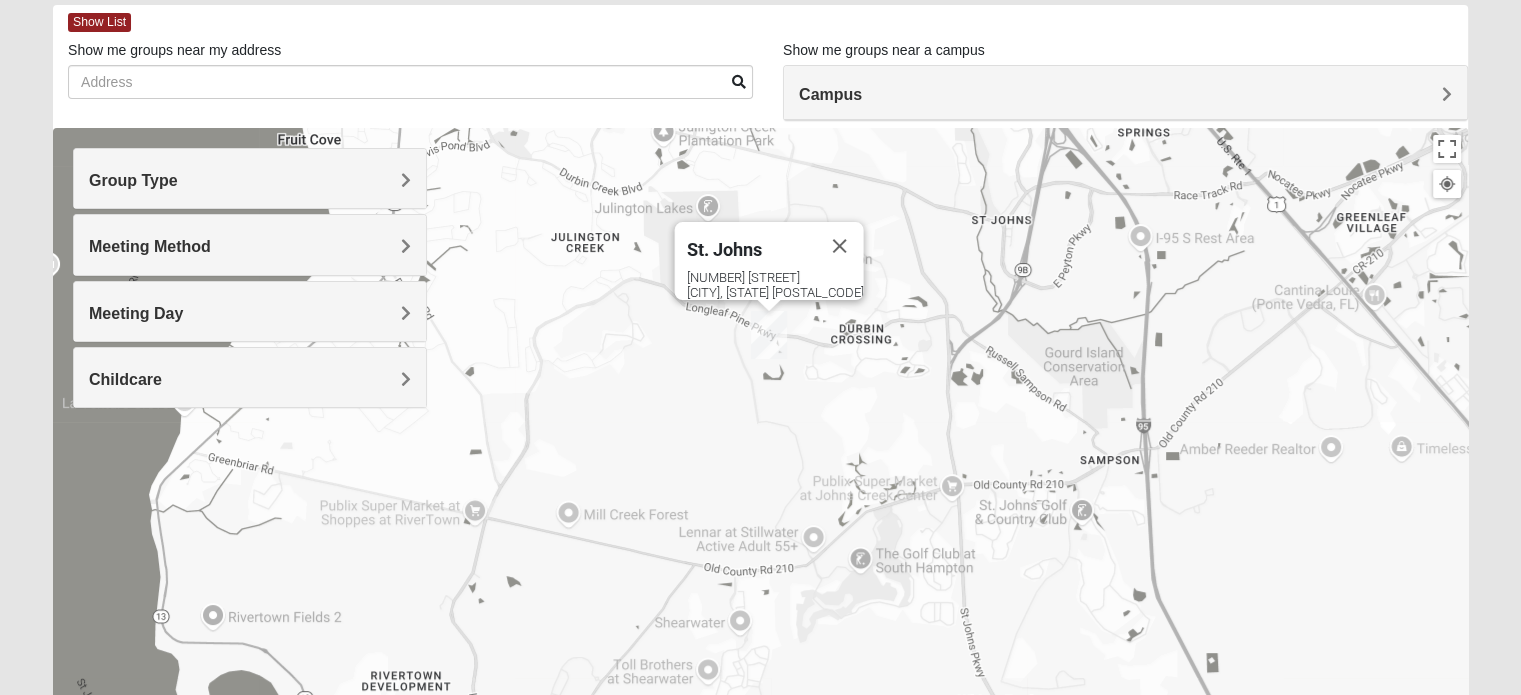 click on "Meeting Method" at bounding box center [150, 246] 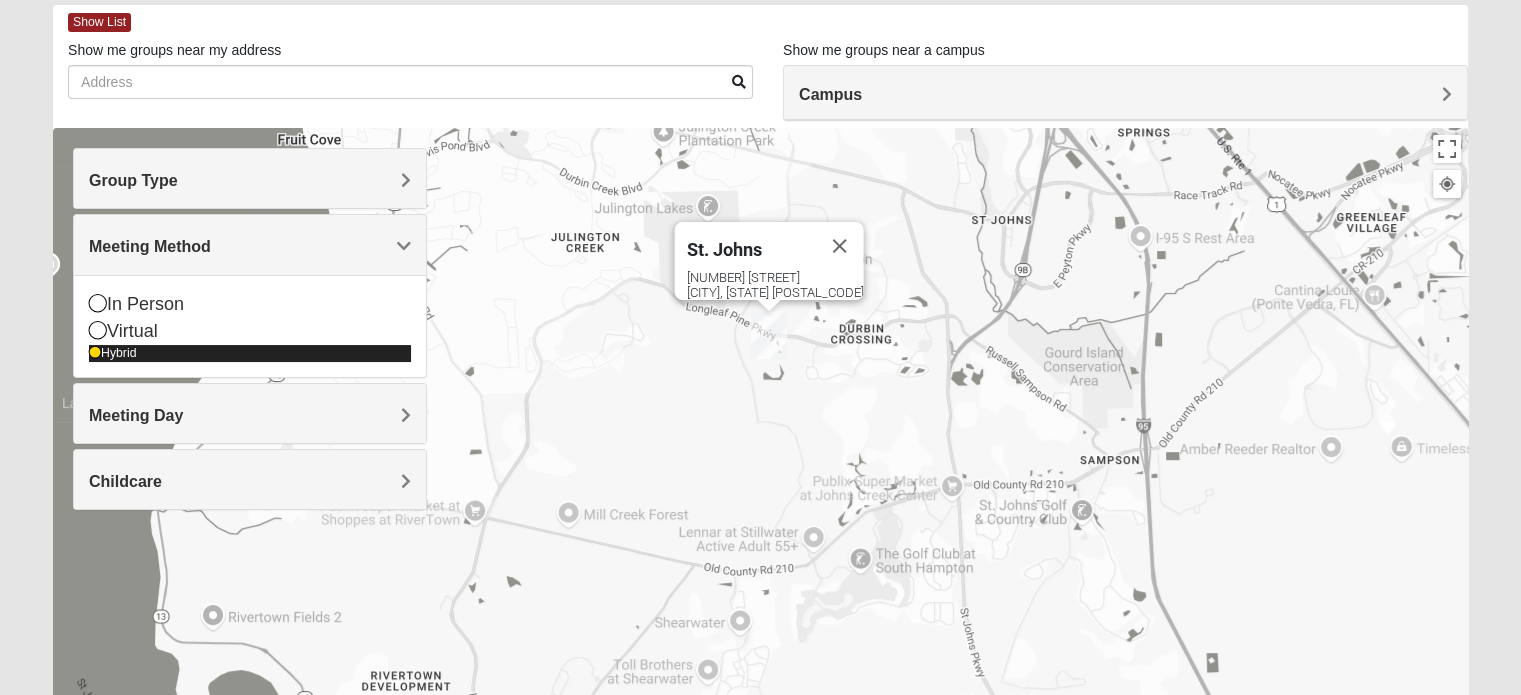 click at bounding box center [95, 353] 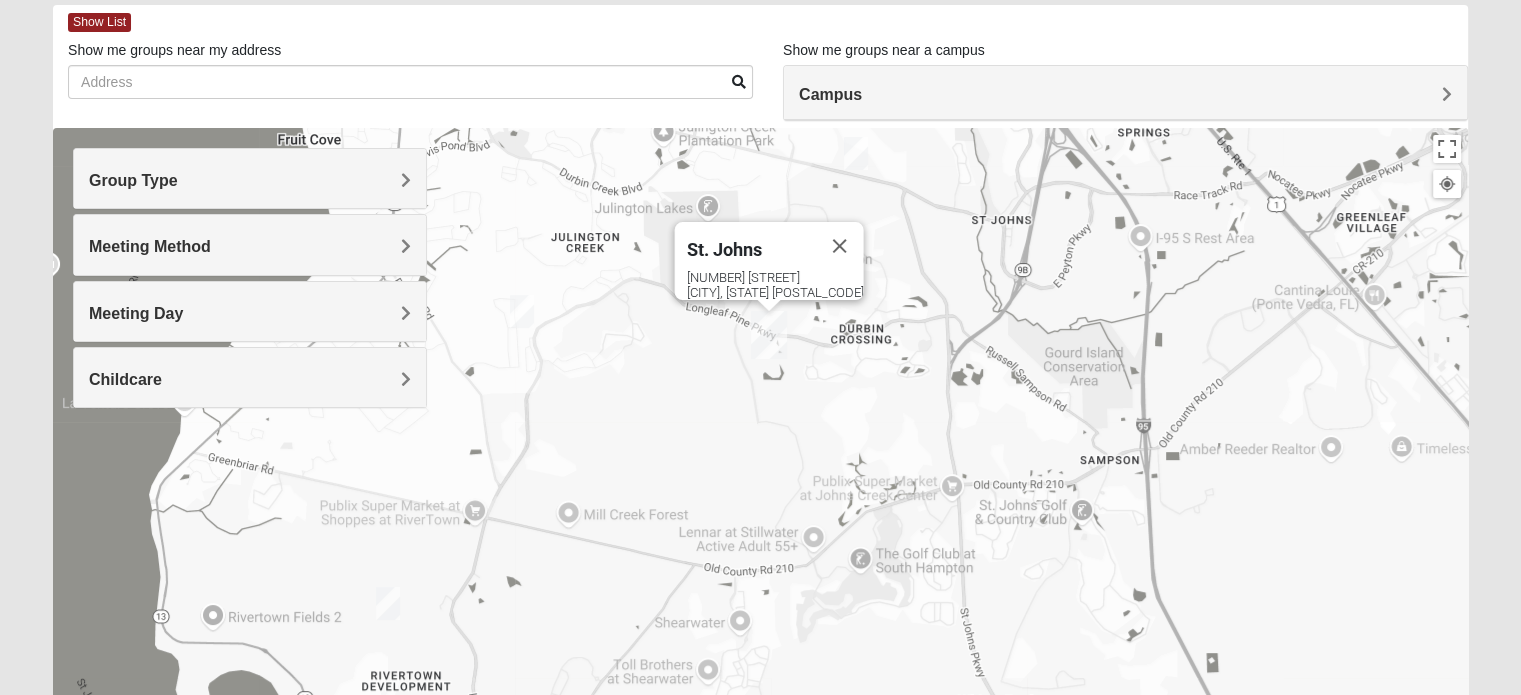 click on "St. Johns 100 Knights Ln St Johns, FL 32259-3055" at bounding box center [760, 528] 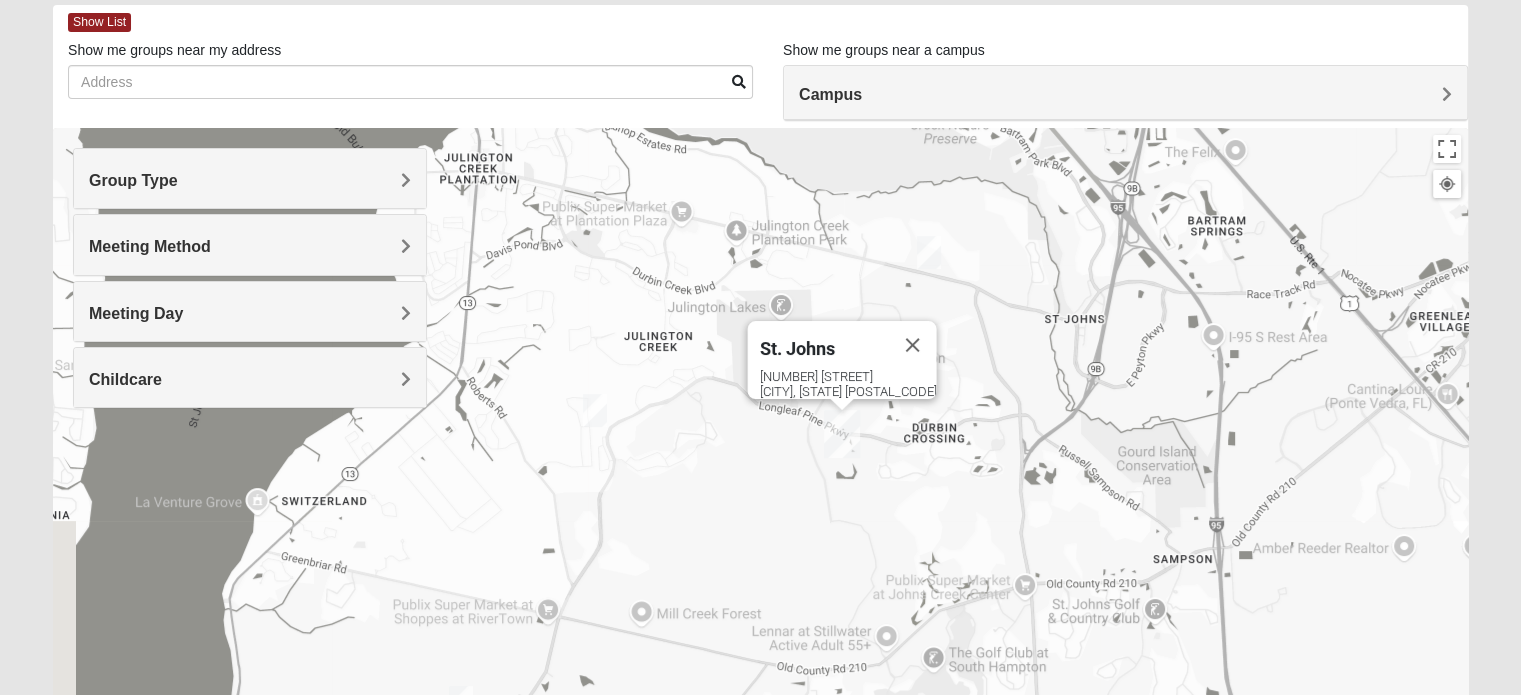 drag, startPoint x: 692, startPoint y: 479, endPoint x: 769, endPoint y: 583, distance: 129.40247 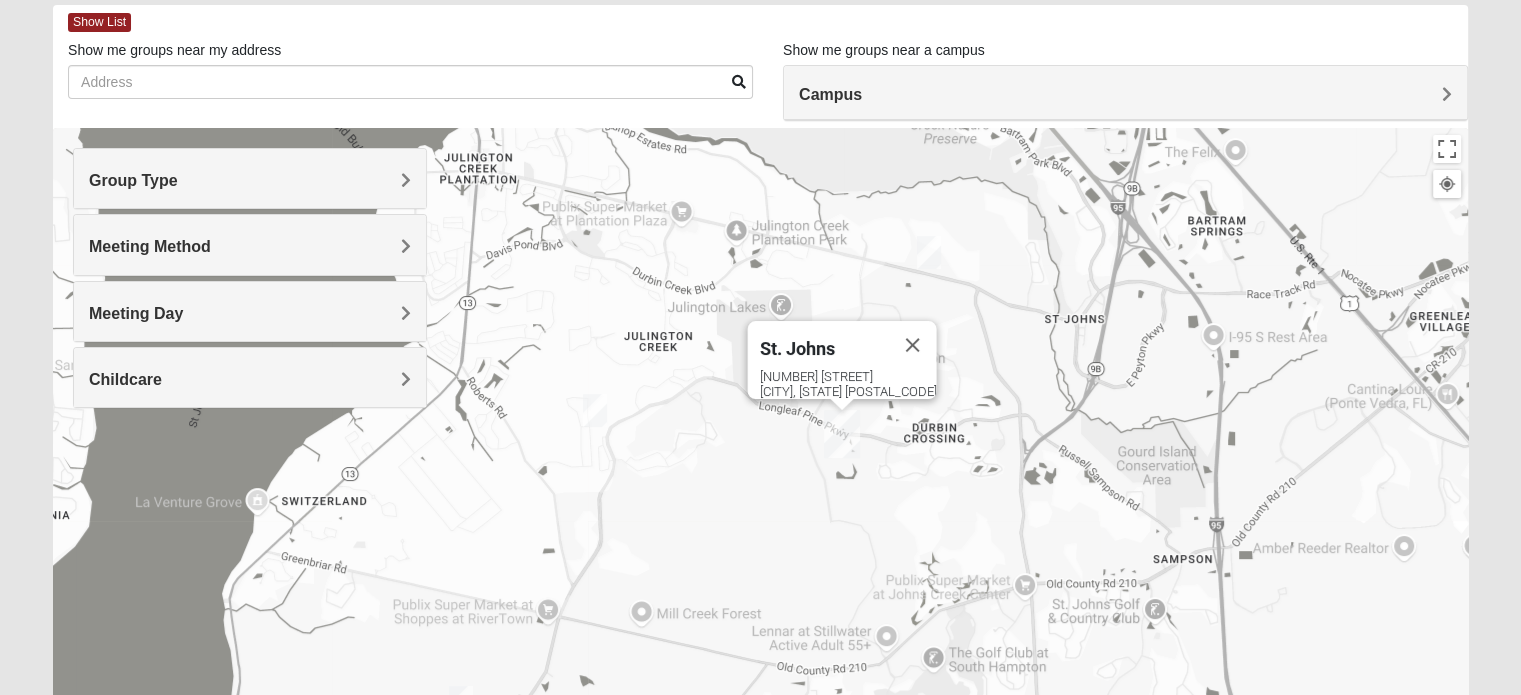 click at bounding box center (595, 410) 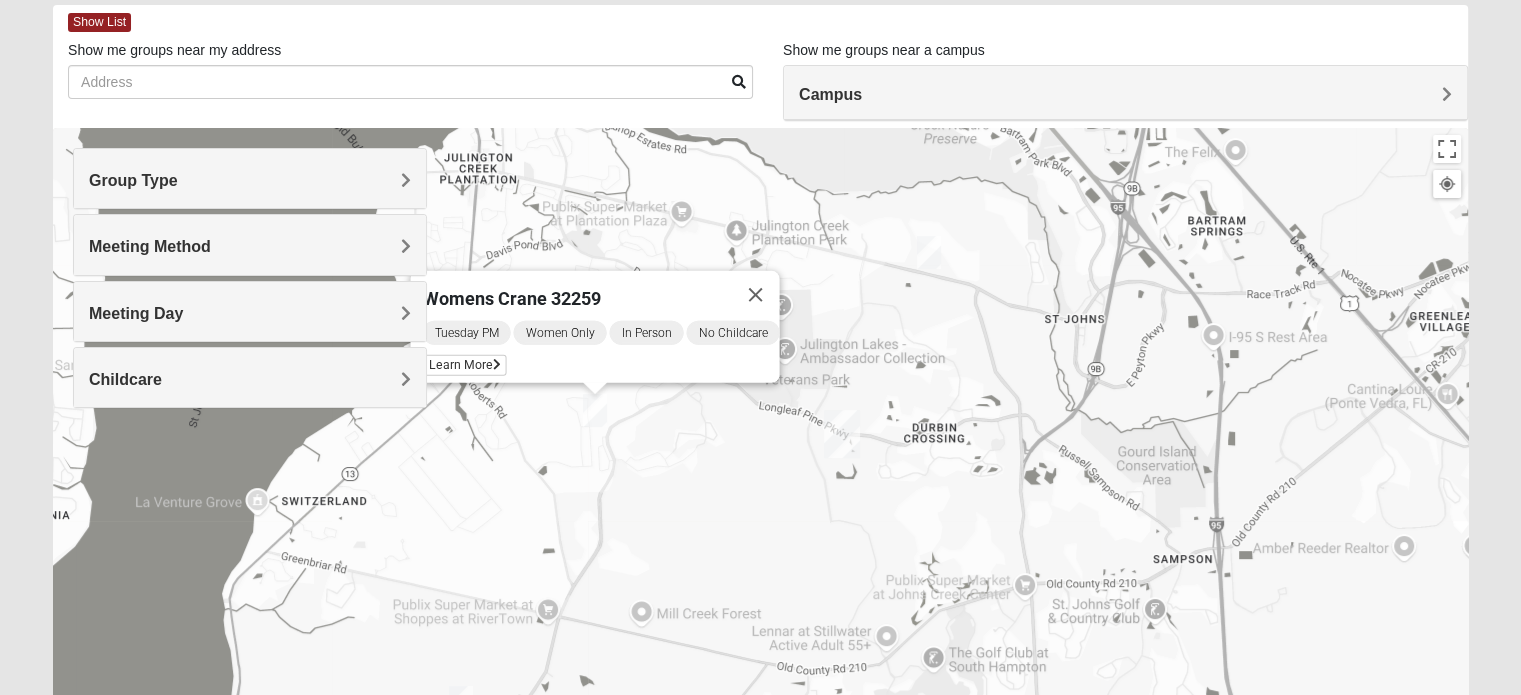 click at bounding box center [929, 252] 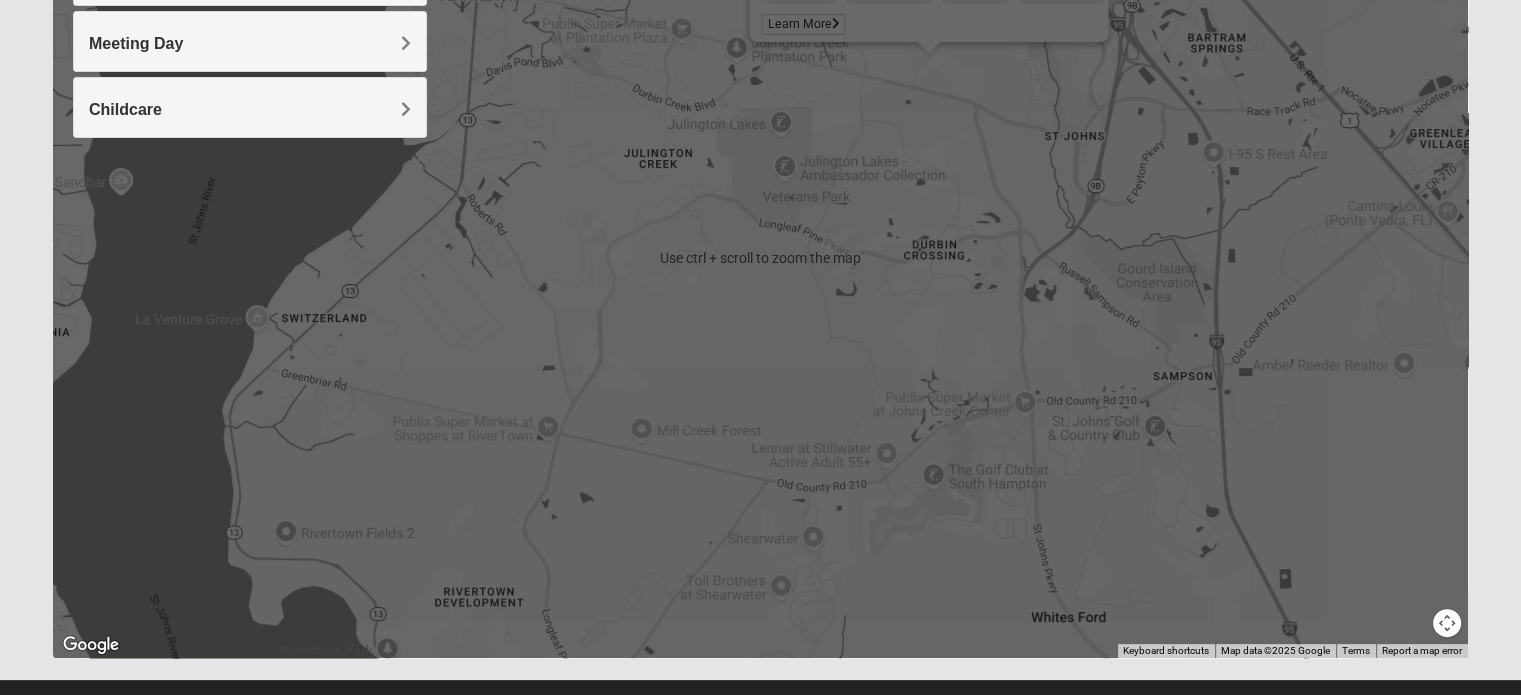 scroll, scrollTop: 400, scrollLeft: 0, axis: vertical 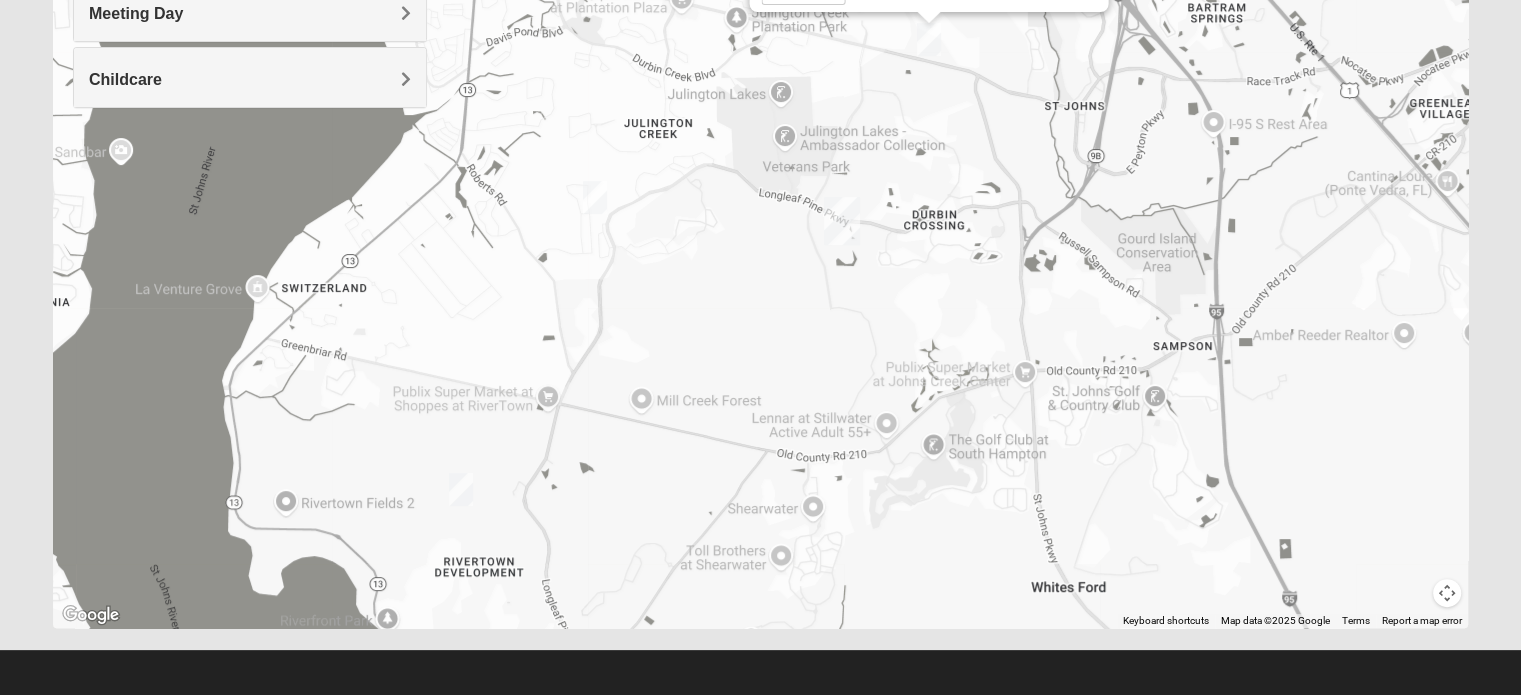 click at bounding box center (461, 489) 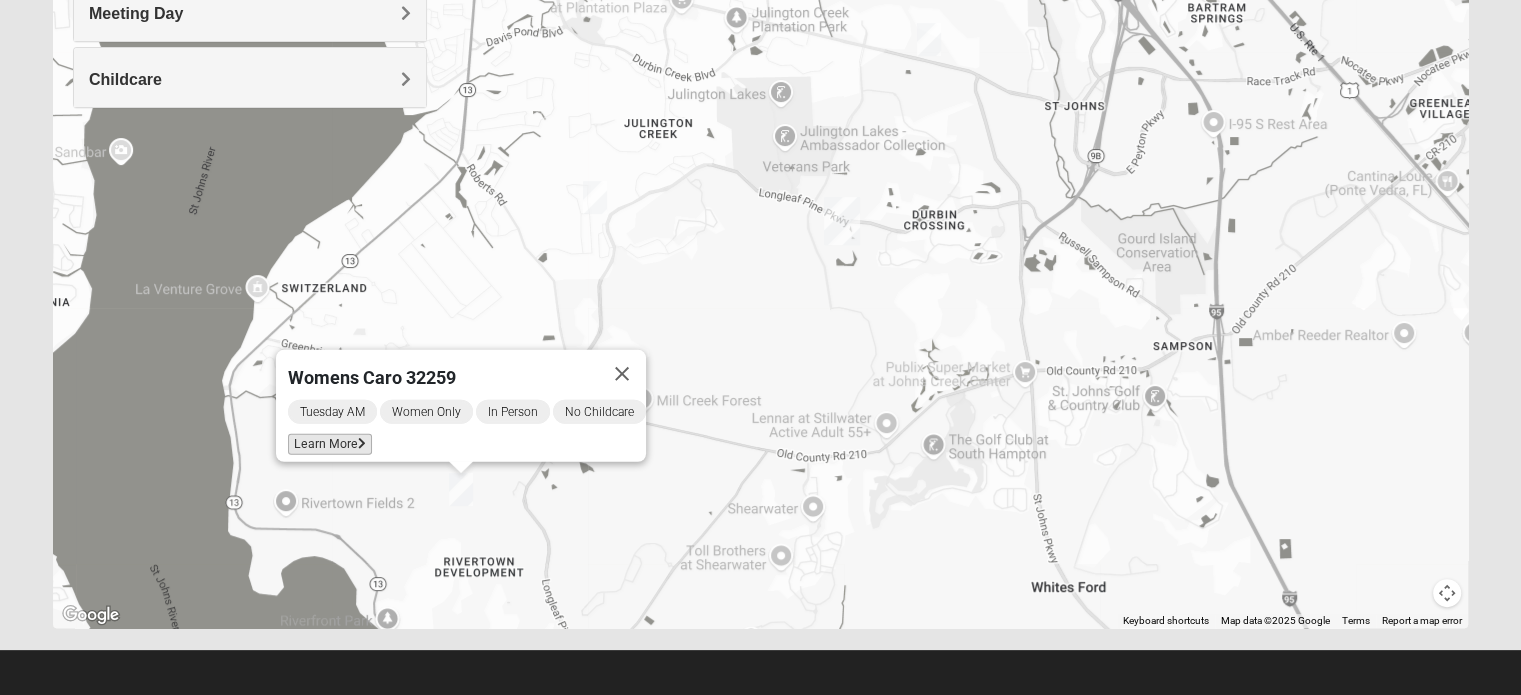 click on "Learn More" at bounding box center [330, 444] 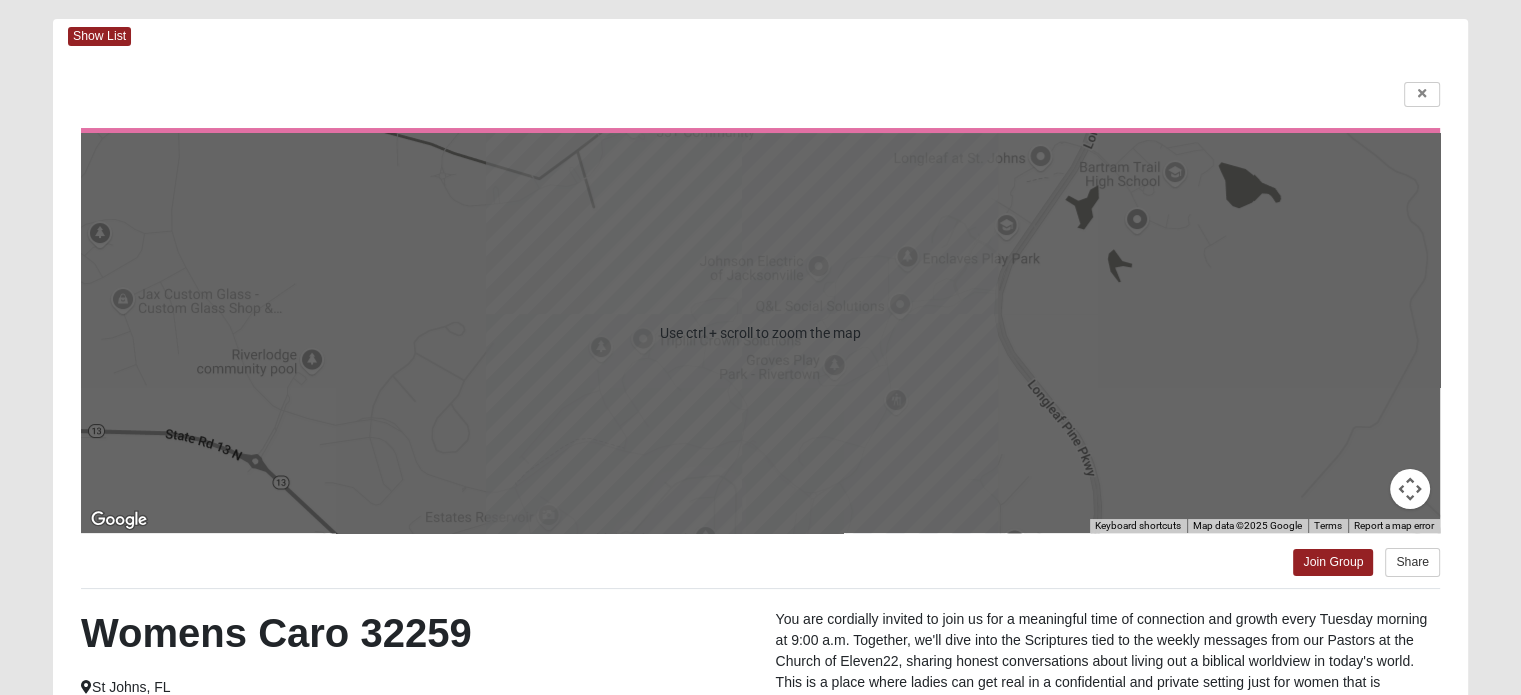 scroll, scrollTop: 0, scrollLeft: 0, axis: both 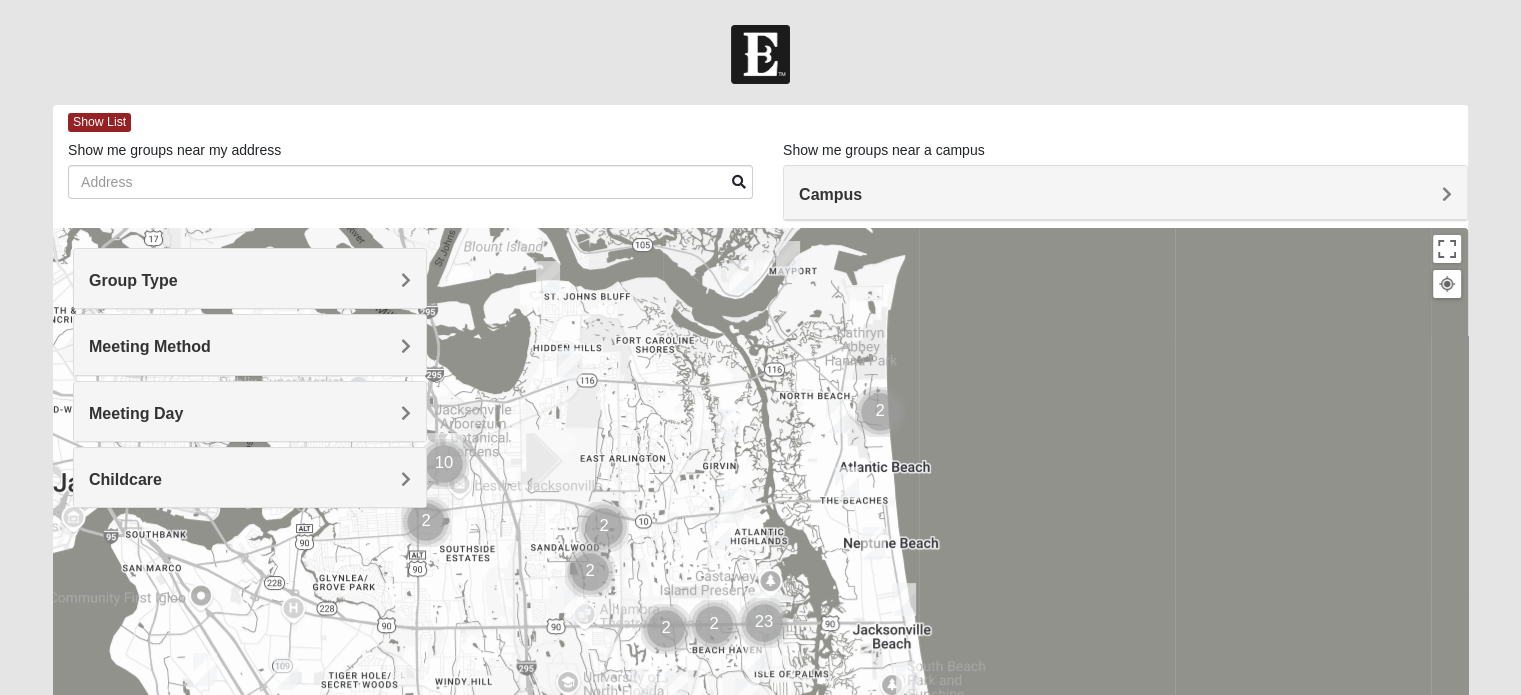 click on "Meeting Method" at bounding box center [250, 346] 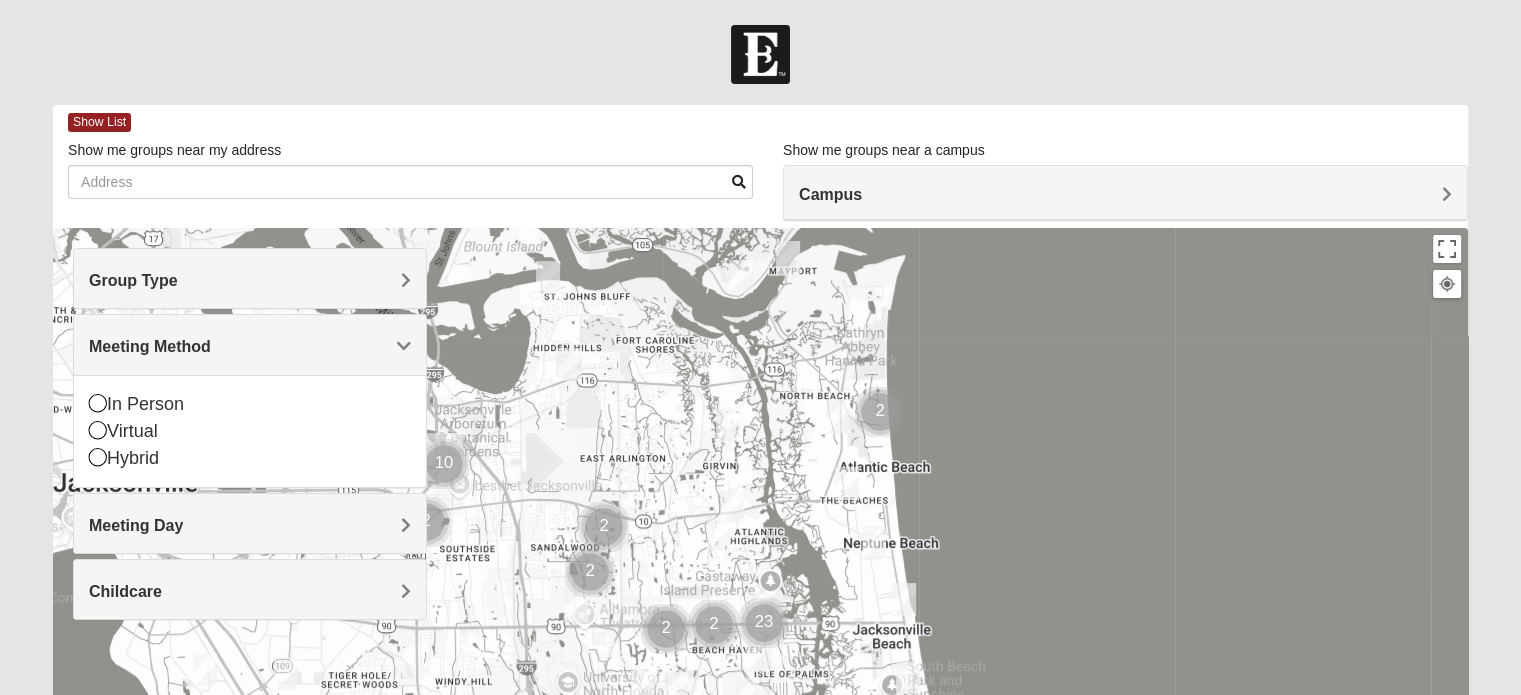 click on "Meeting Method" at bounding box center (250, 346) 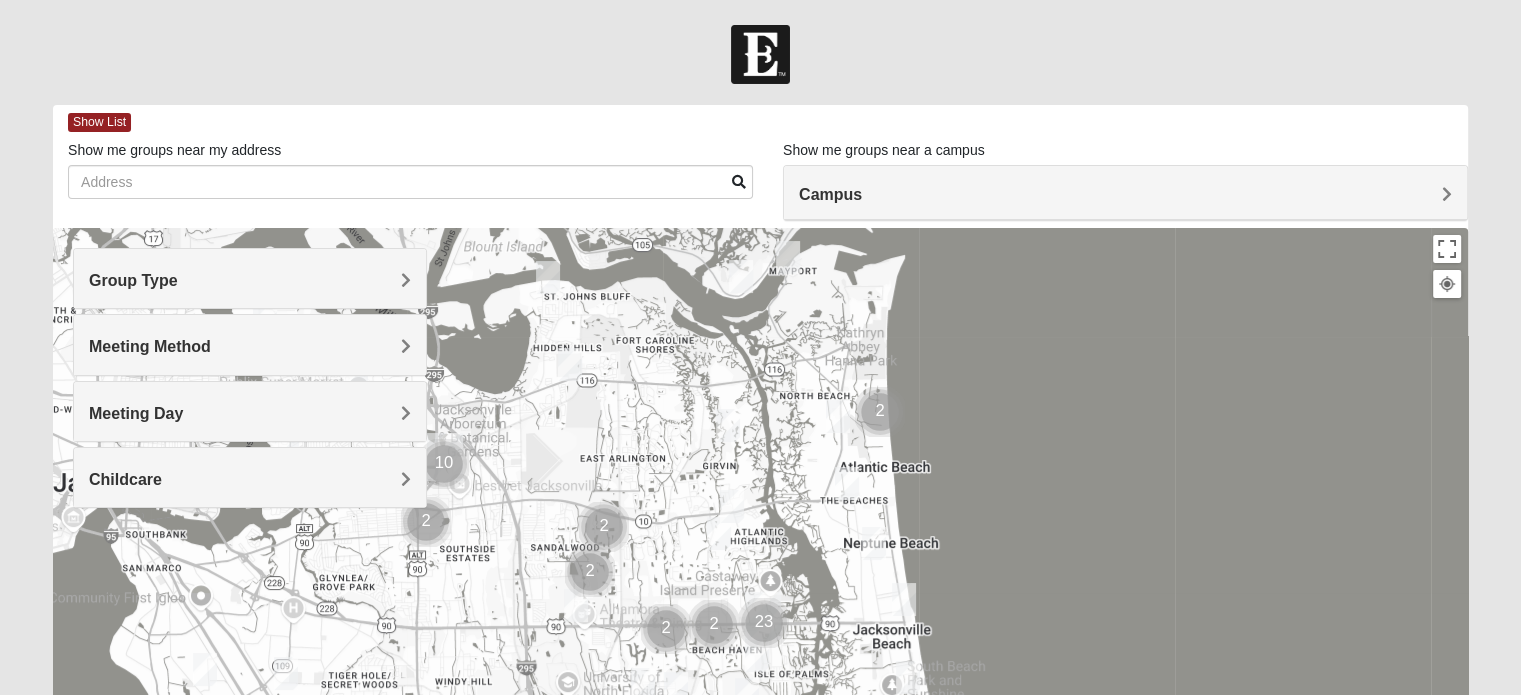 click on "Group Type" at bounding box center [250, 278] 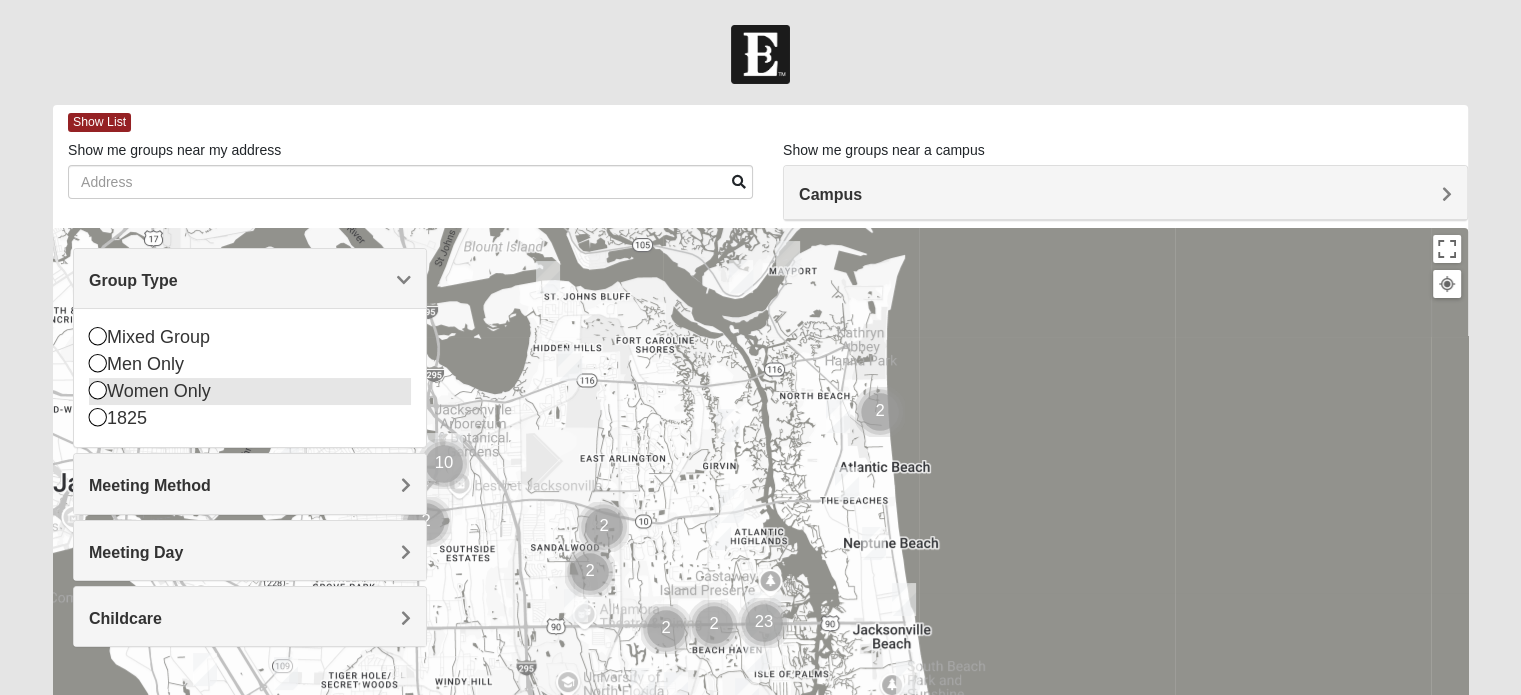 click on "Women Only" at bounding box center [250, 391] 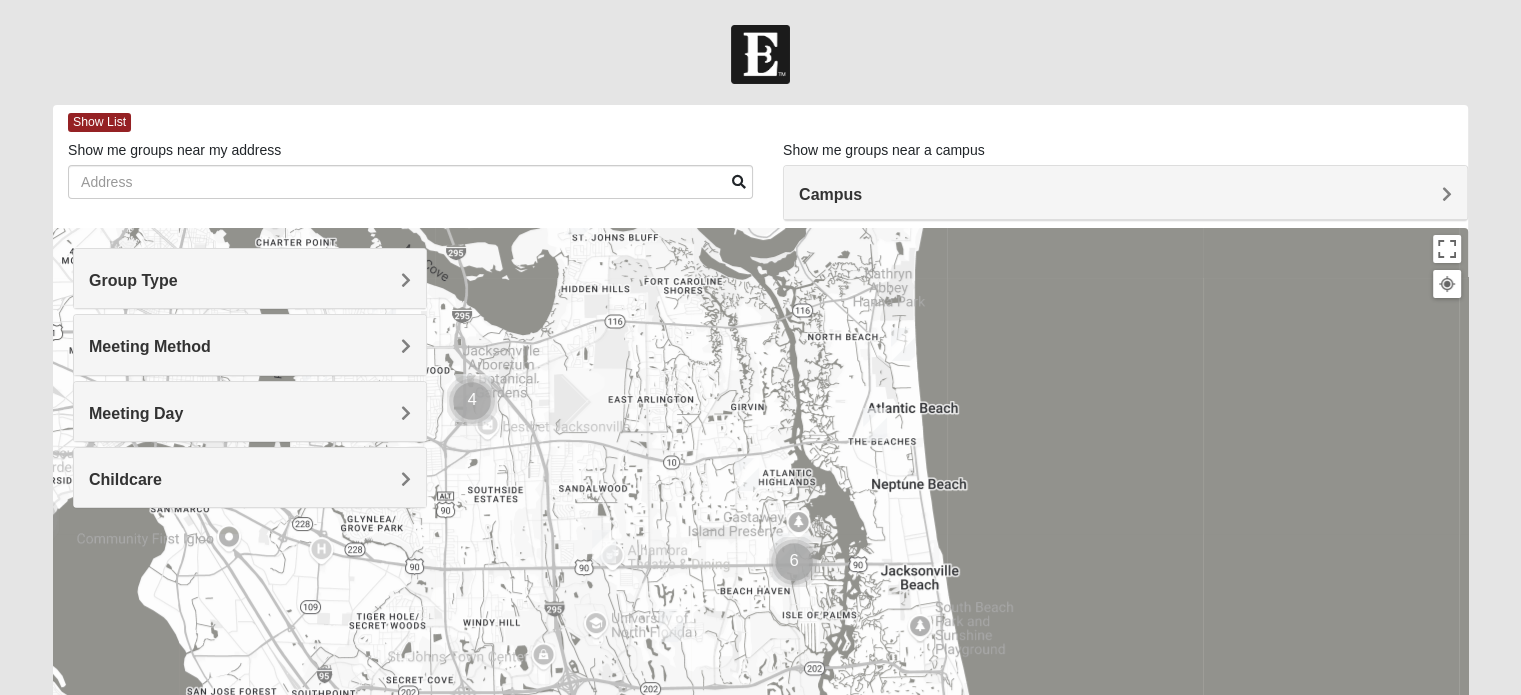 drag, startPoint x: 1049, startPoint y: 599, endPoint x: 1130, endPoint y: 439, distance: 179.33488 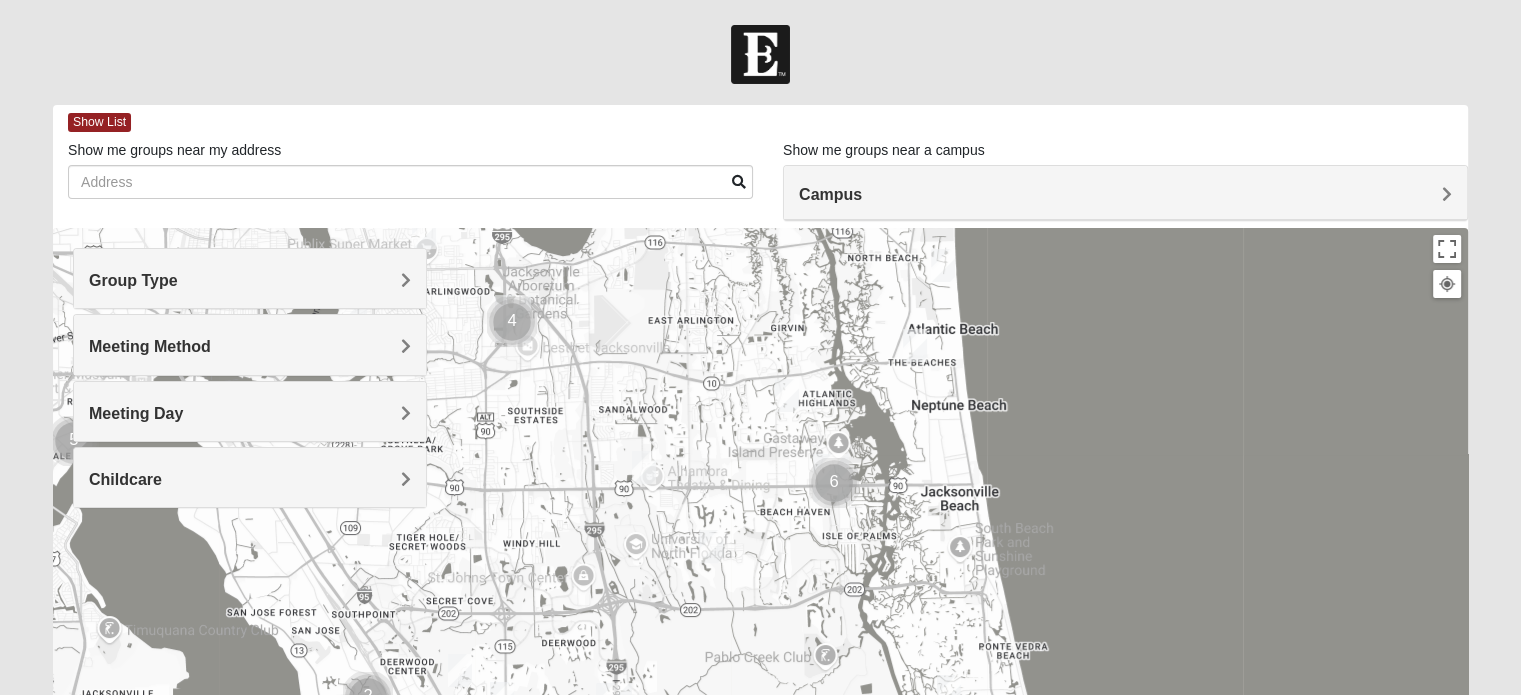 click at bounding box center (760, 628) 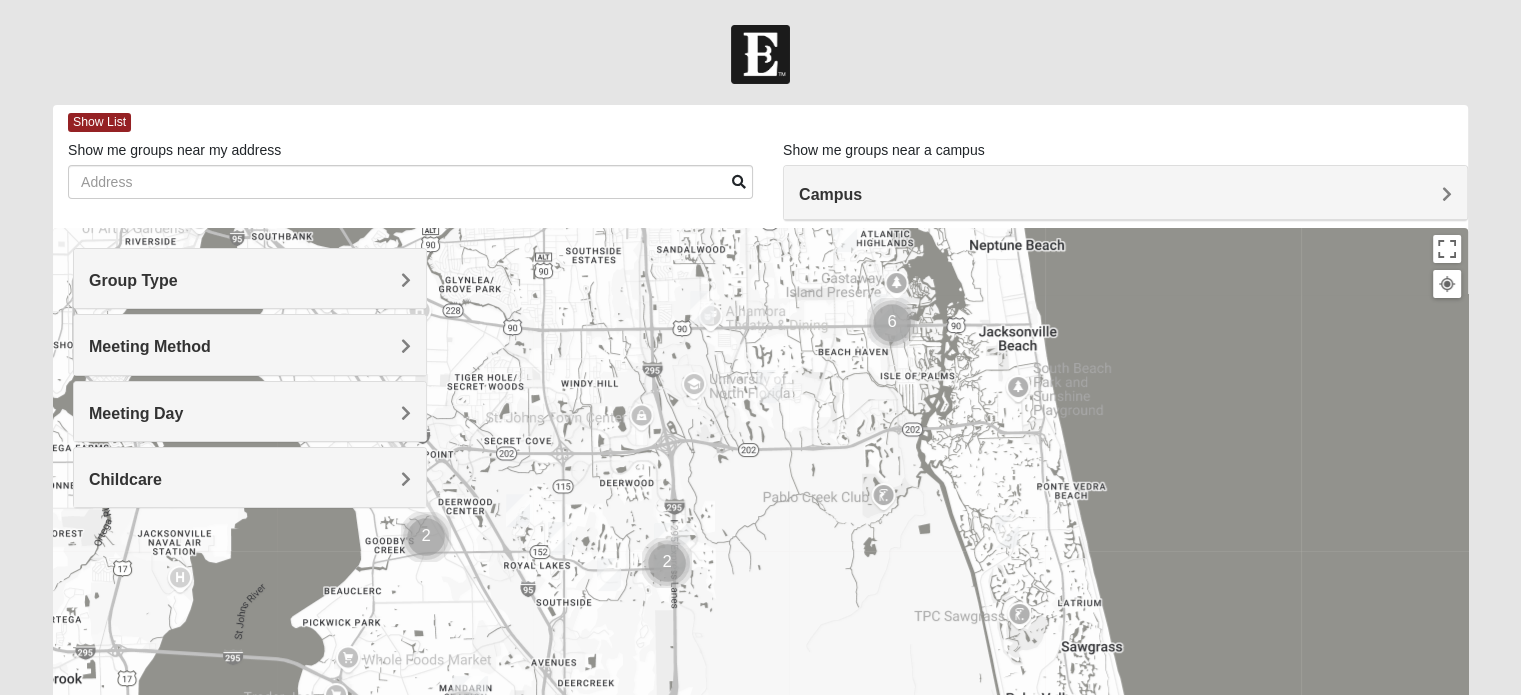 drag, startPoint x: 1070, startPoint y: 587, endPoint x: 1112, endPoint y: 269, distance: 320.7616 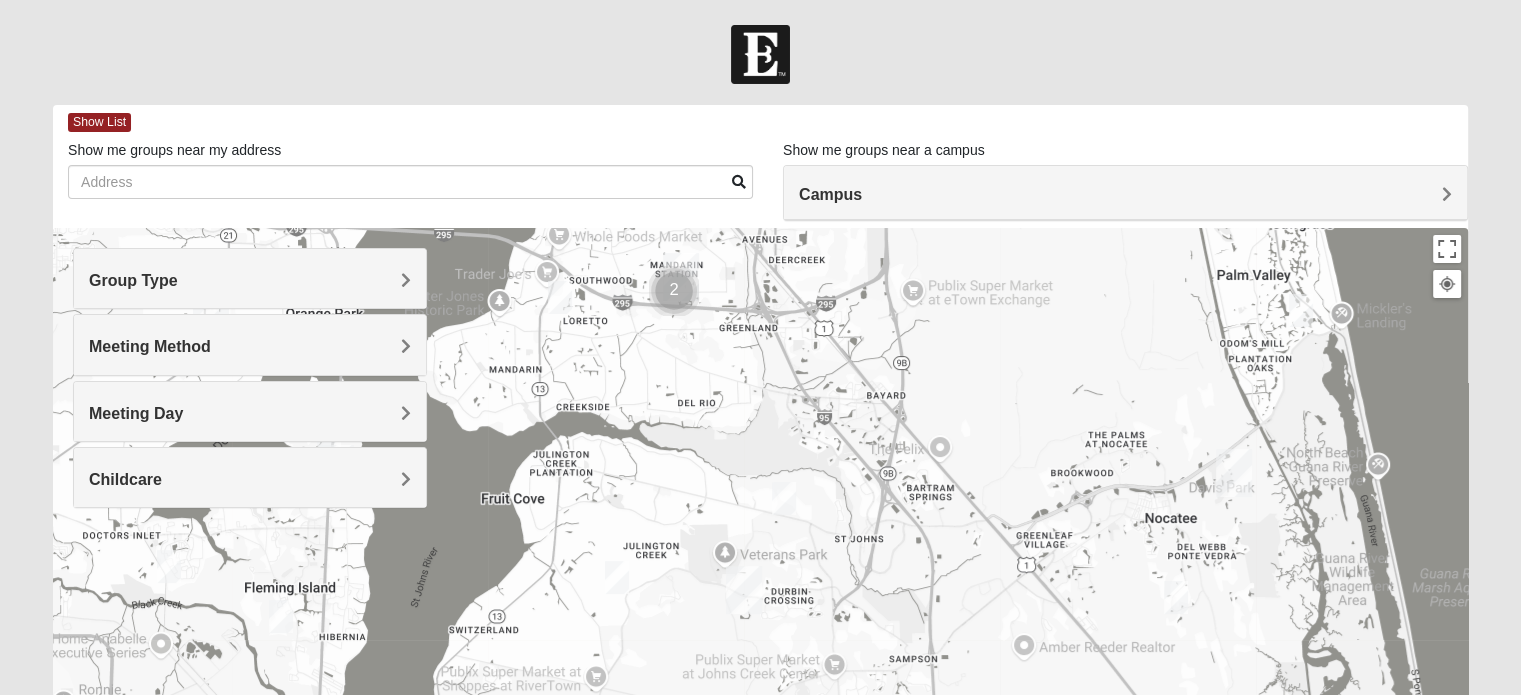 drag, startPoint x: 839, startPoint y: 483, endPoint x: 1058, endPoint y: 273, distance: 303.41556 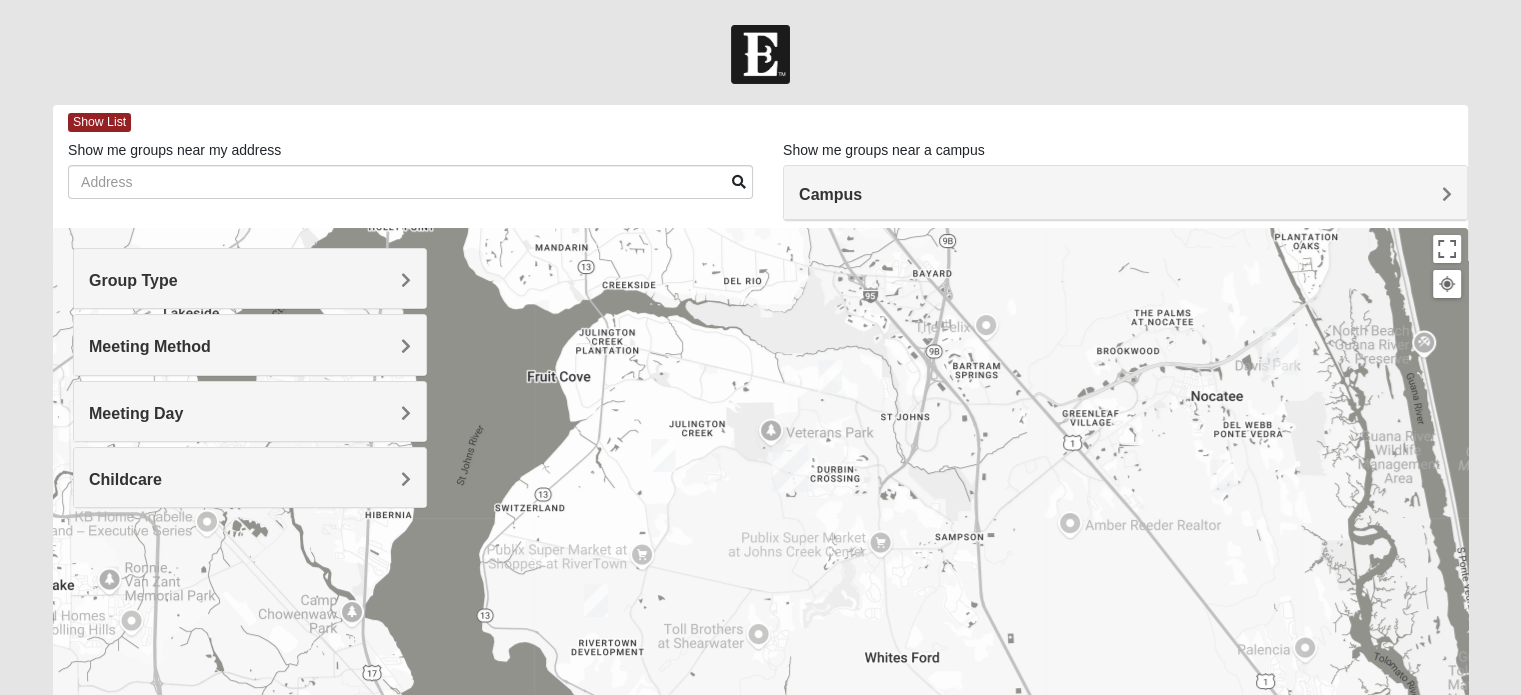 click at bounding box center [830, 376] 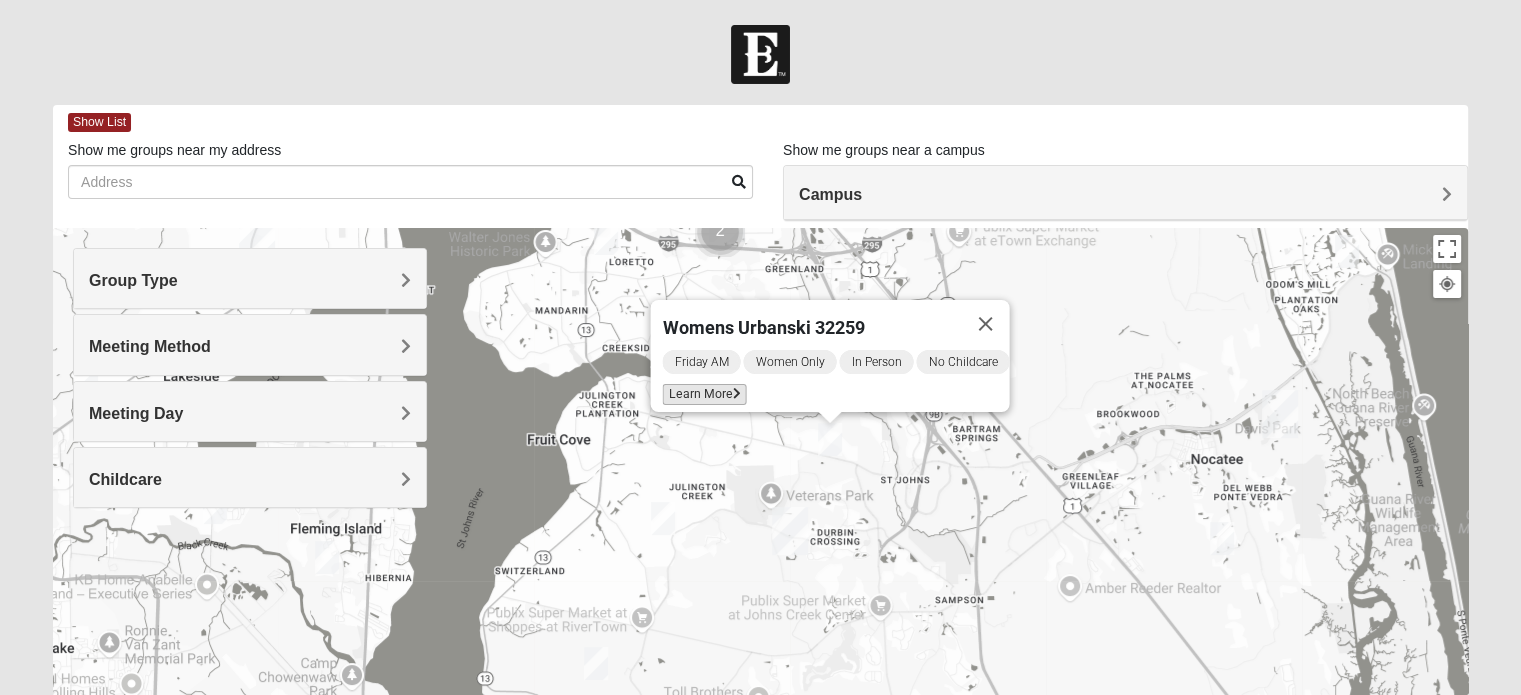 click on "Learn More" at bounding box center (704, 394) 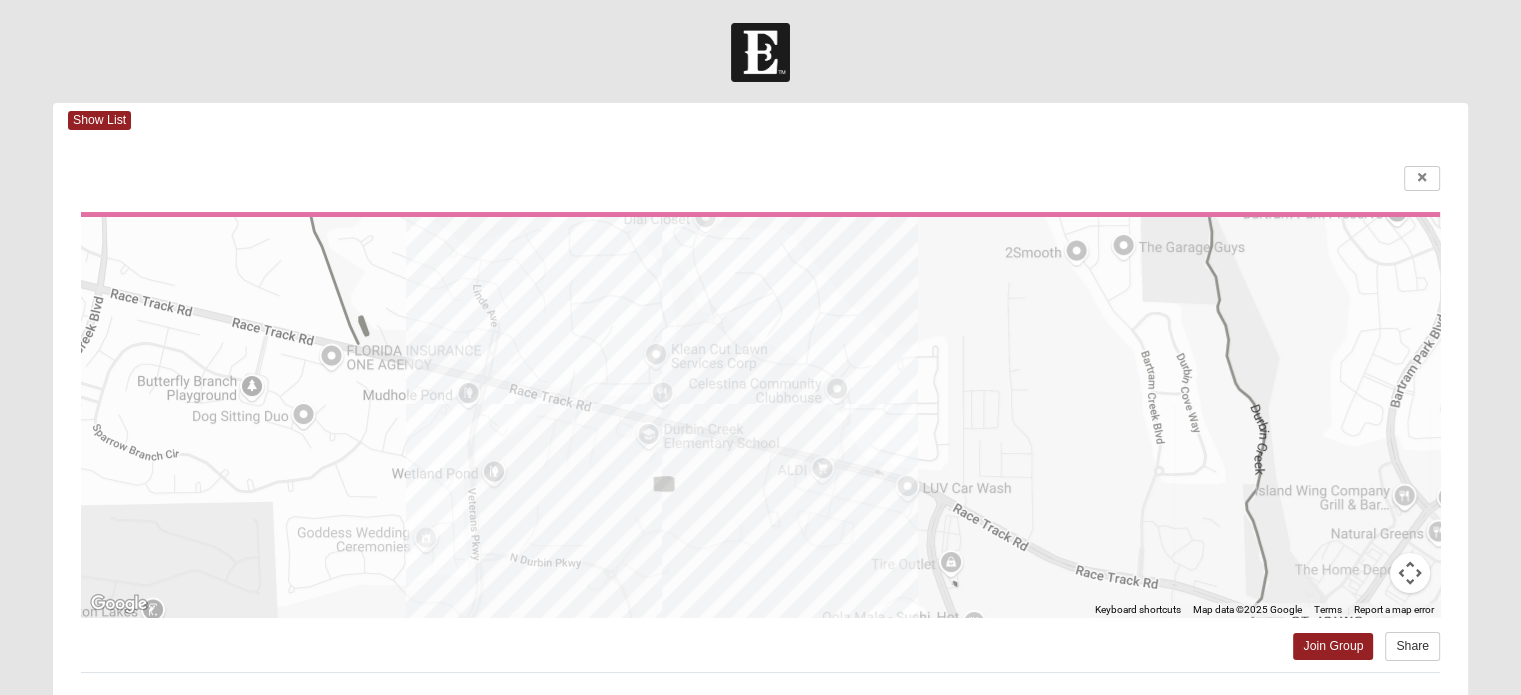 scroll, scrollTop: 0, scrollLeft: 0, axis: both 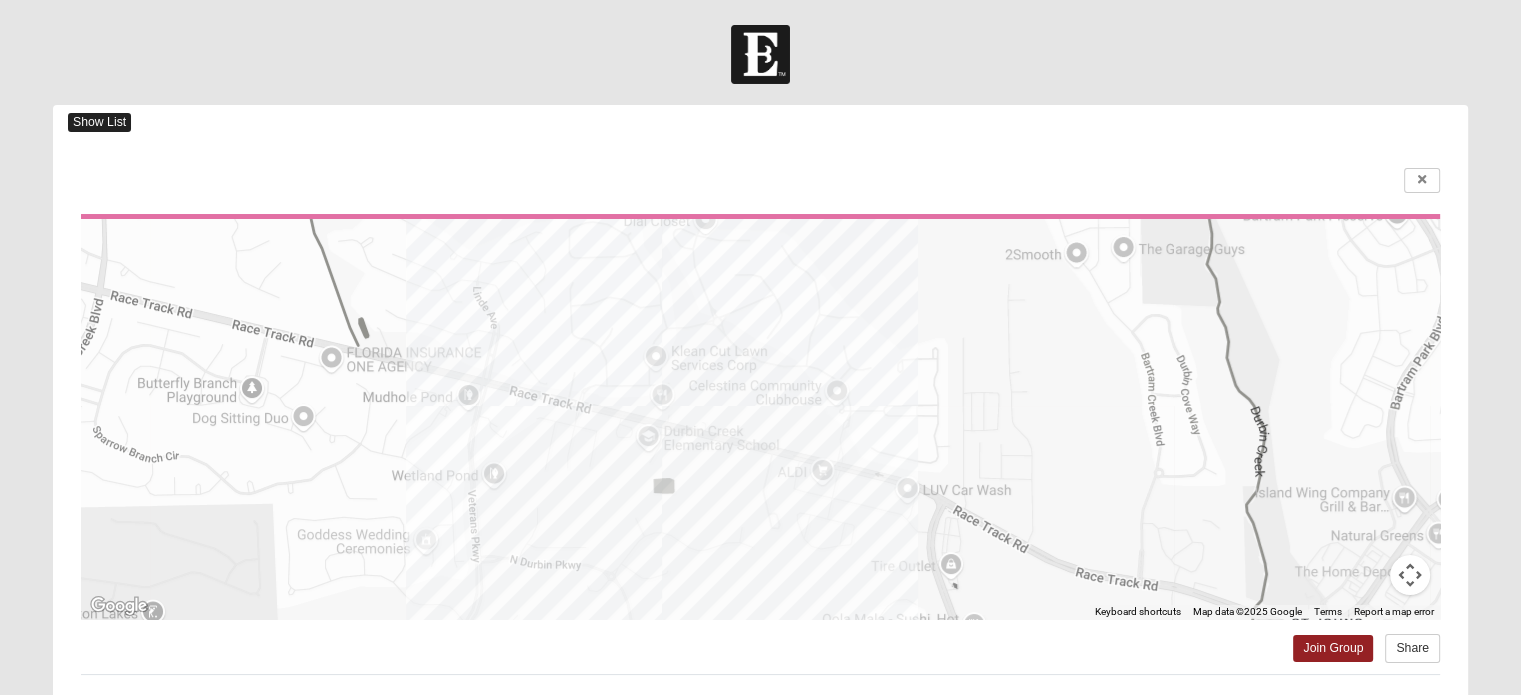 click on "Show List" at bounding box center [99, 122] 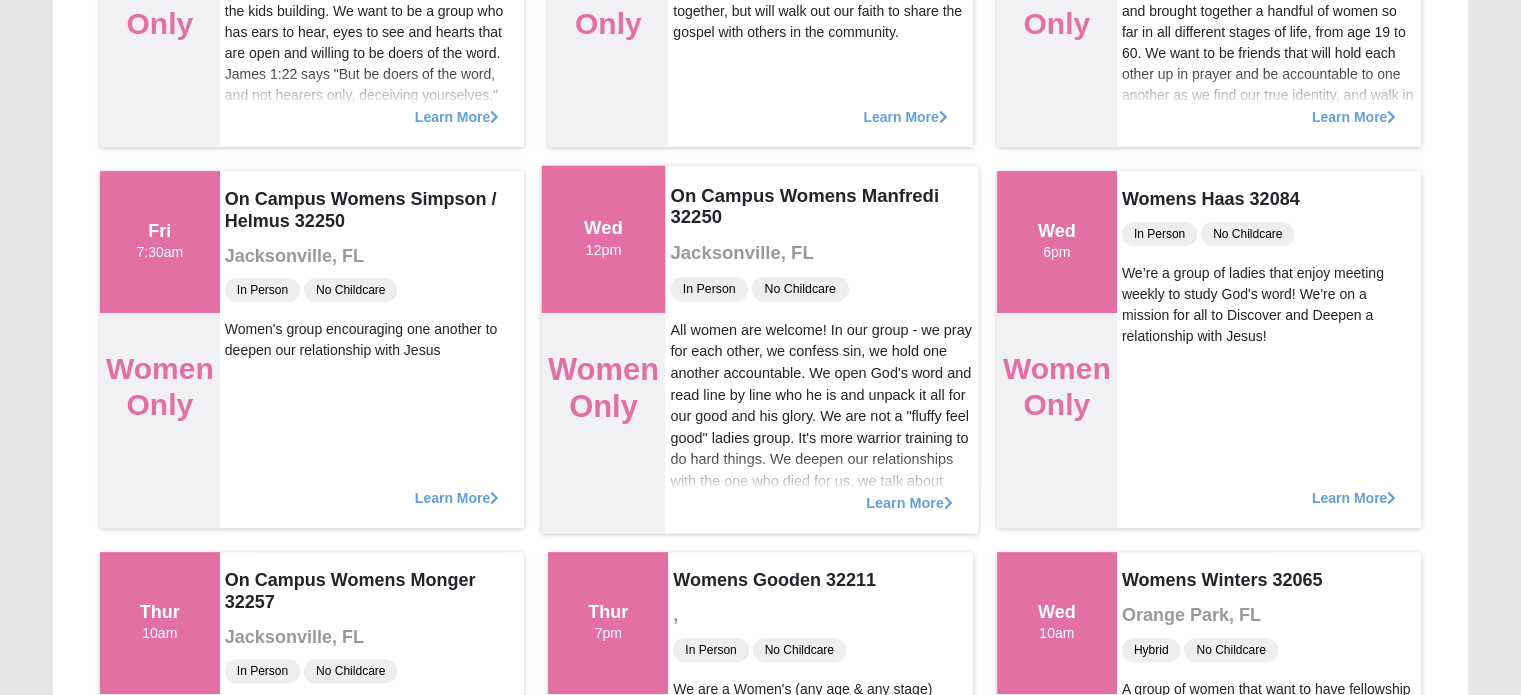 scroll, scrollTop: 500, scrollLeft: 0, axis: vertical 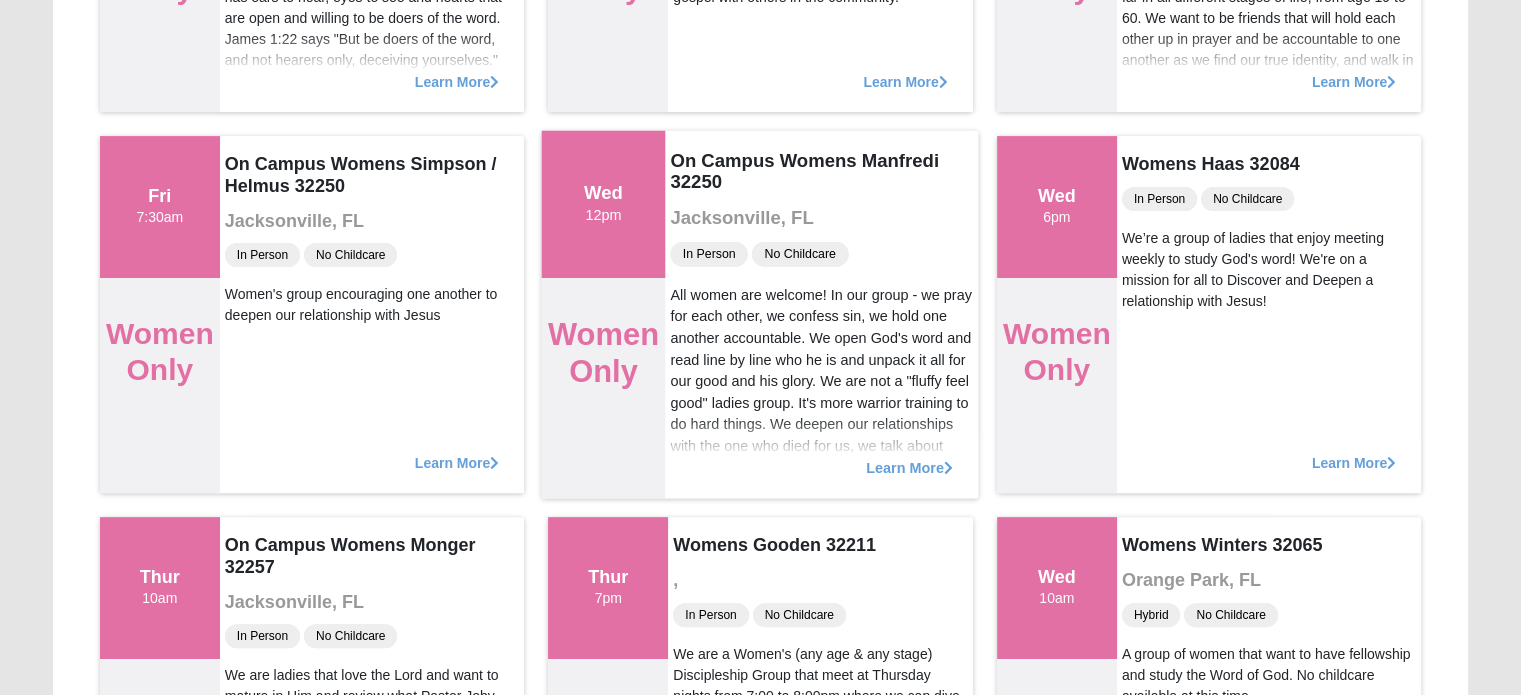 click on "Learn More" at bounding box center (909, 457) 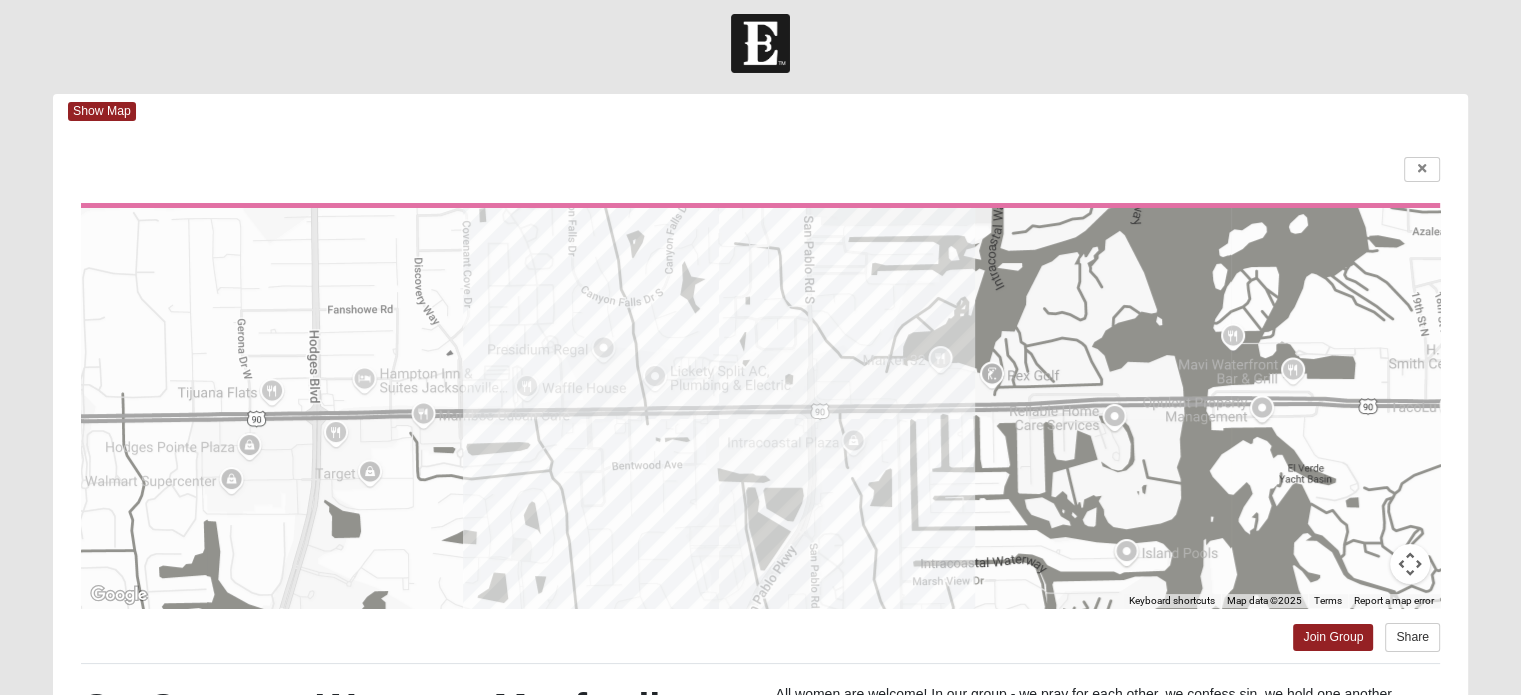 scroll, scrollTop: 0, scrollLeft: 0, axis: both 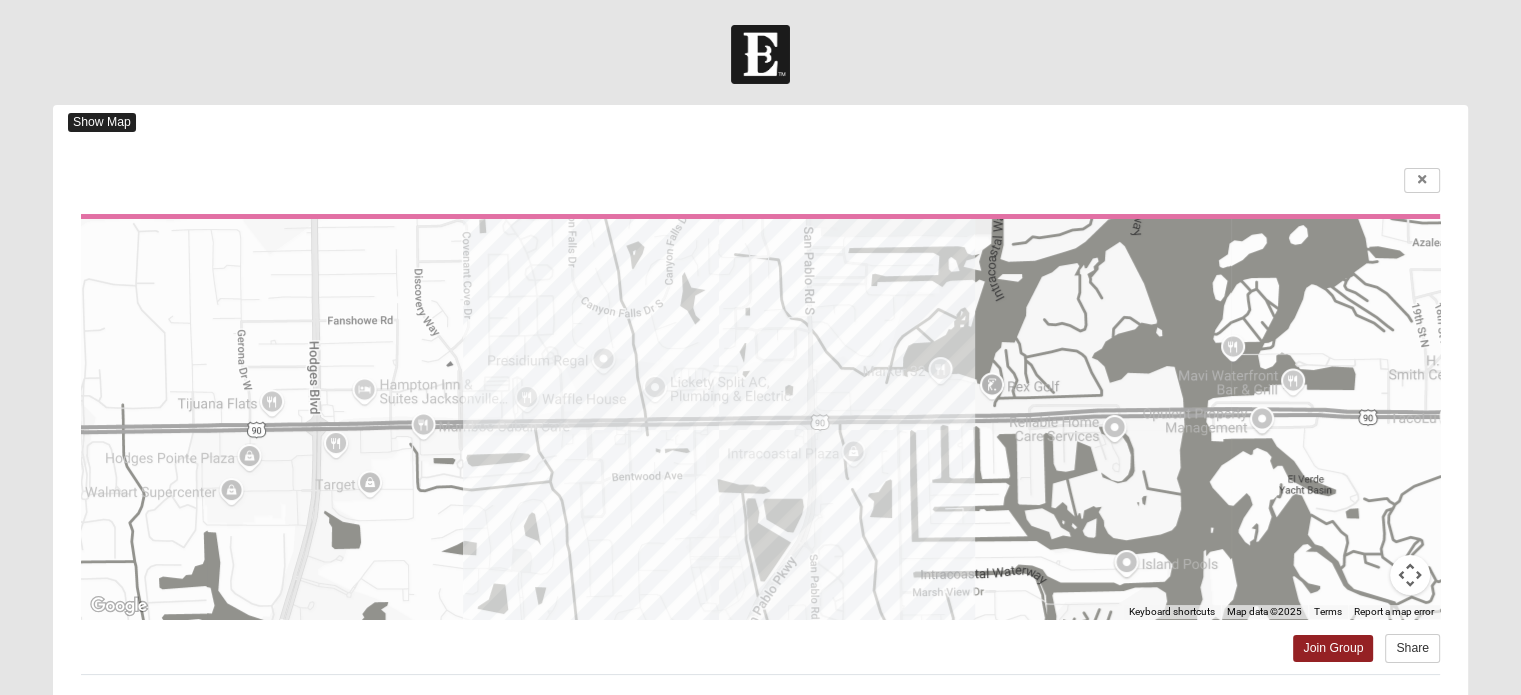click on "Show Map" at bounding box center (102, 122) 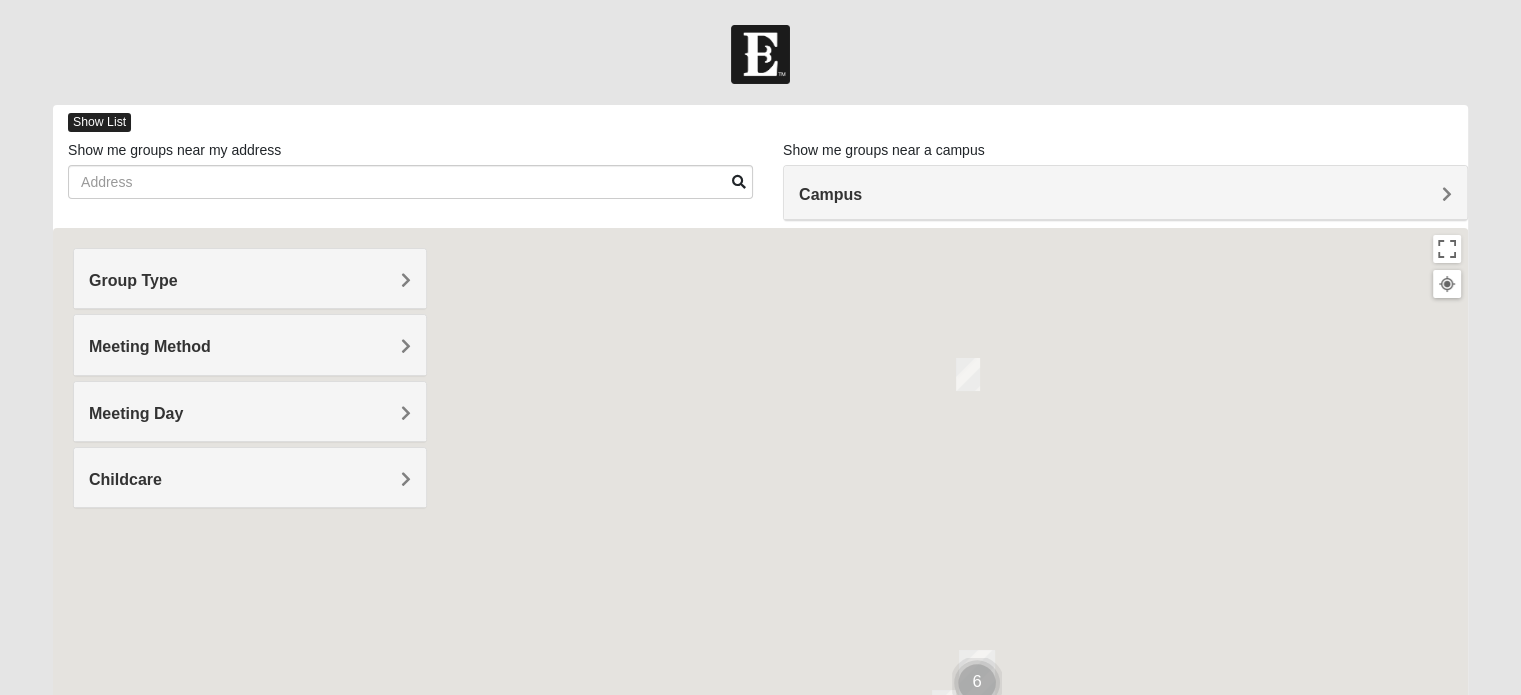 click on "Show List" at bounding box center [99, 122] 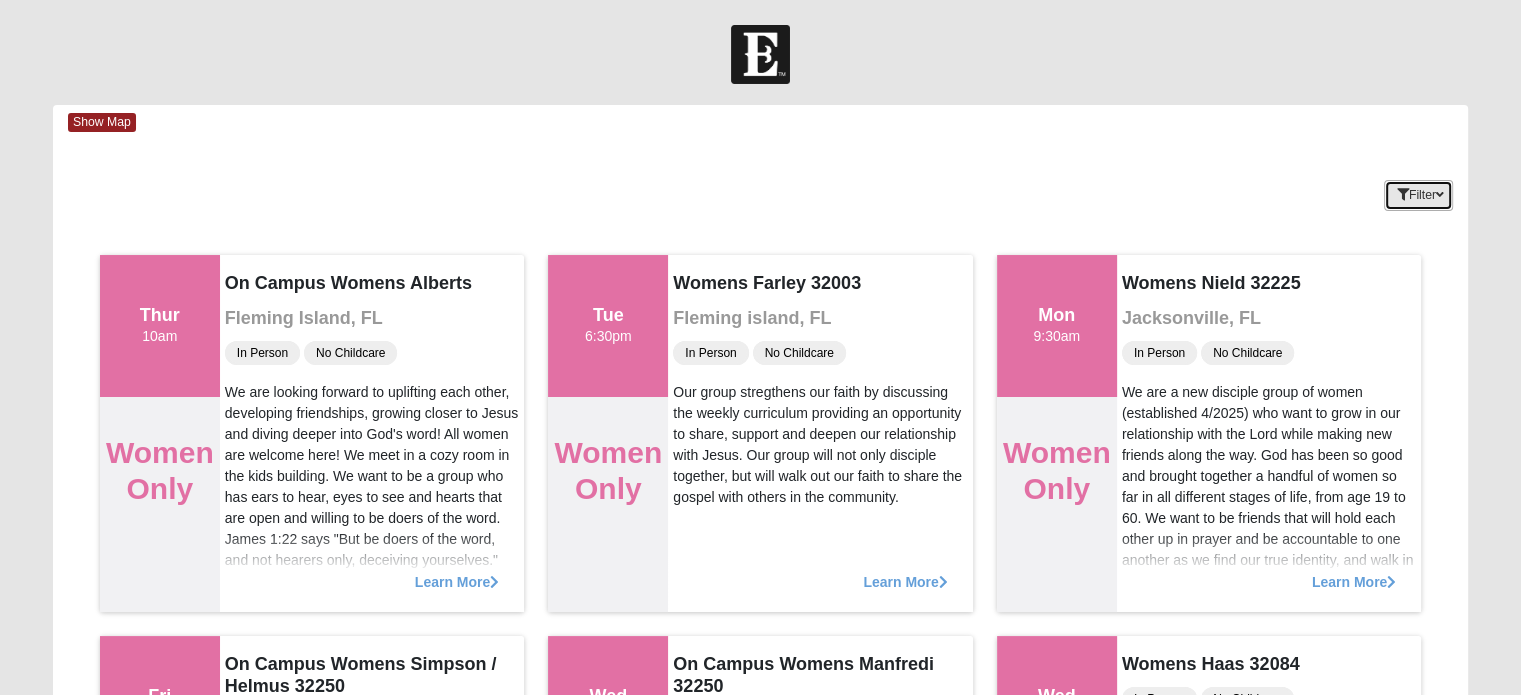 click on "Filter" at bounding box center [1418, 195] 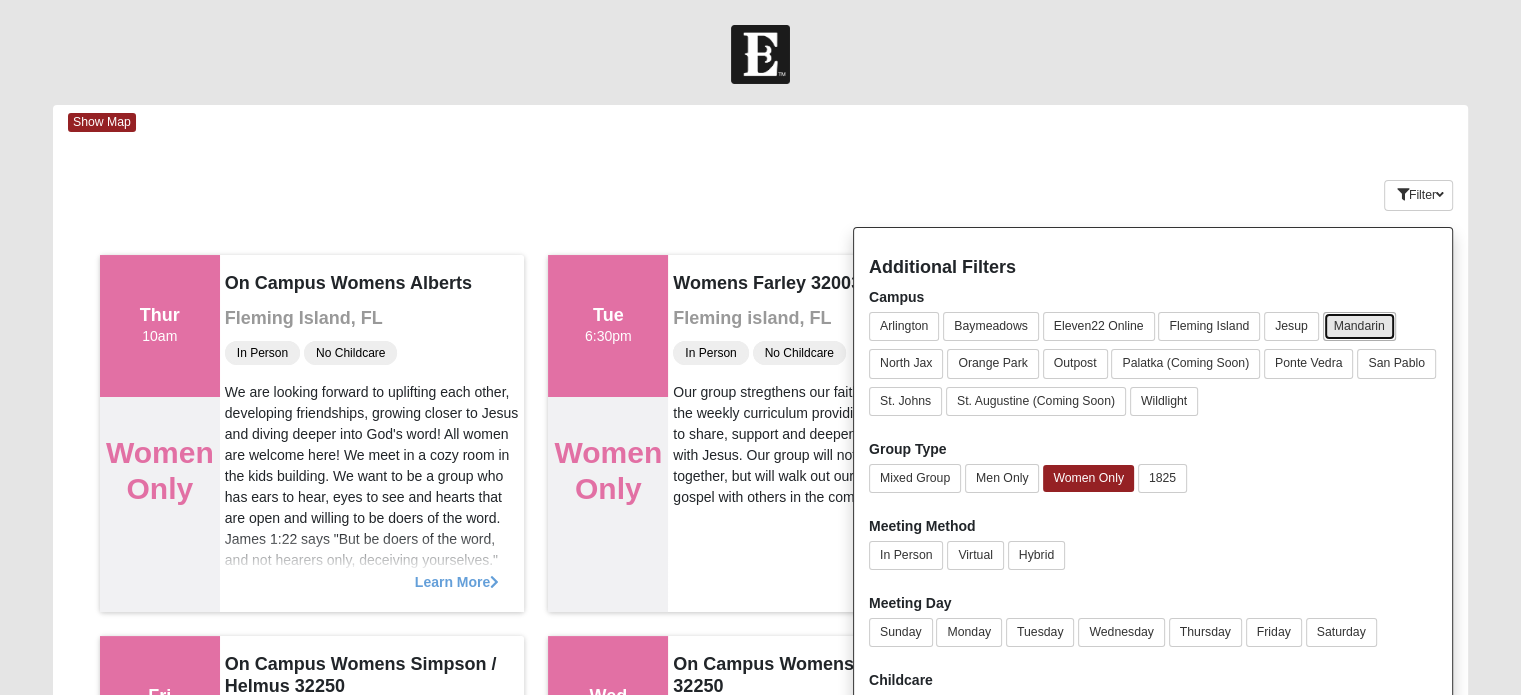 click on "Mandarin" at bounding box center (1359, 326) 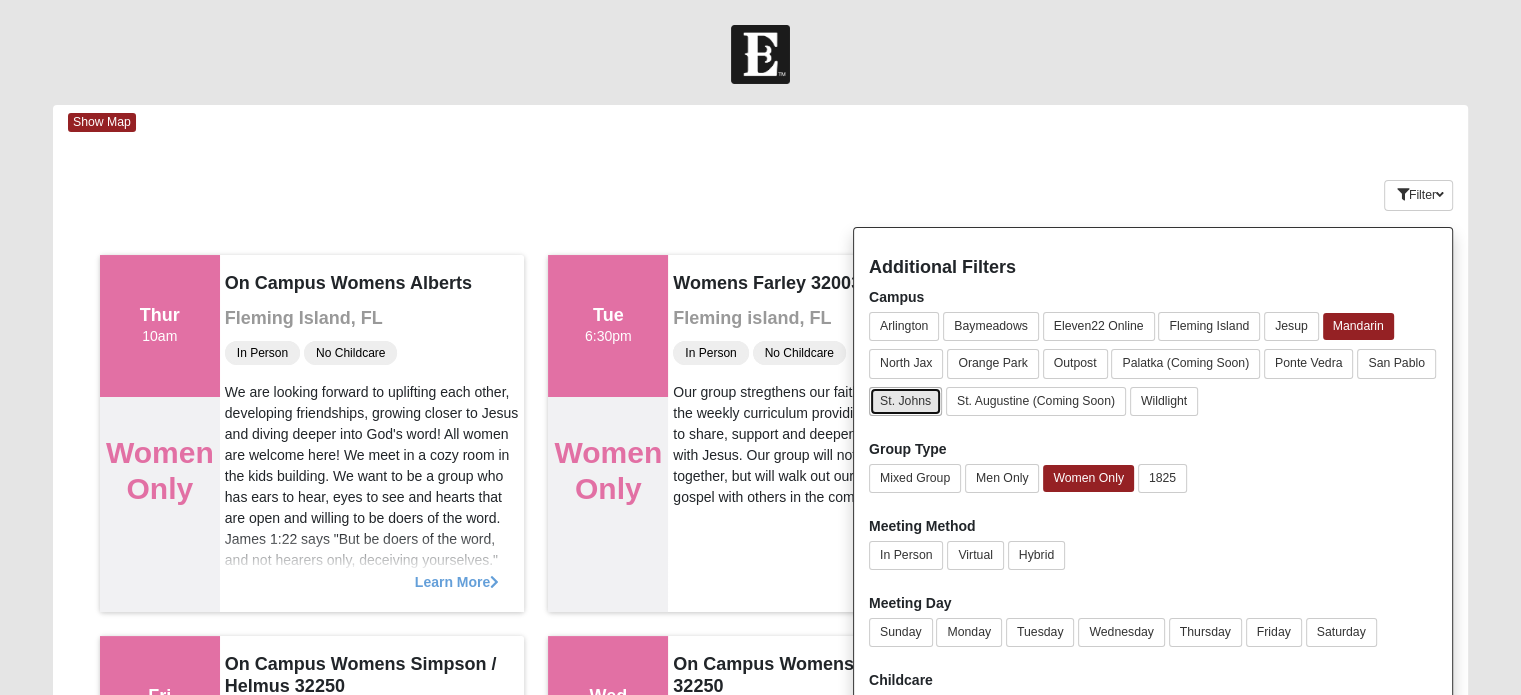click on "St. Johns" at bounding box center (905, 401) 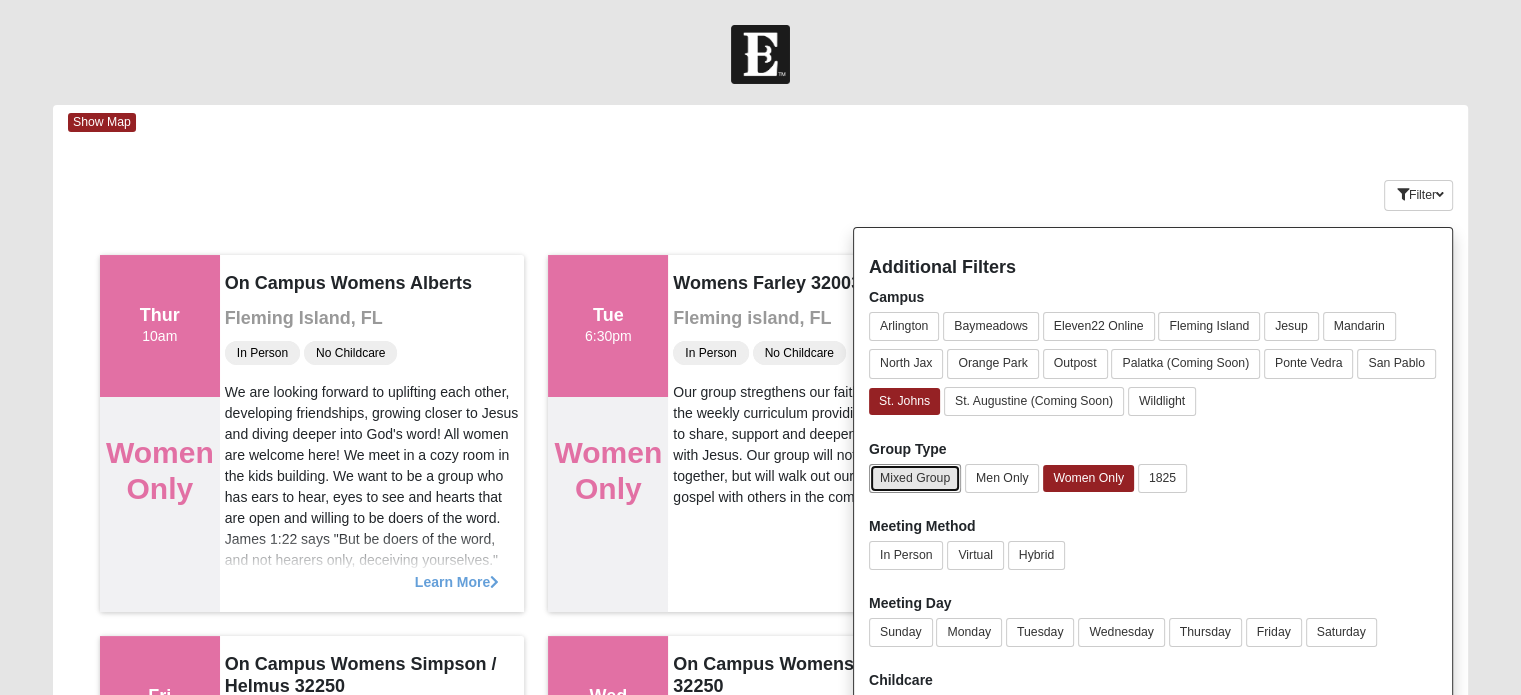 drag, startPoint x: 944, startPoint y: 455, endPoint x: 912, endPoint y: 441, distance: 34.928497 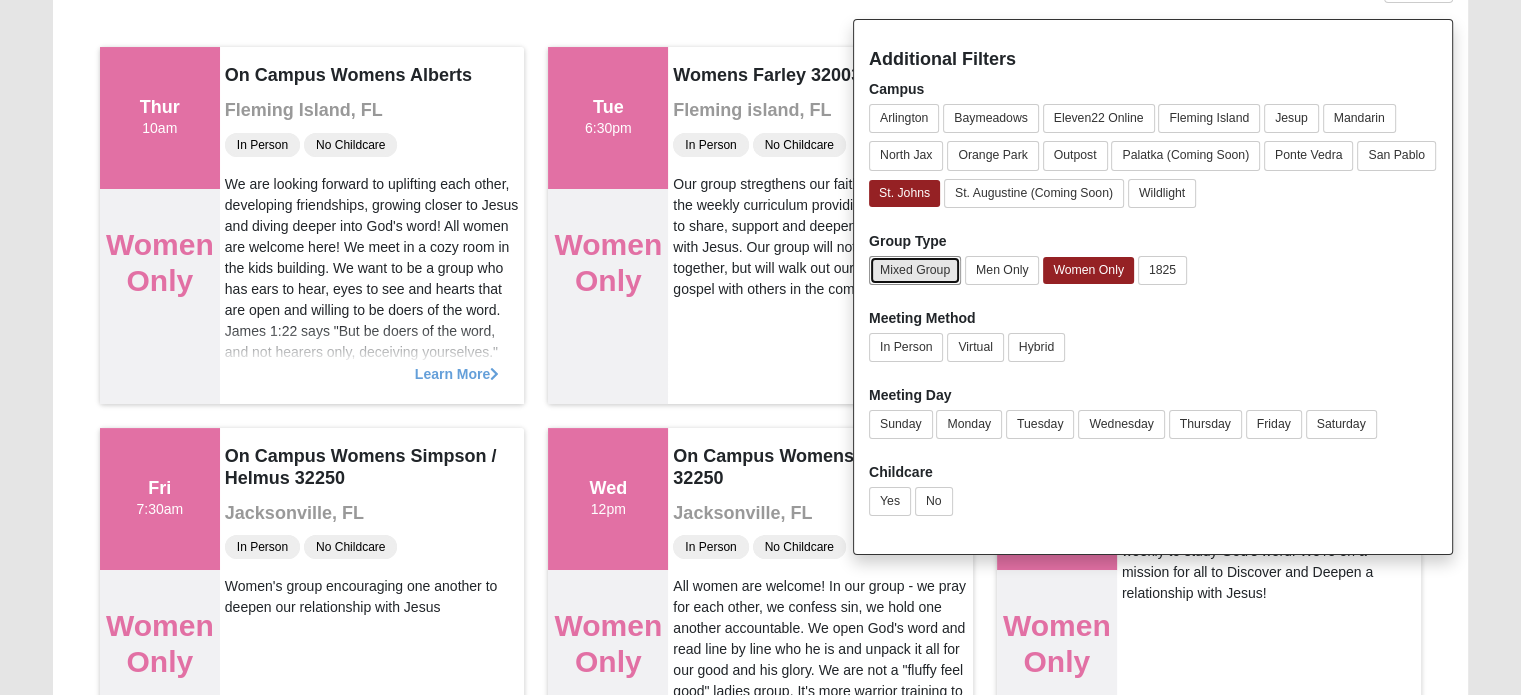 scroll, scrollTop: 100, scrollLeft: 0, axis: vertical 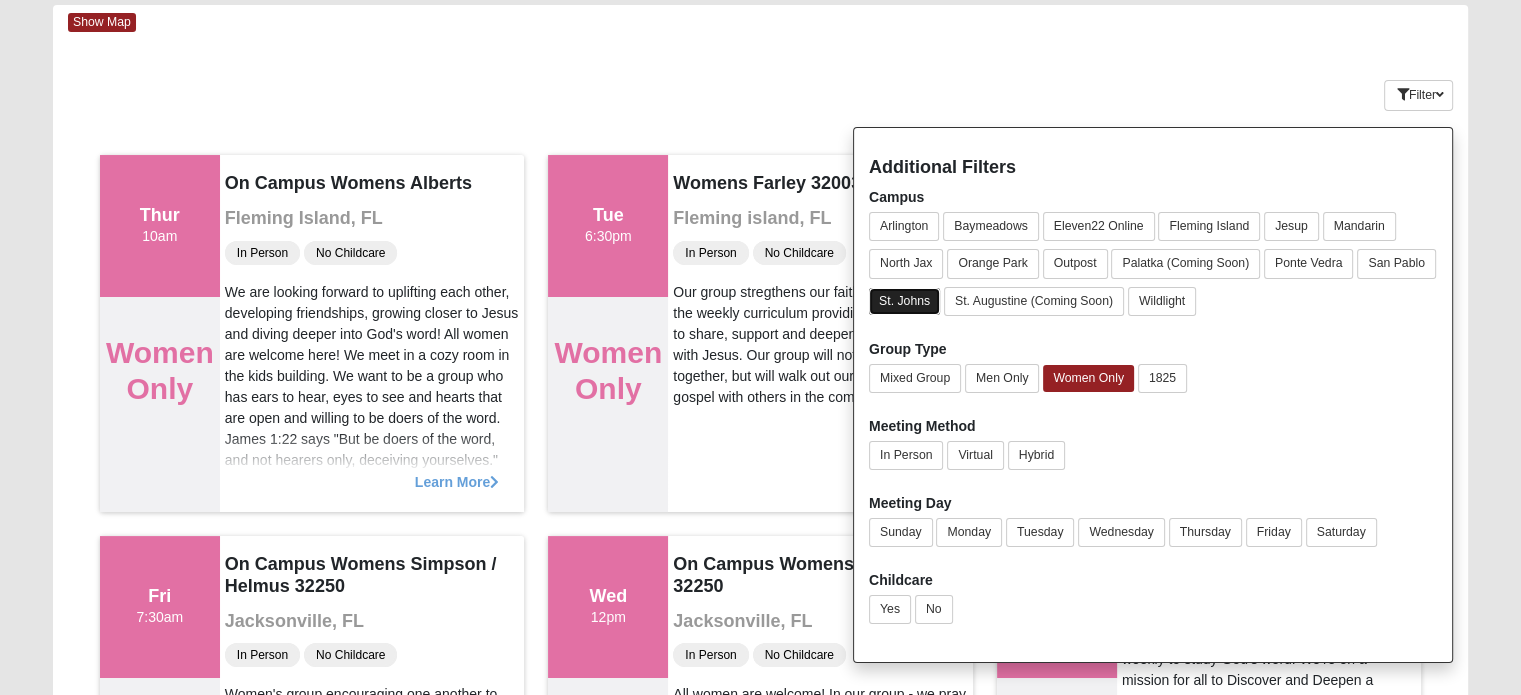 click on "St. Johns" at bounding box center (904, 301) 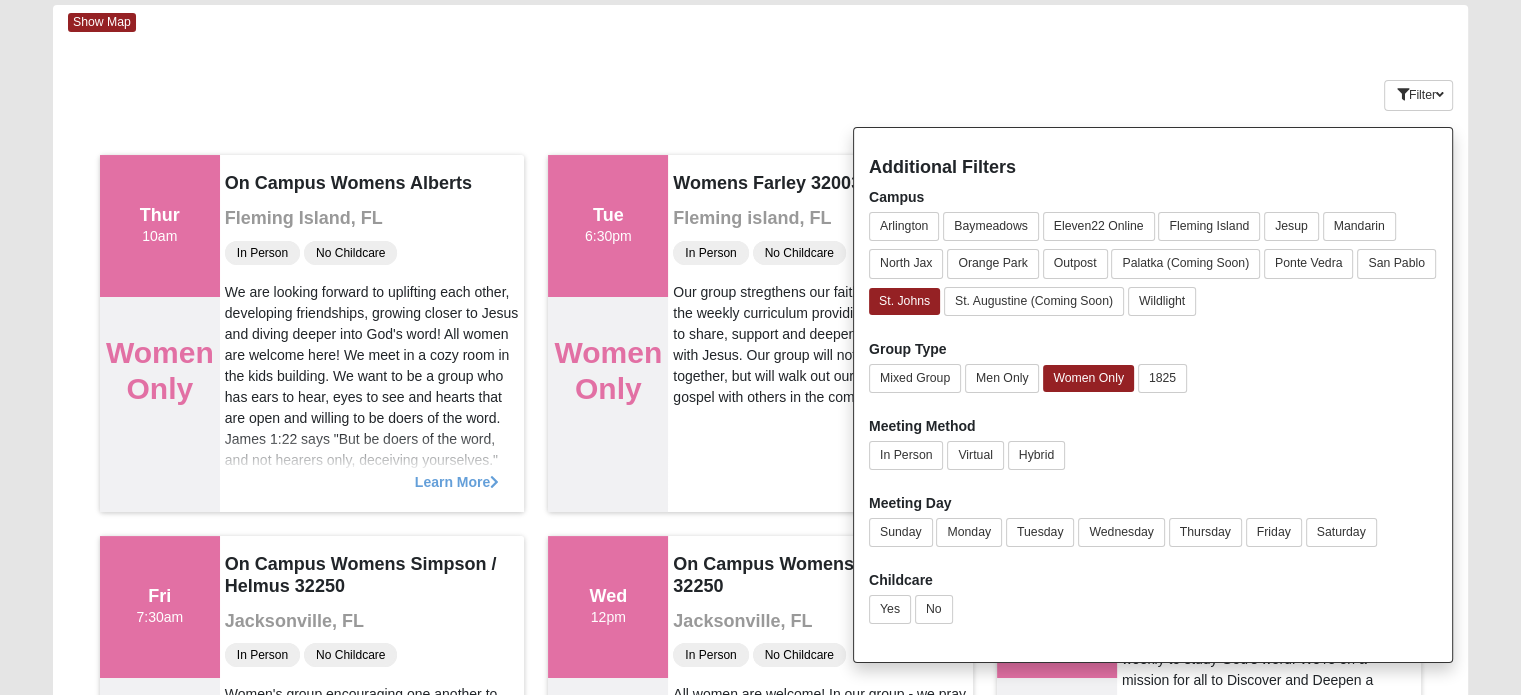 click on "Show Map
Loading Groups
Keywords
Filter
Additional Filters
Campus
Arlington
Baymeadows
Eleven22 Online
Fleming Island
Jesup
Mandarin
North Jax
Yes" at bounding box center [760, 4646] 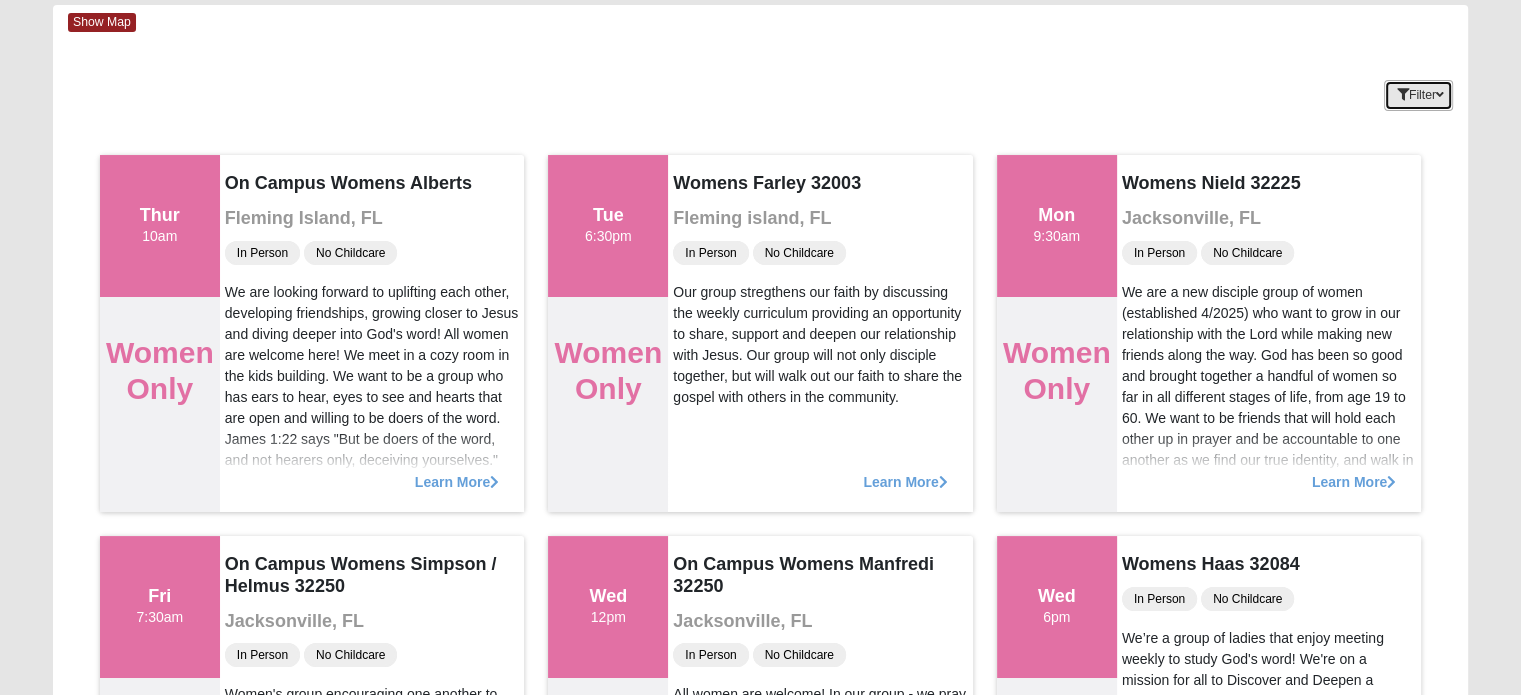 click at bounding box center [1440, 95] 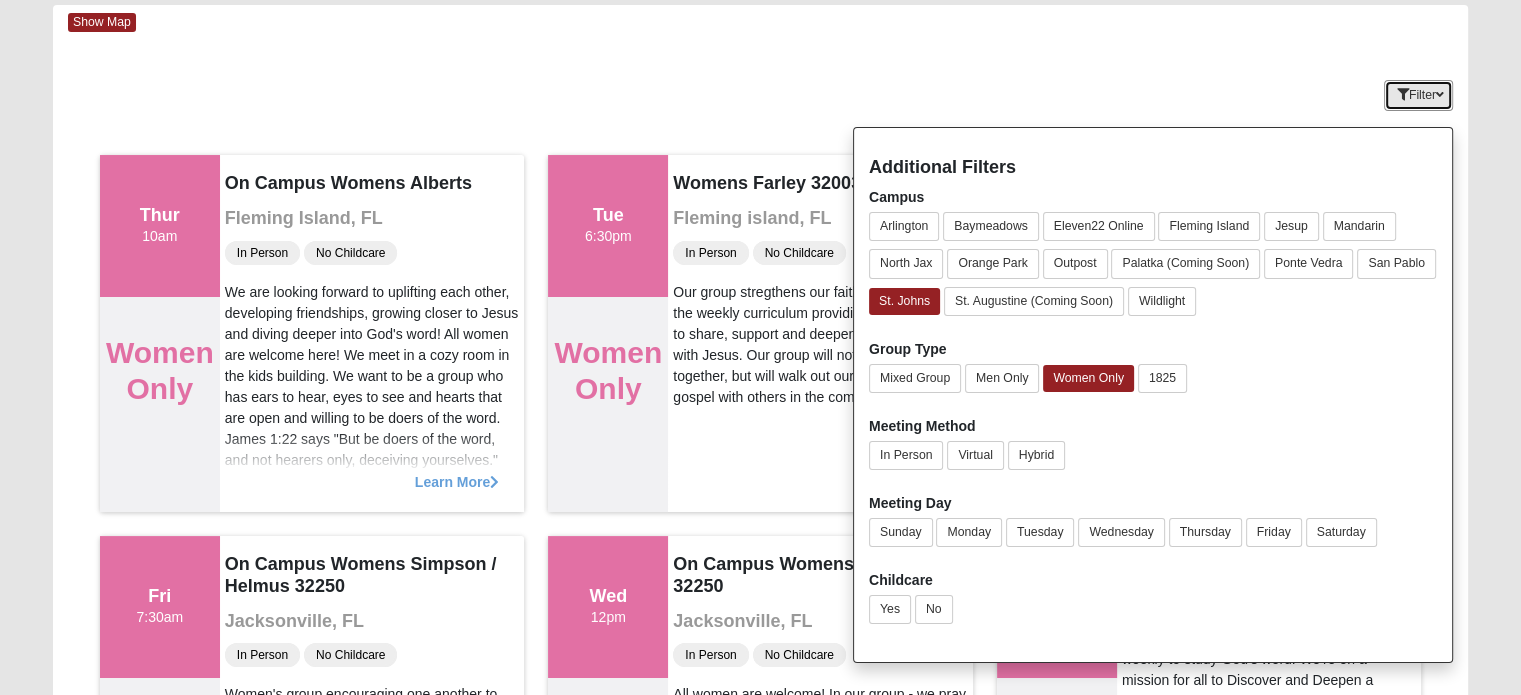 type 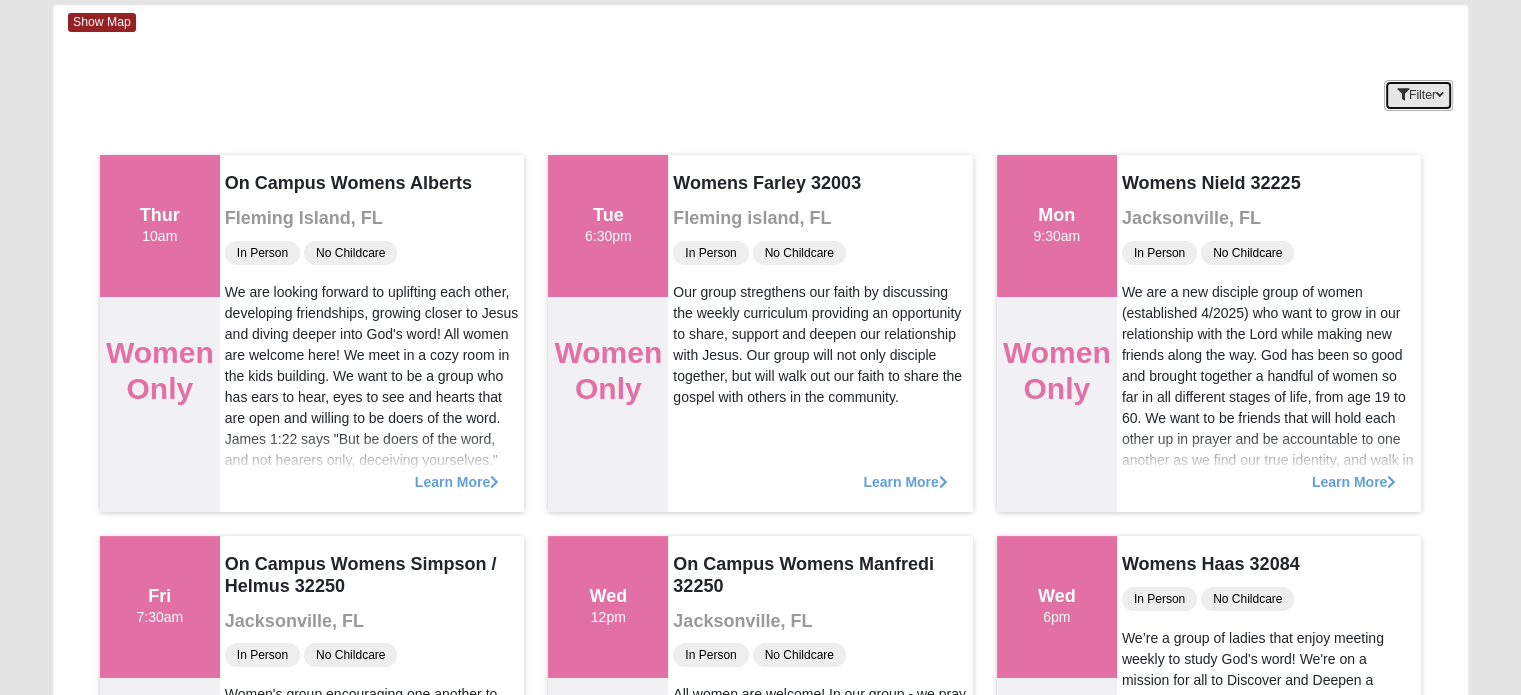 click on "Filter" at bounding box center (1418, 95) 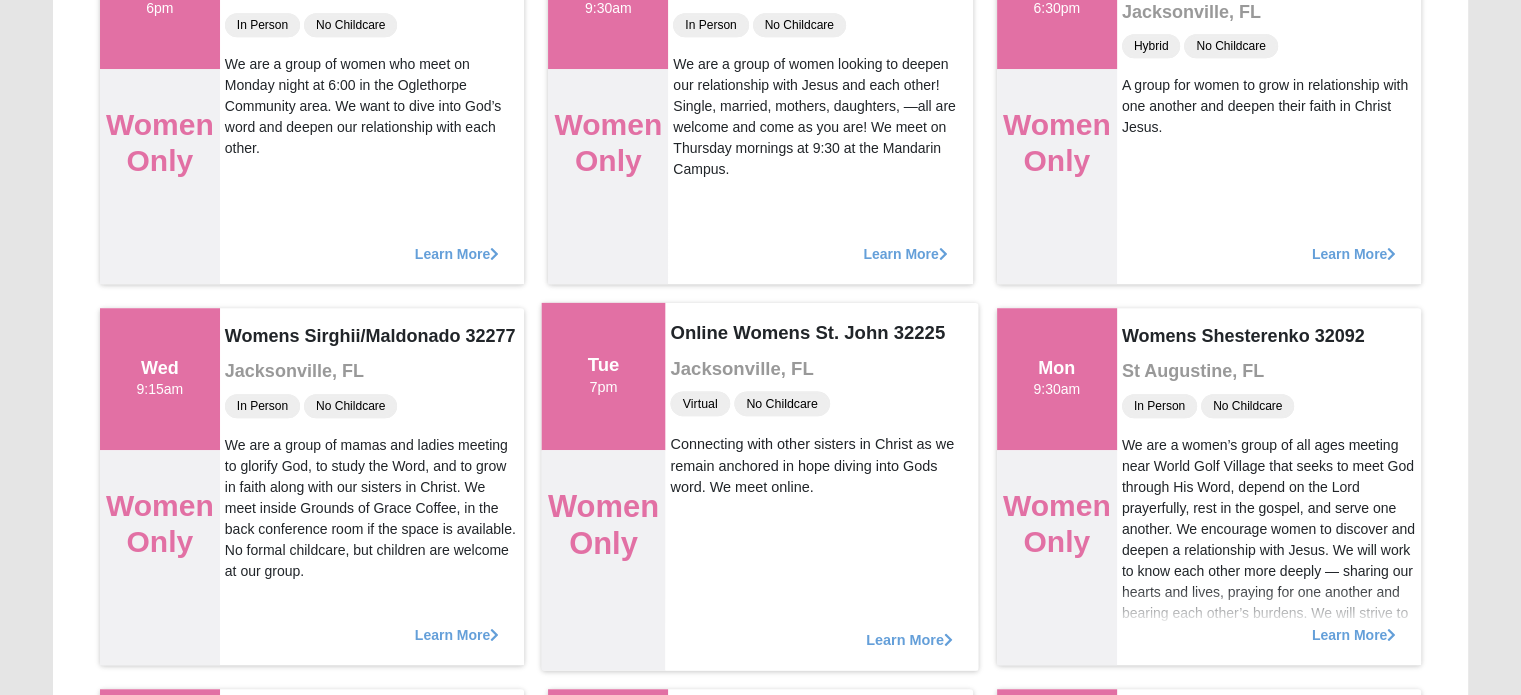 scroll, scrollTop: 1500, scrollLeft: 0, axis: vertical 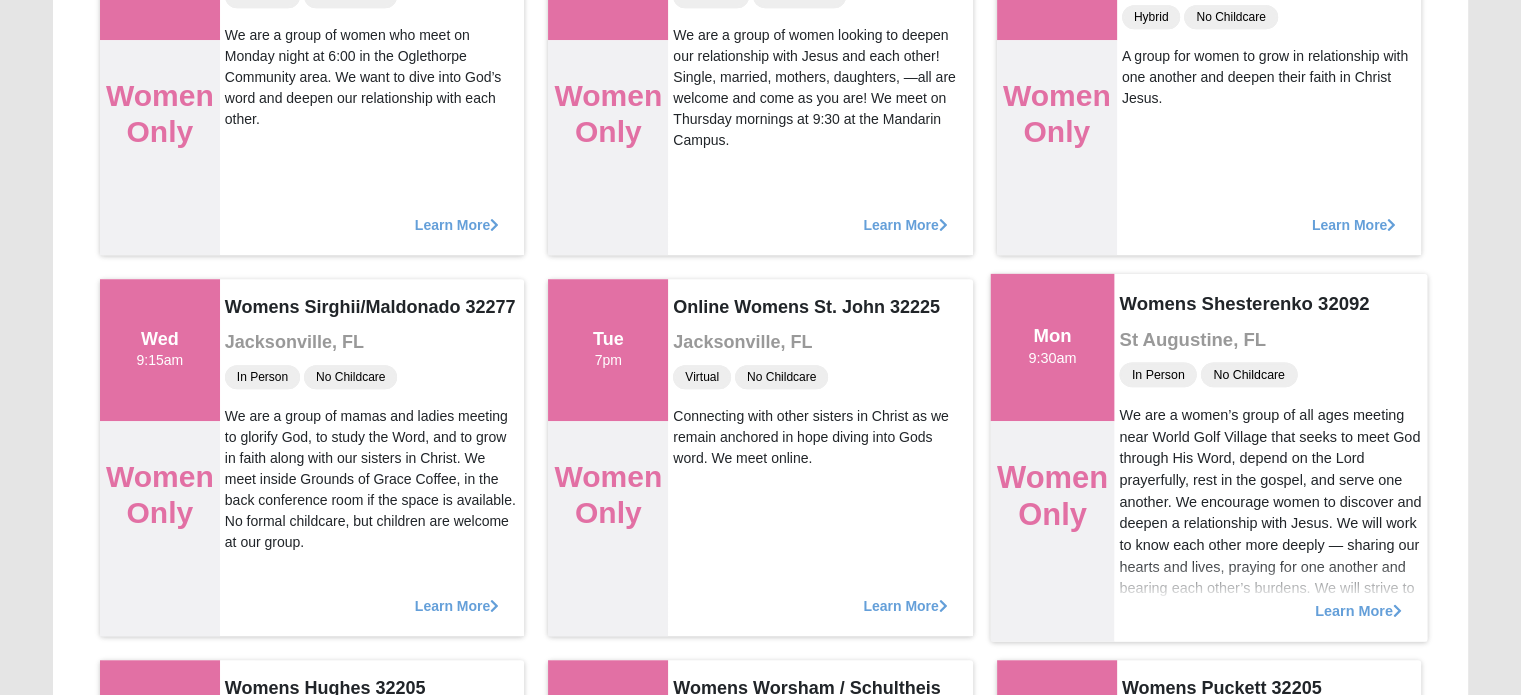 click on "Learn More" at bounding box center (1358, 600) 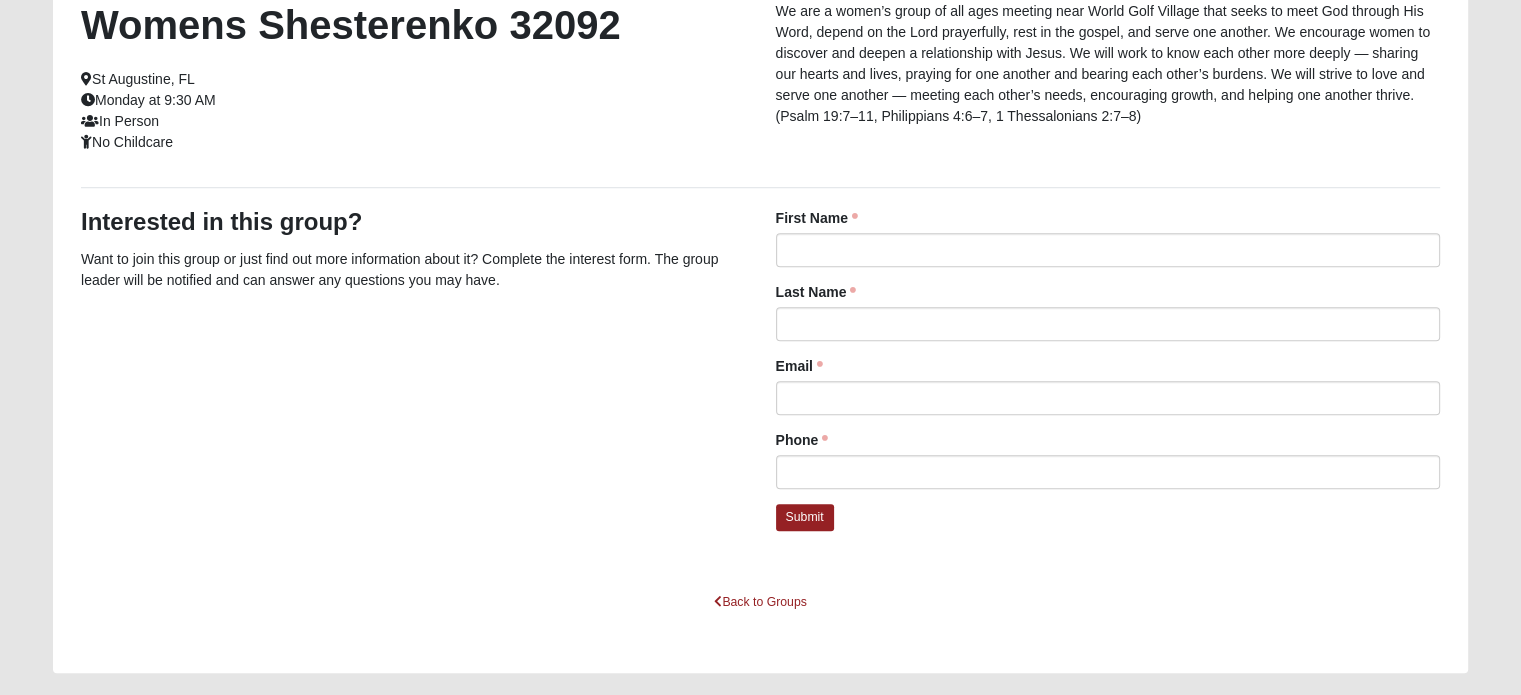 scroll, scrollTop: 1556, scrollLeft: 0, axis: vertical 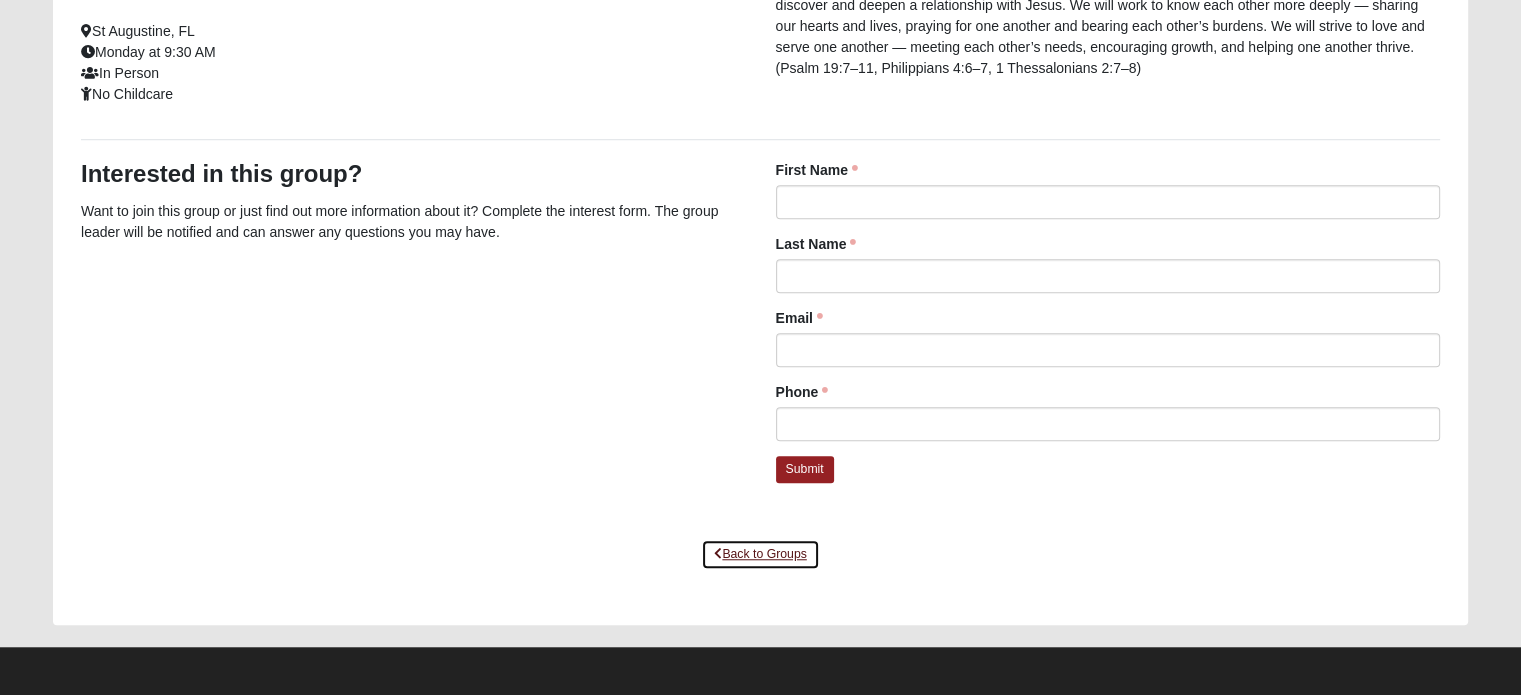 click on "Back to Groups" at bounding box center [760, 554] 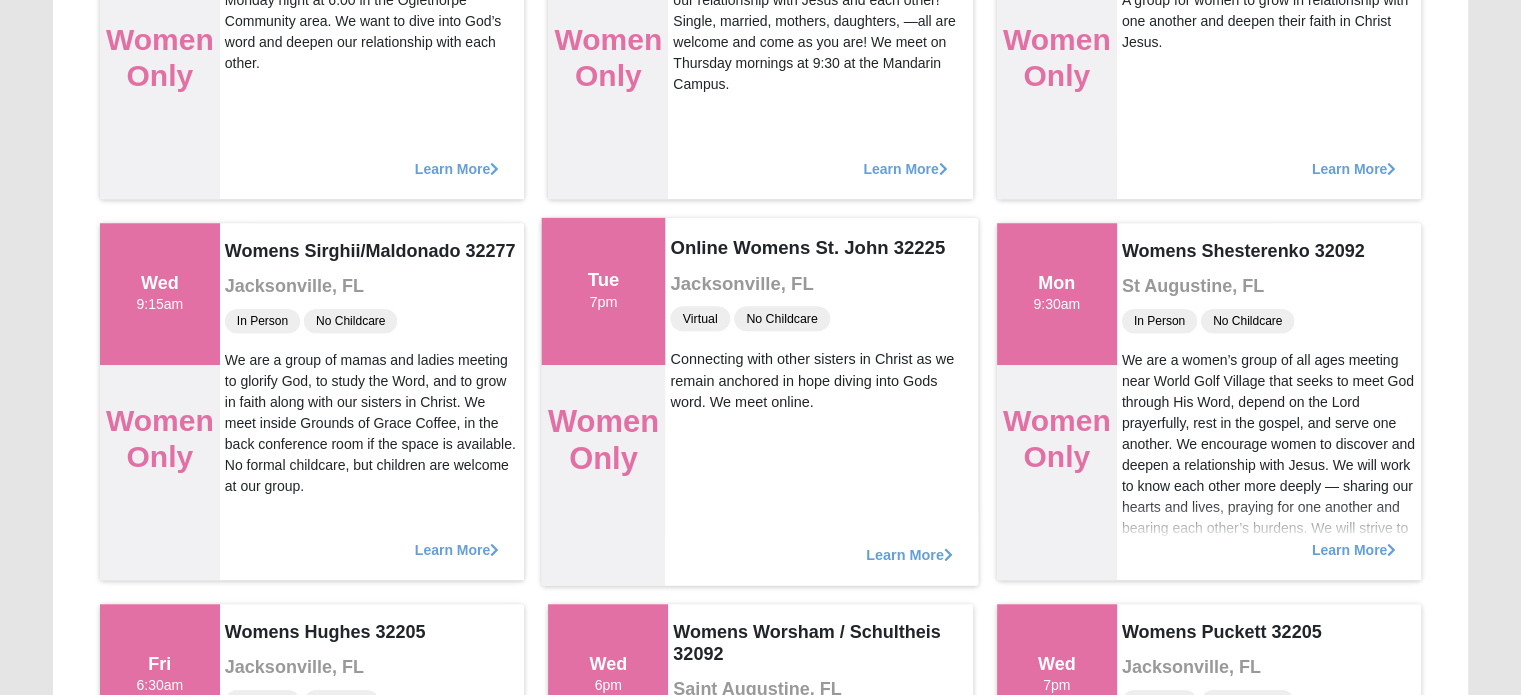 click on "Learn More" at bounding box center [909, 544] 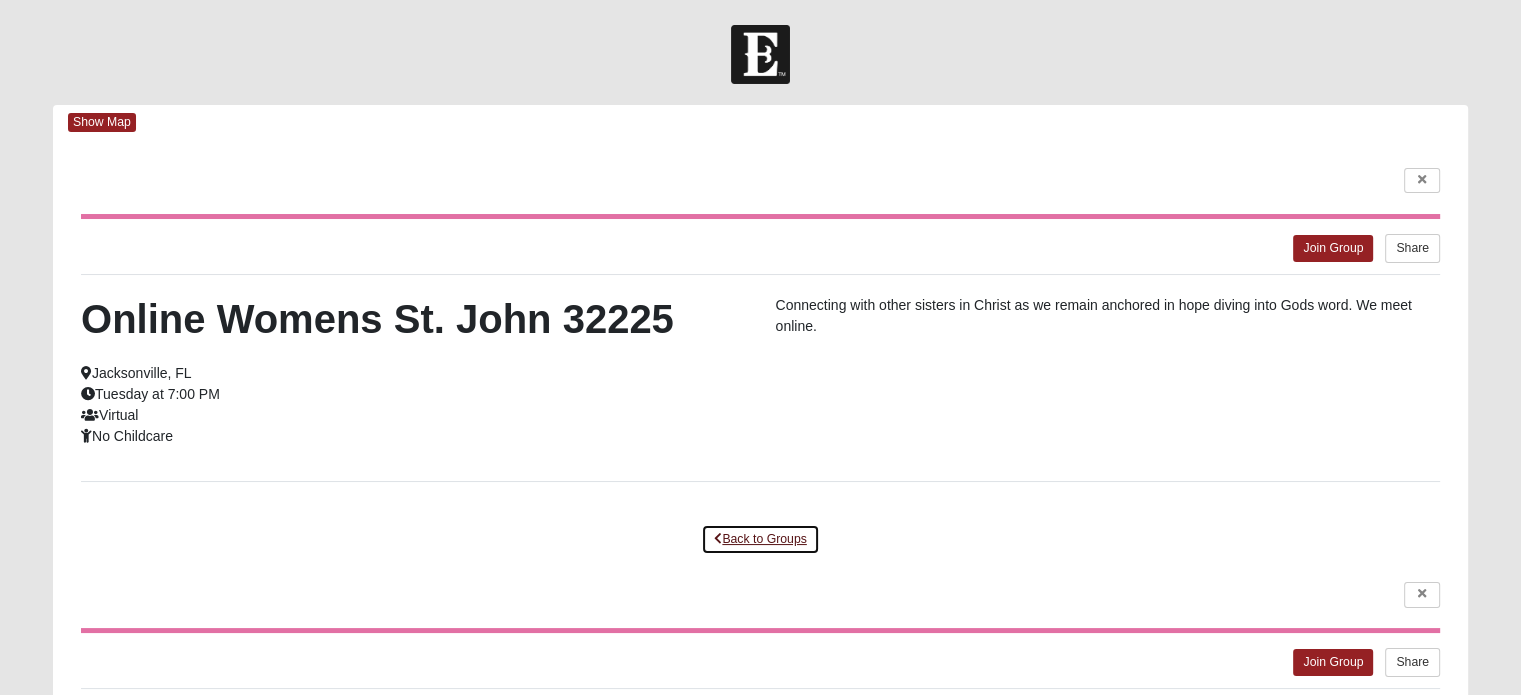 click on "Back to Groups" at bounding box center [760, 539] 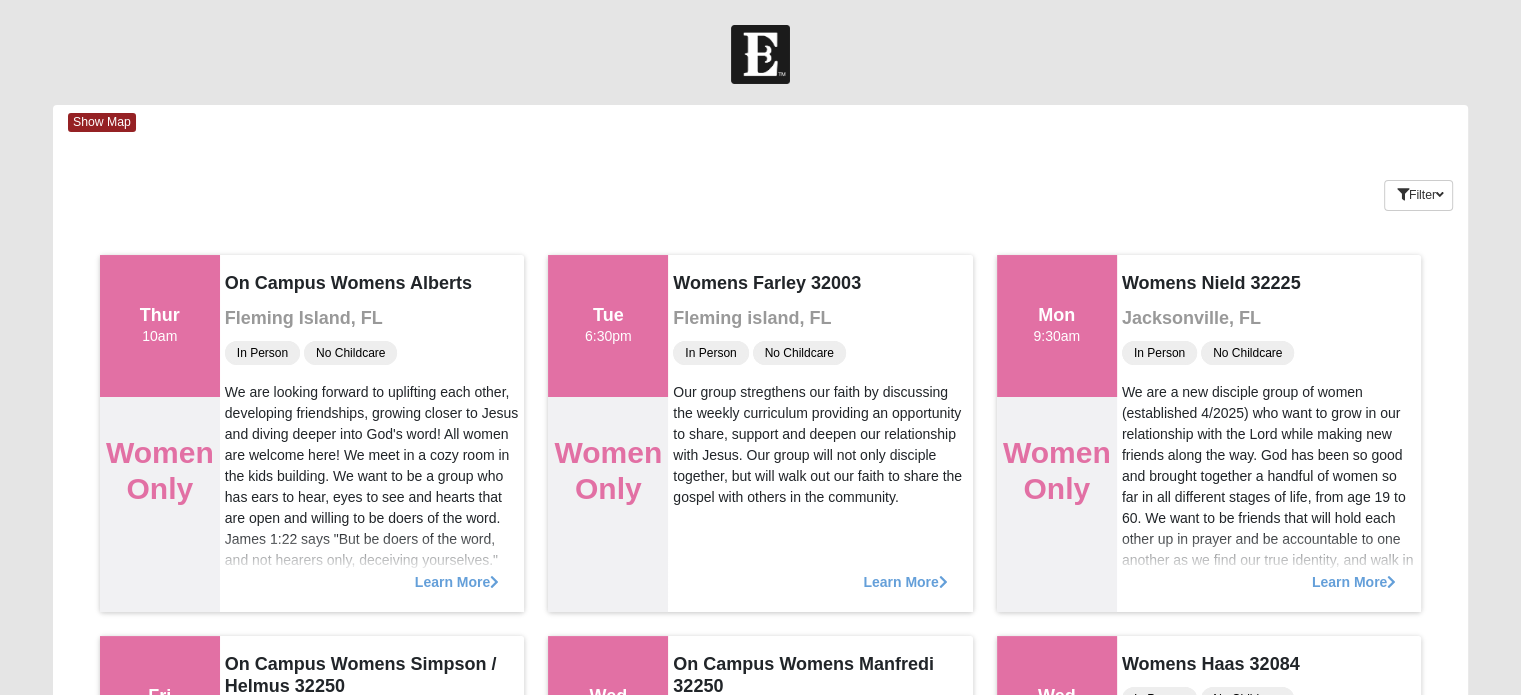 click on "Womens Farley 32003
[CITY], [STATE]
In Person
No Childcare
Our group stregthens our faith by discussing the weekly curriculum providing an opportunity to share, support and deepen our relationship with Jesus.  Our group will not only disciple together, but will walk out our faith to share the gospel with others in the community.
Learn More" at bounding box center (820, 433) 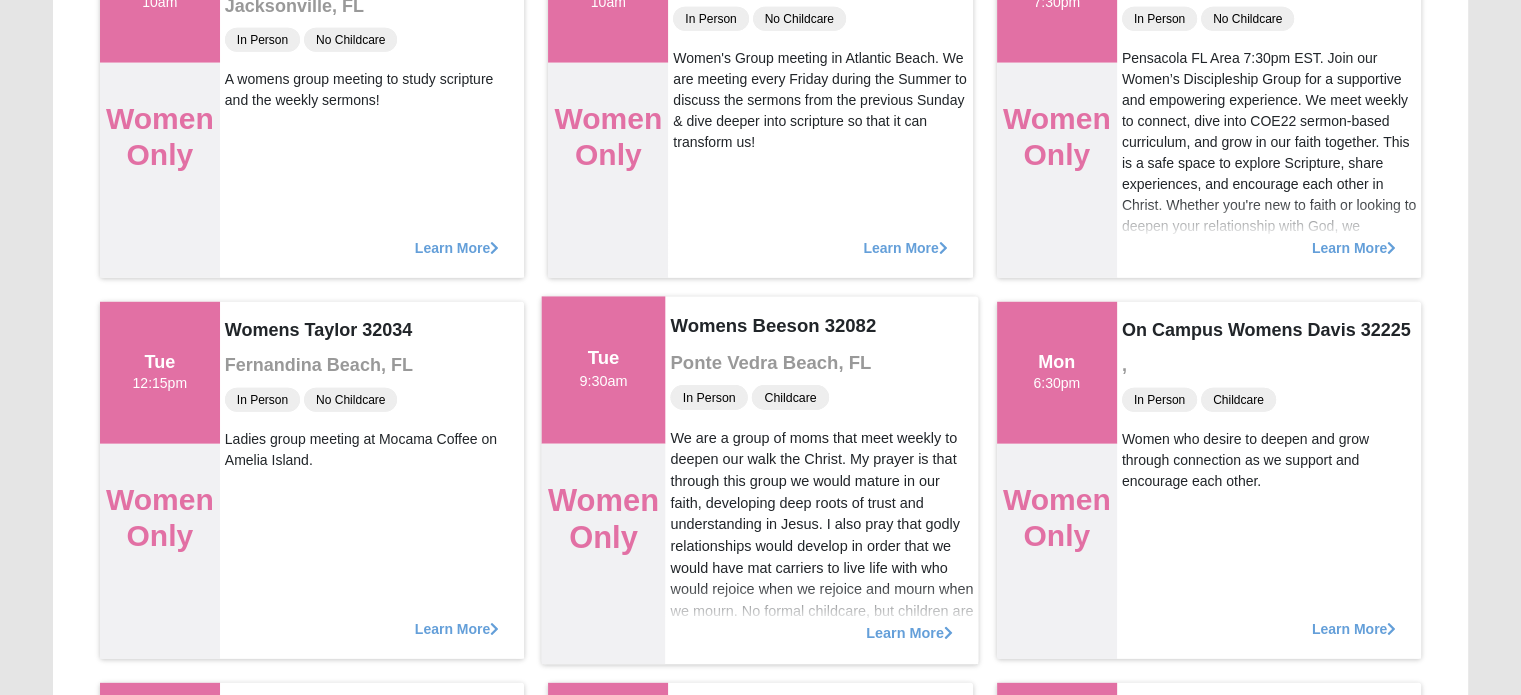 scroll, scrollTop: 5700, scrollLeft: 0, axis: vertical 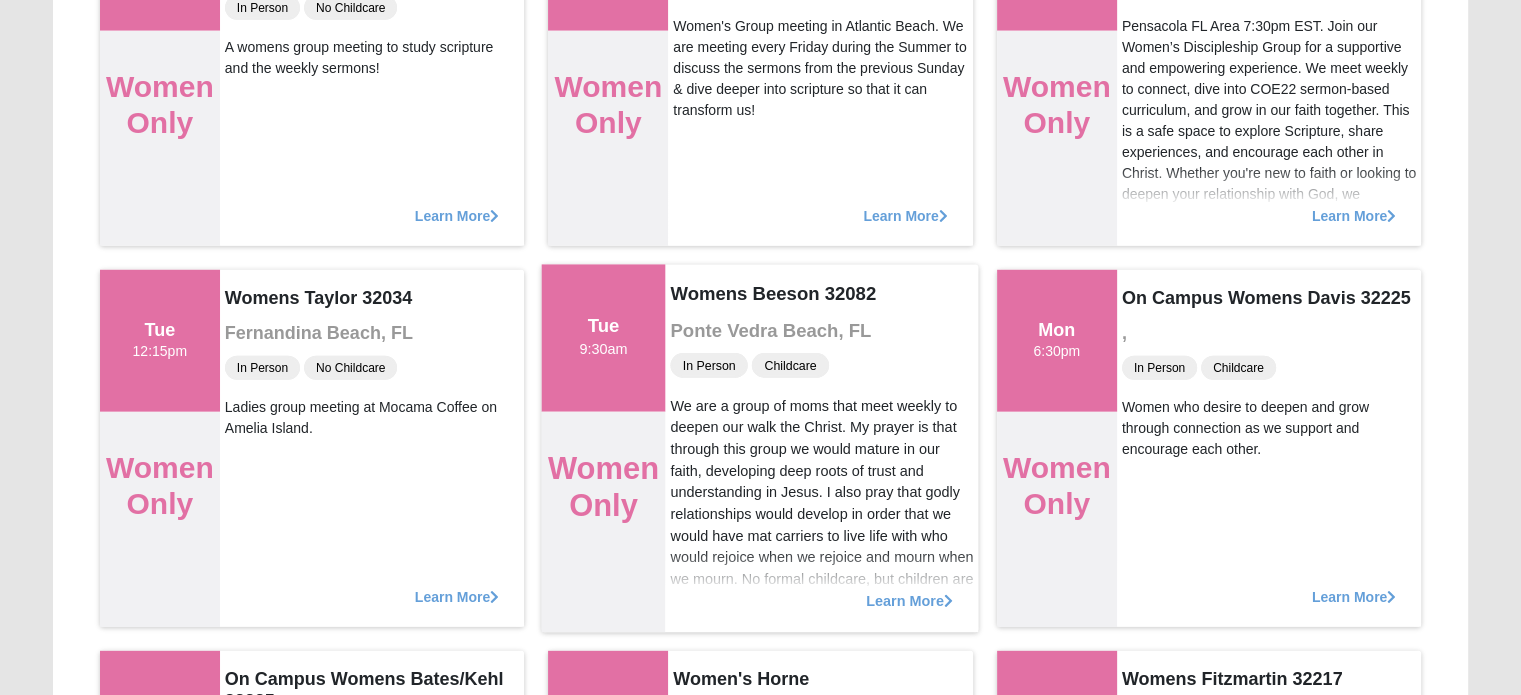 click on "Learn More" at bounding box center [909, 591] 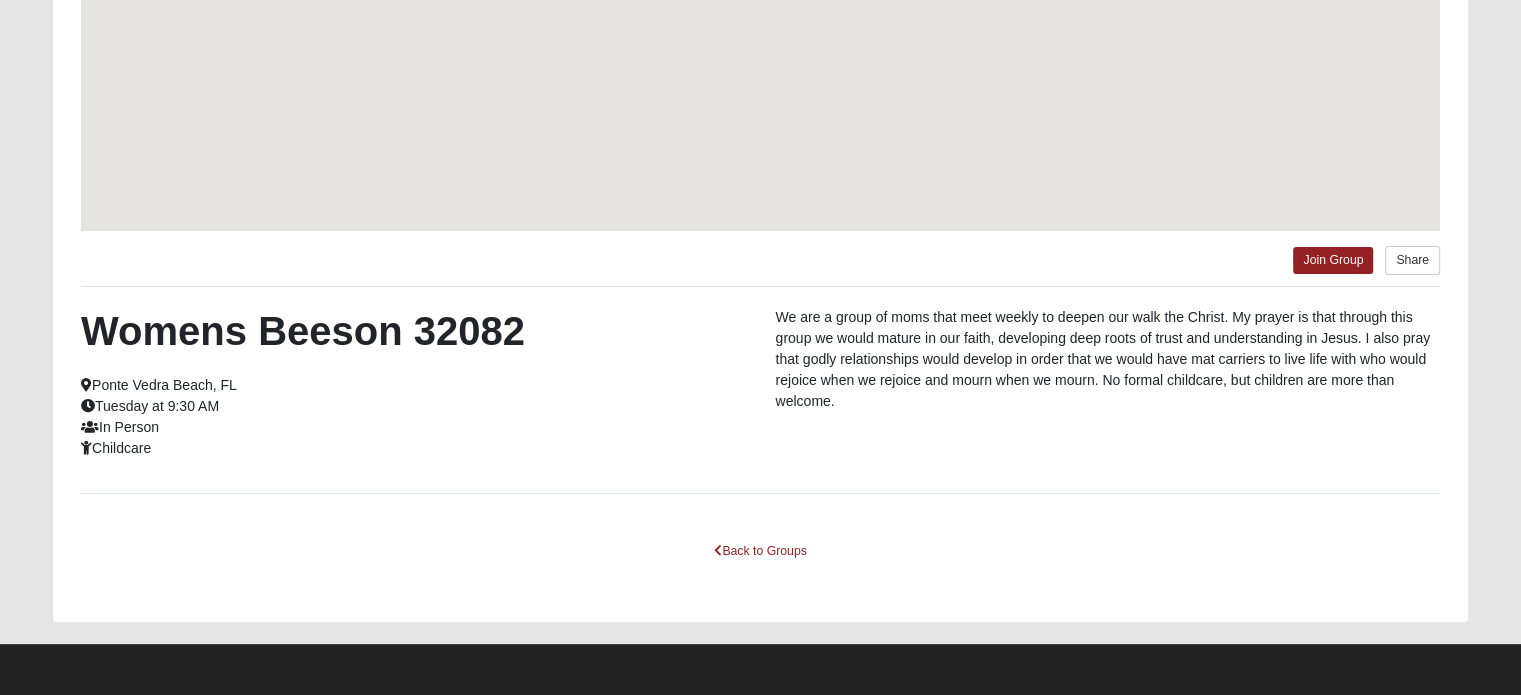 scroll, scrollTop: 386, scrollLeft: 0, axis: vertical 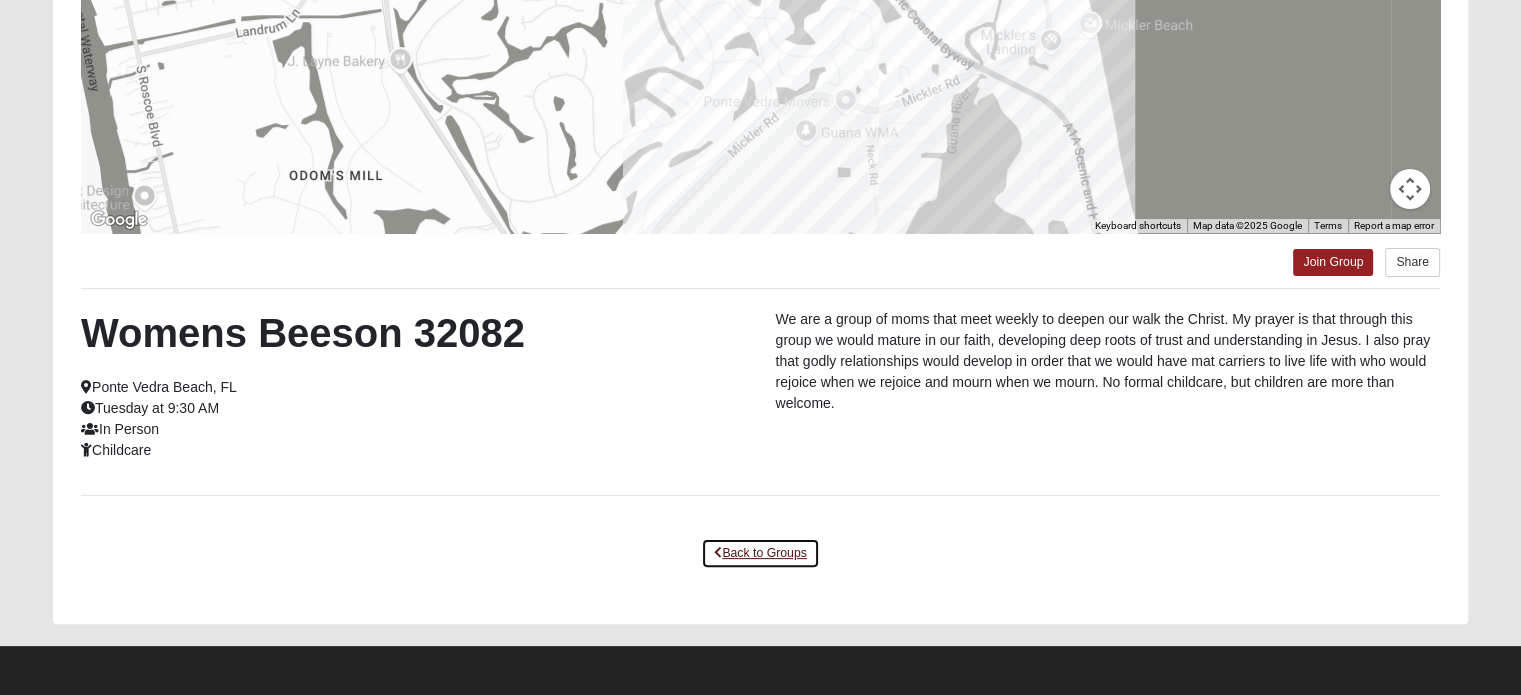 click on "Back to Groups" at bounding box center [760, 553] 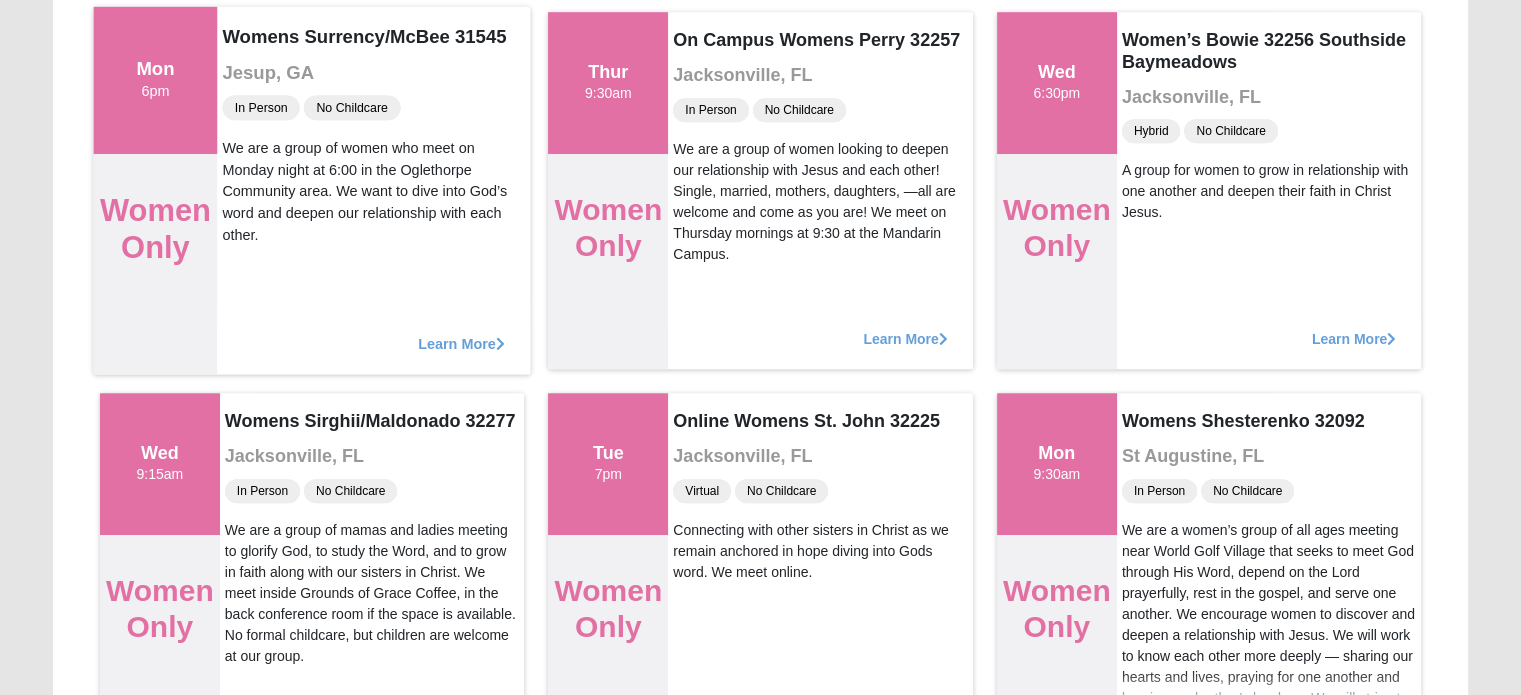 scroll, scrollTop: 1486, scrollLeft: 0, axis: vertical 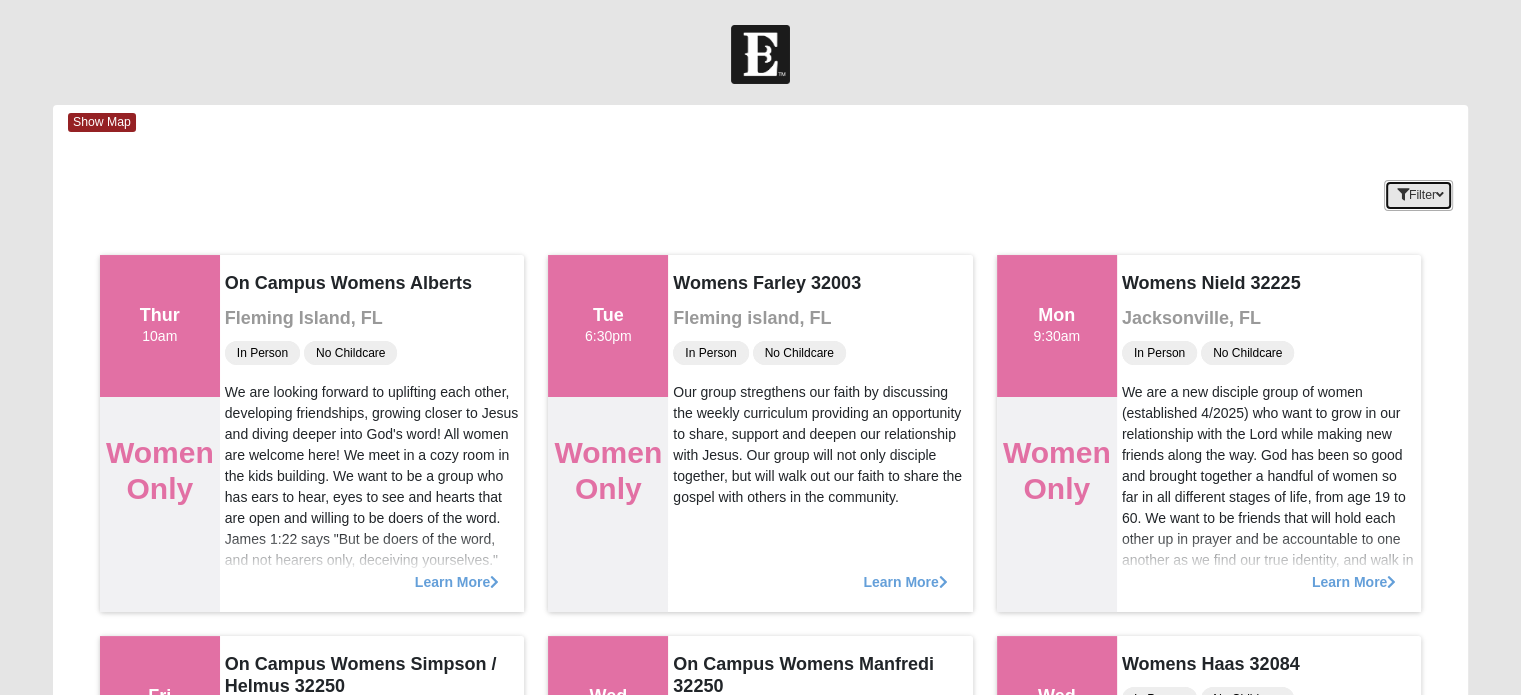 click at bounding box center [1403, 195] 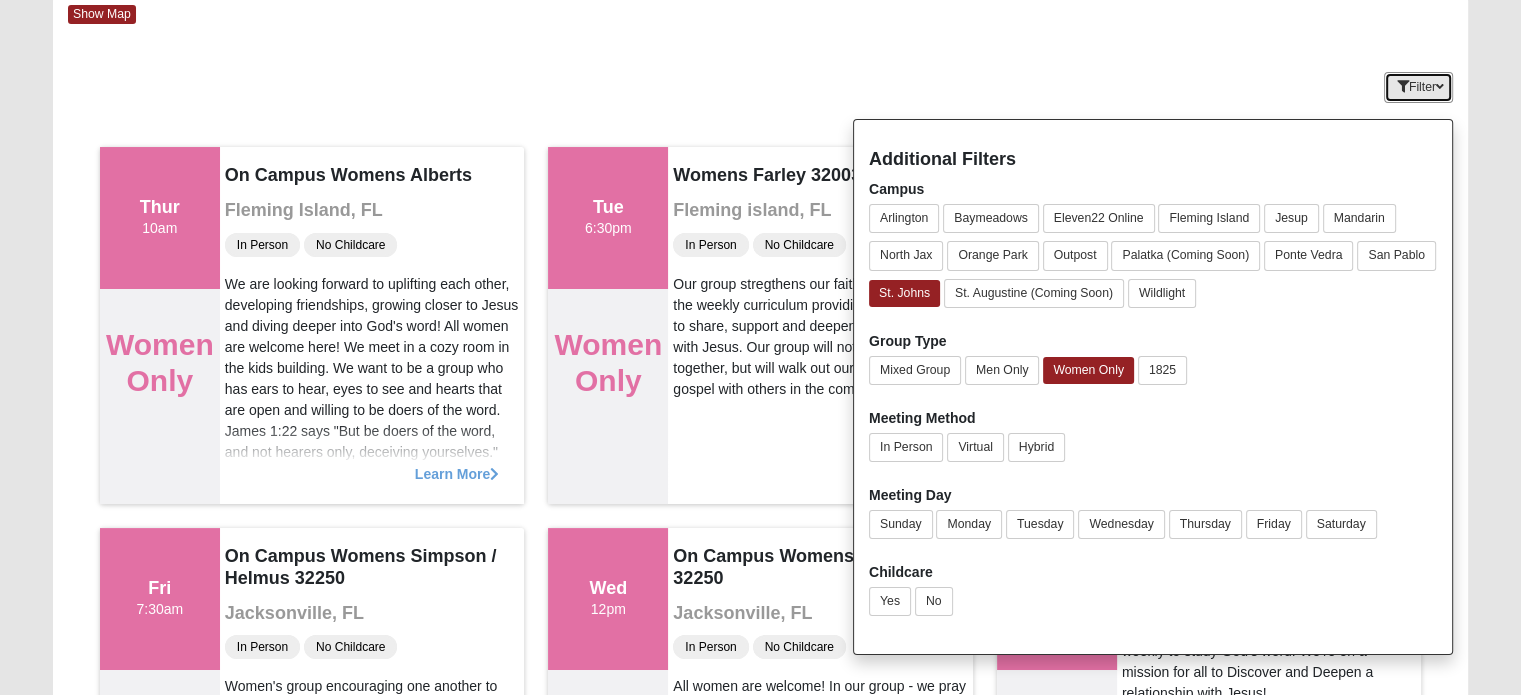scroll, scrollTop: 100, scrollLeft: 0, axis: vertical 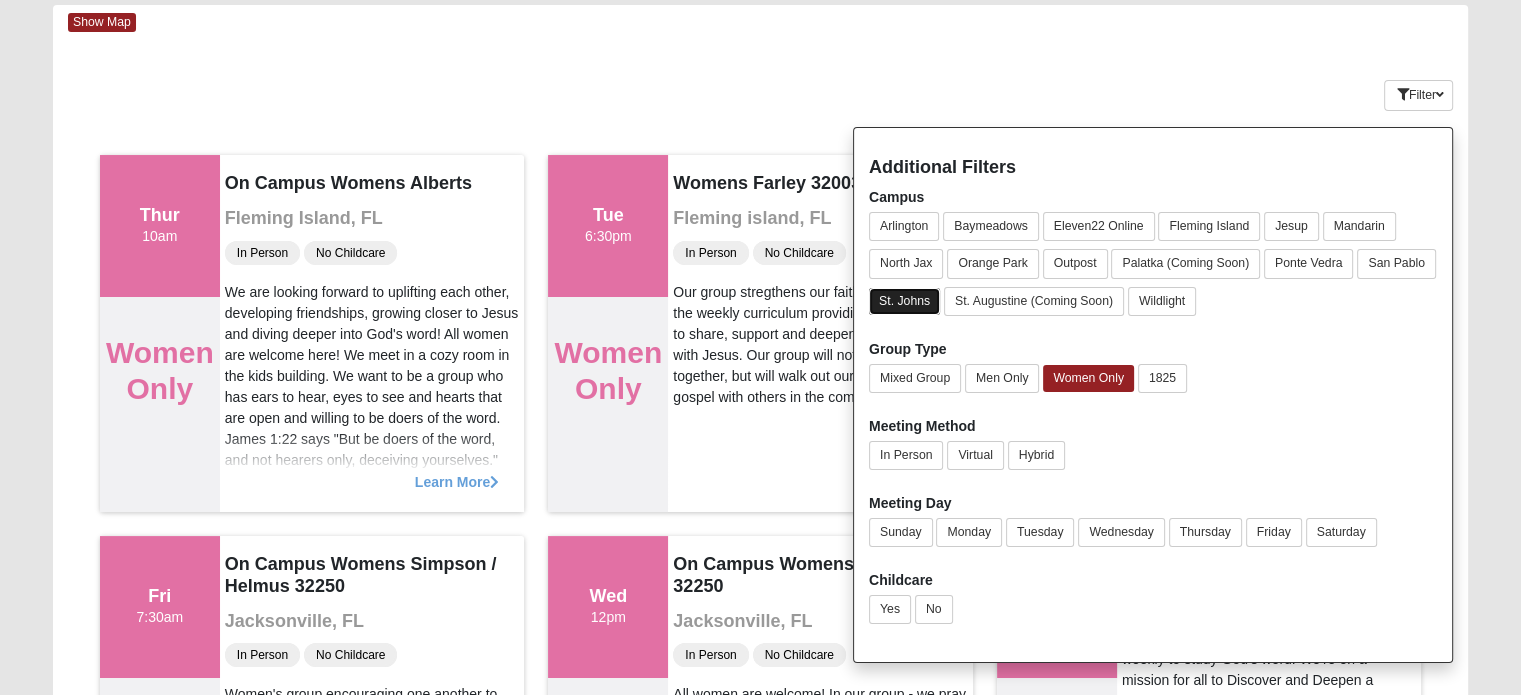 click on "St. Johns" at bounding box center (904, 301) 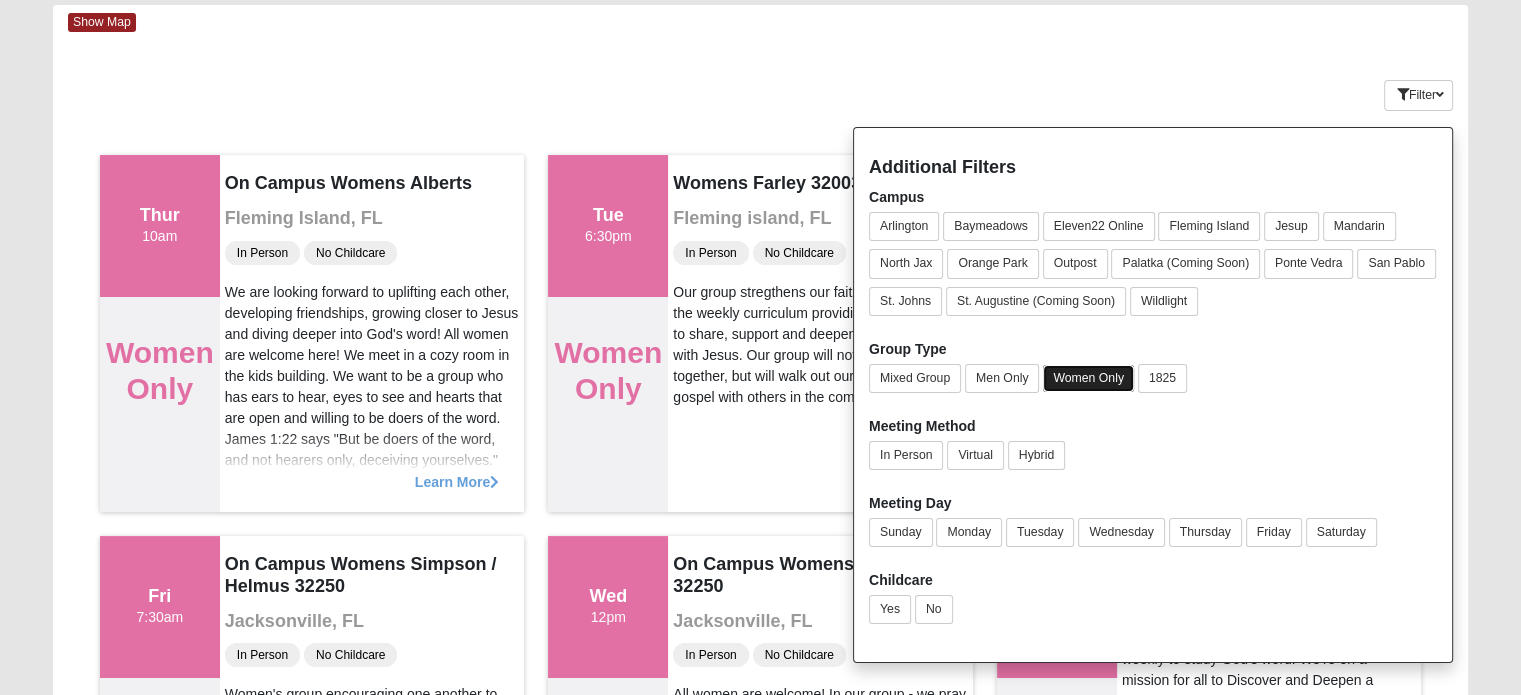 click on "Women Only" at bounding box center [1088, 378] 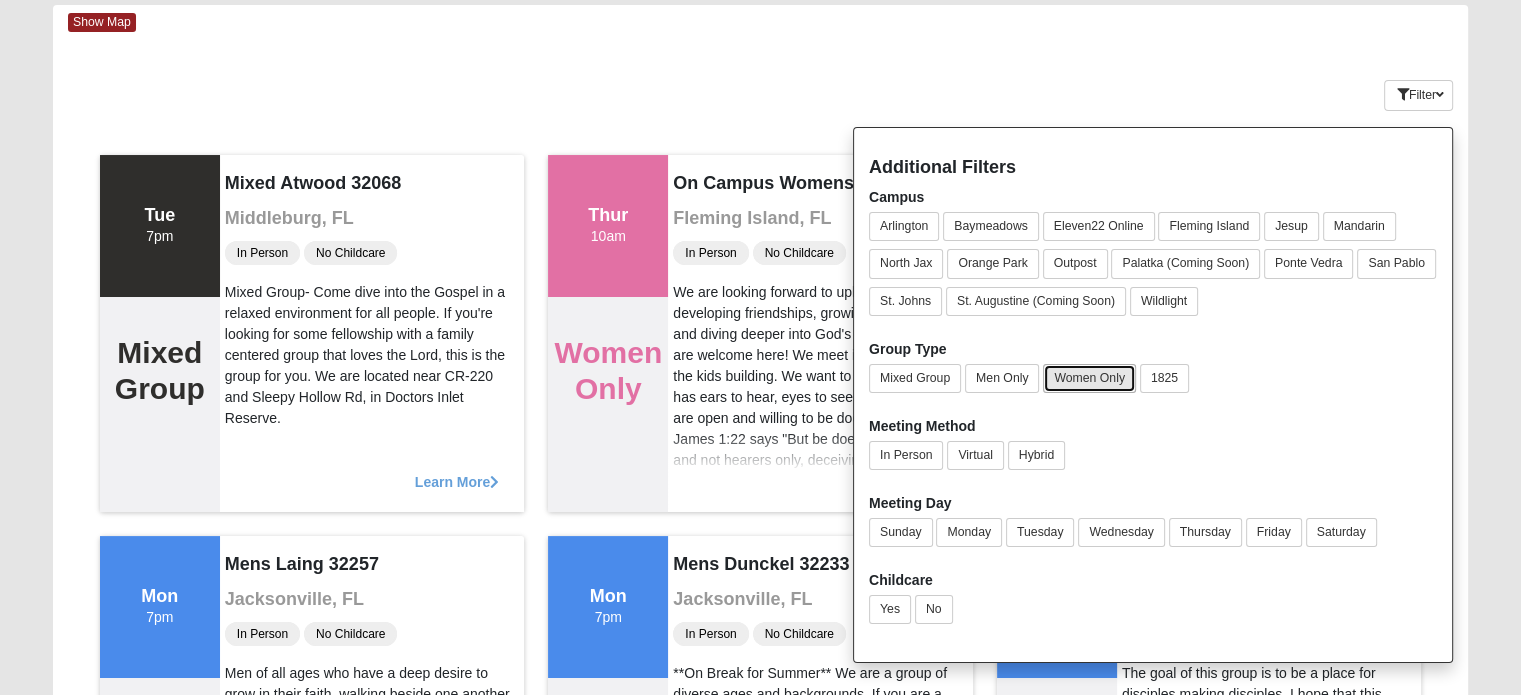 click on "Women Only" at bounding box center (1089, 378) 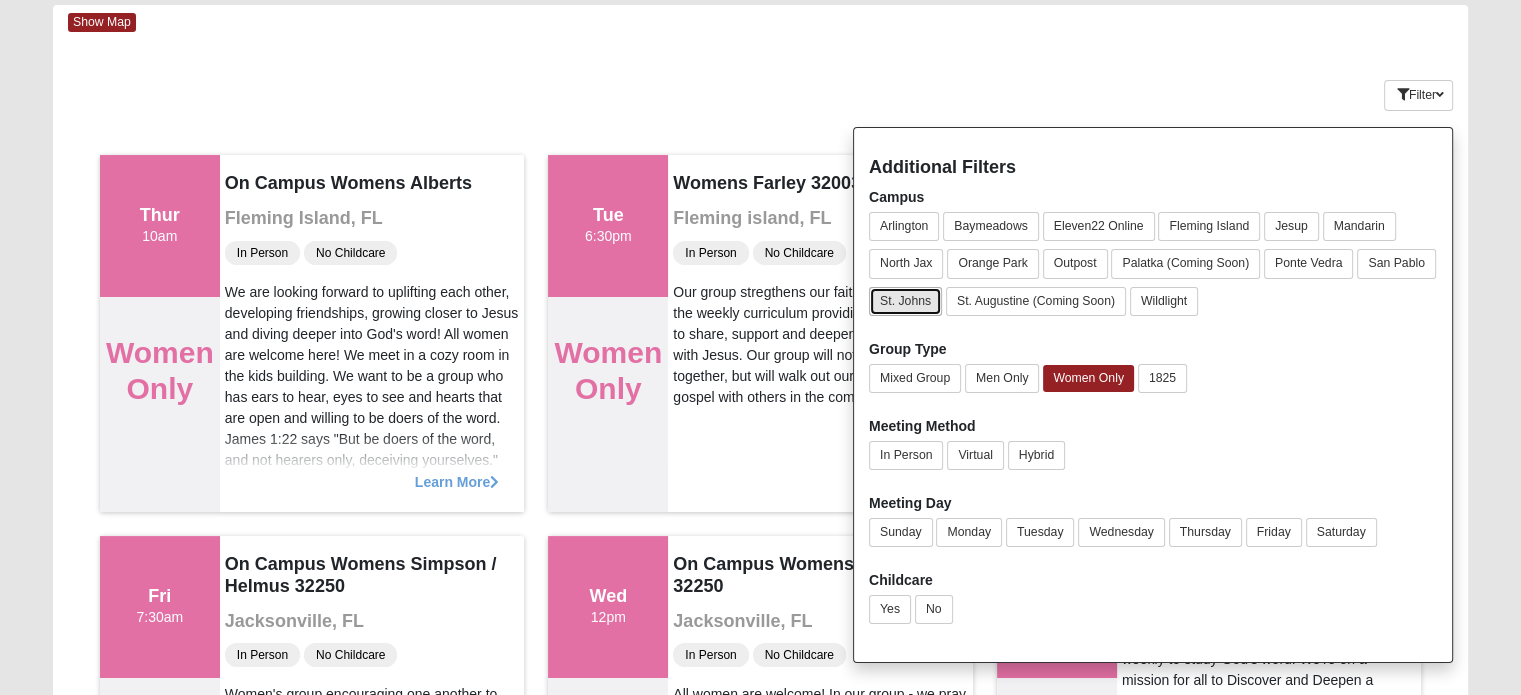 click on "St. Johns" at bounding box center (905, 301) 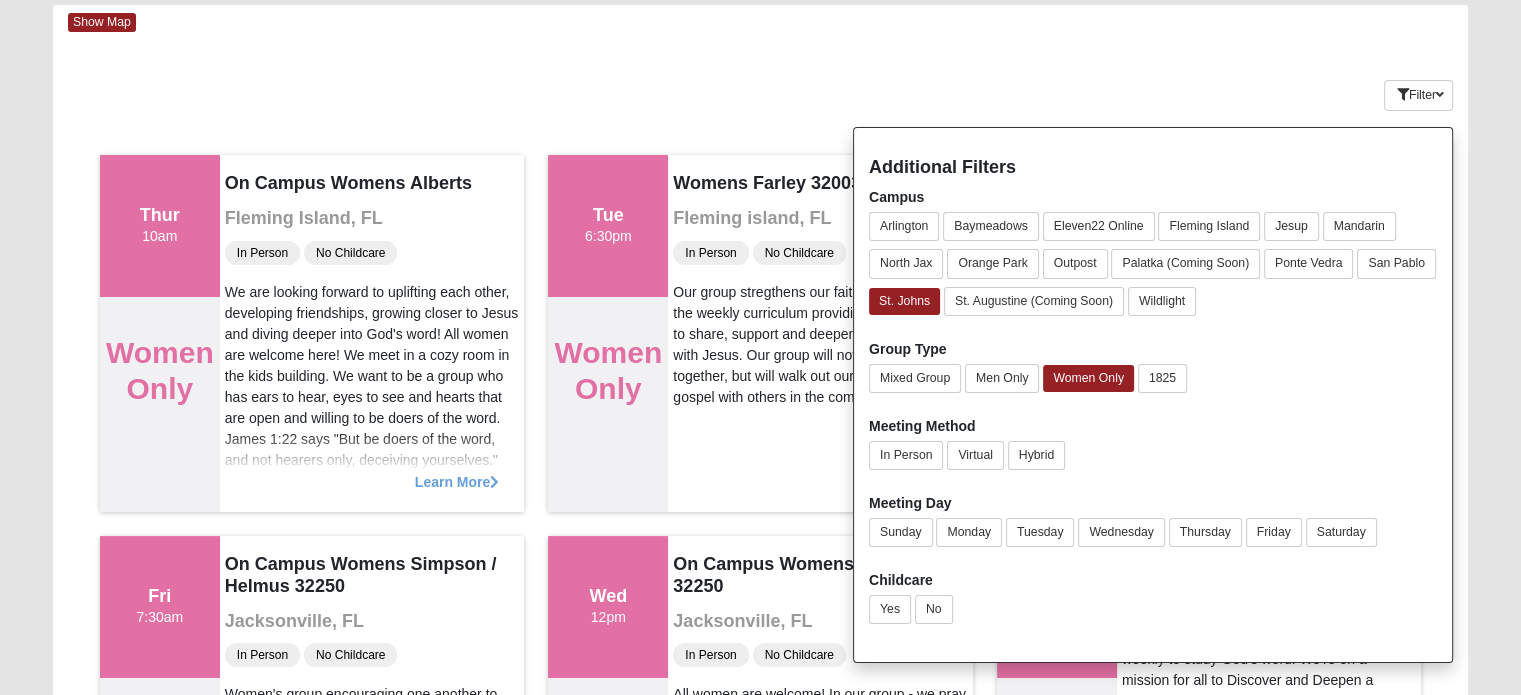 click on "Additional Filters
Campus
Arlington
Baymeadows
Eleven22 Online
Fleming Island
Jesup
Mandarin
North Jax
Orange Park
Outpost
Palatka (Coming Soon)
Ponte Vedra
San Pablo
St. Johns
St. Augustine (Coming Soon) Wildlight" at bounding box center [1153, 395] 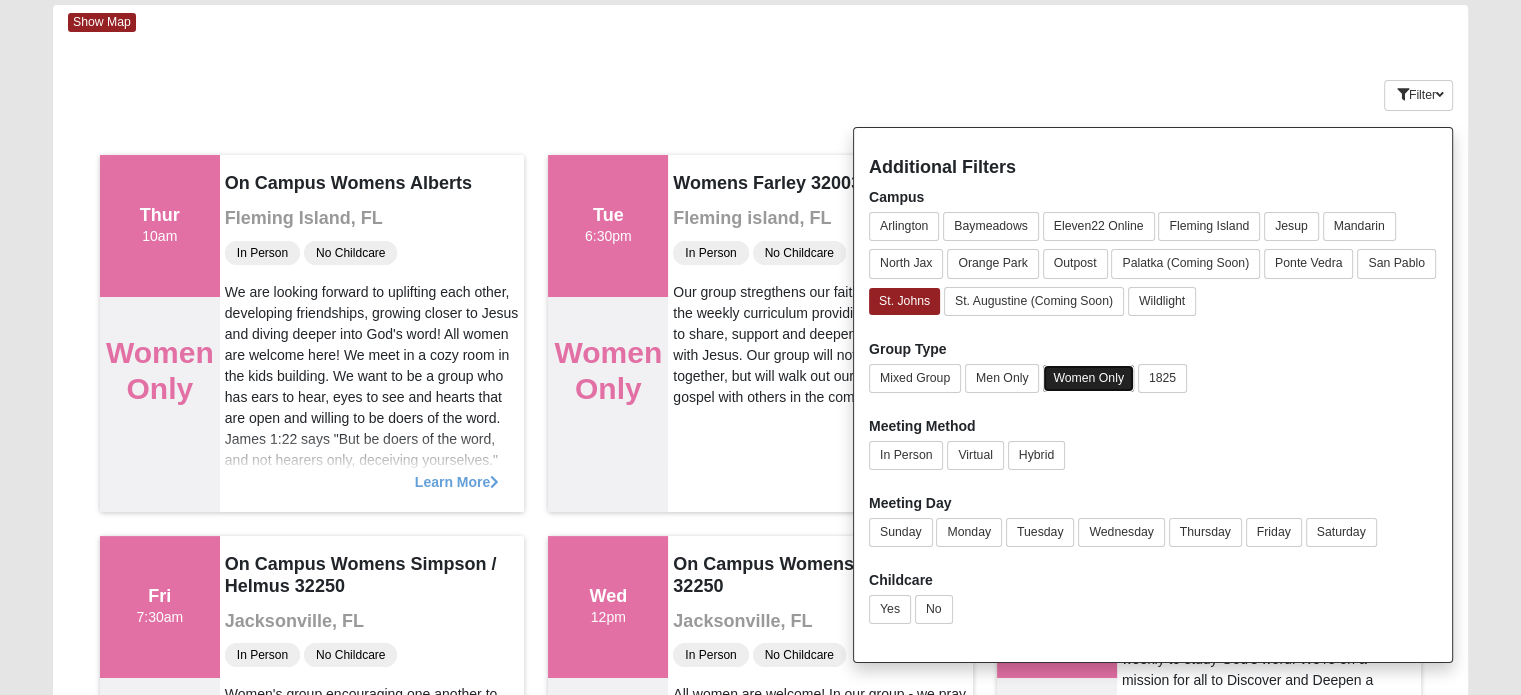 click on "Women Only" at bounding box center [1088, 378] 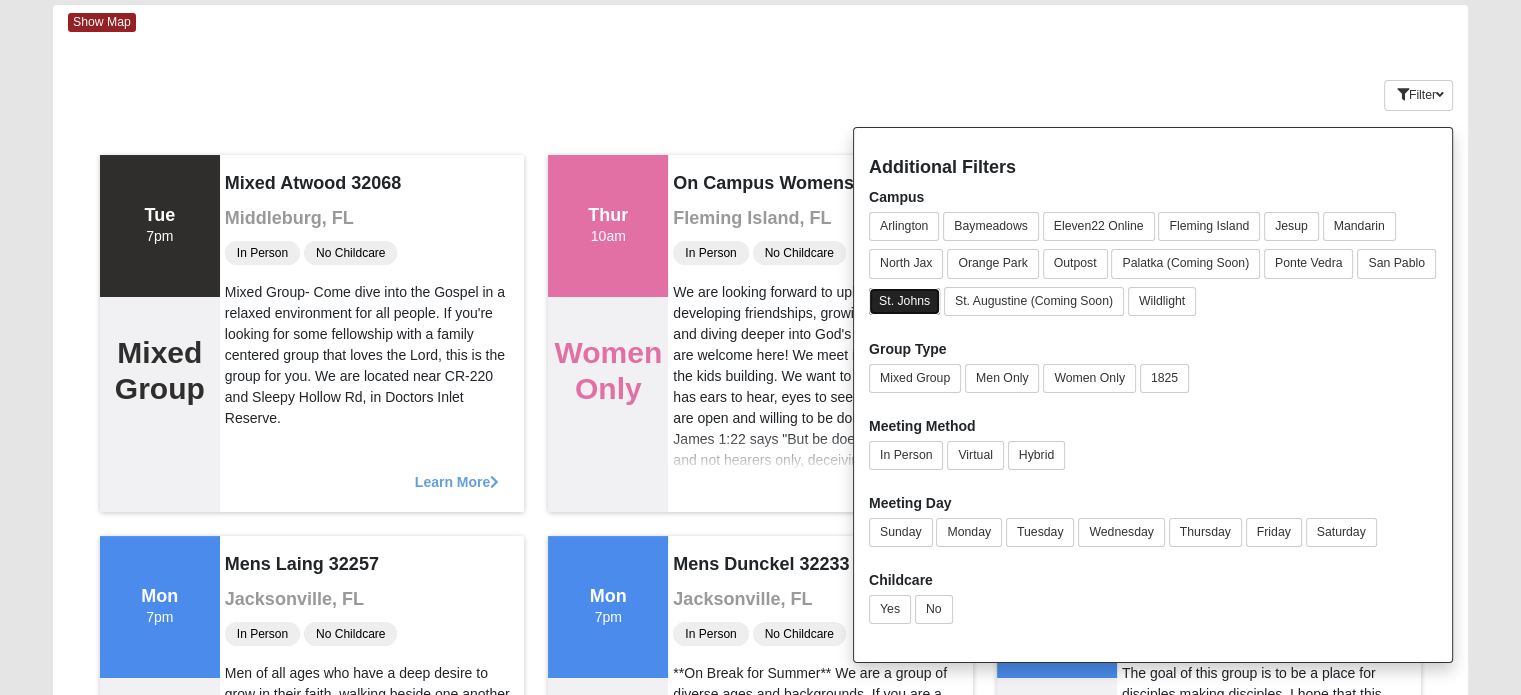 click on "St. Johns" at bounding box center [904, 301] 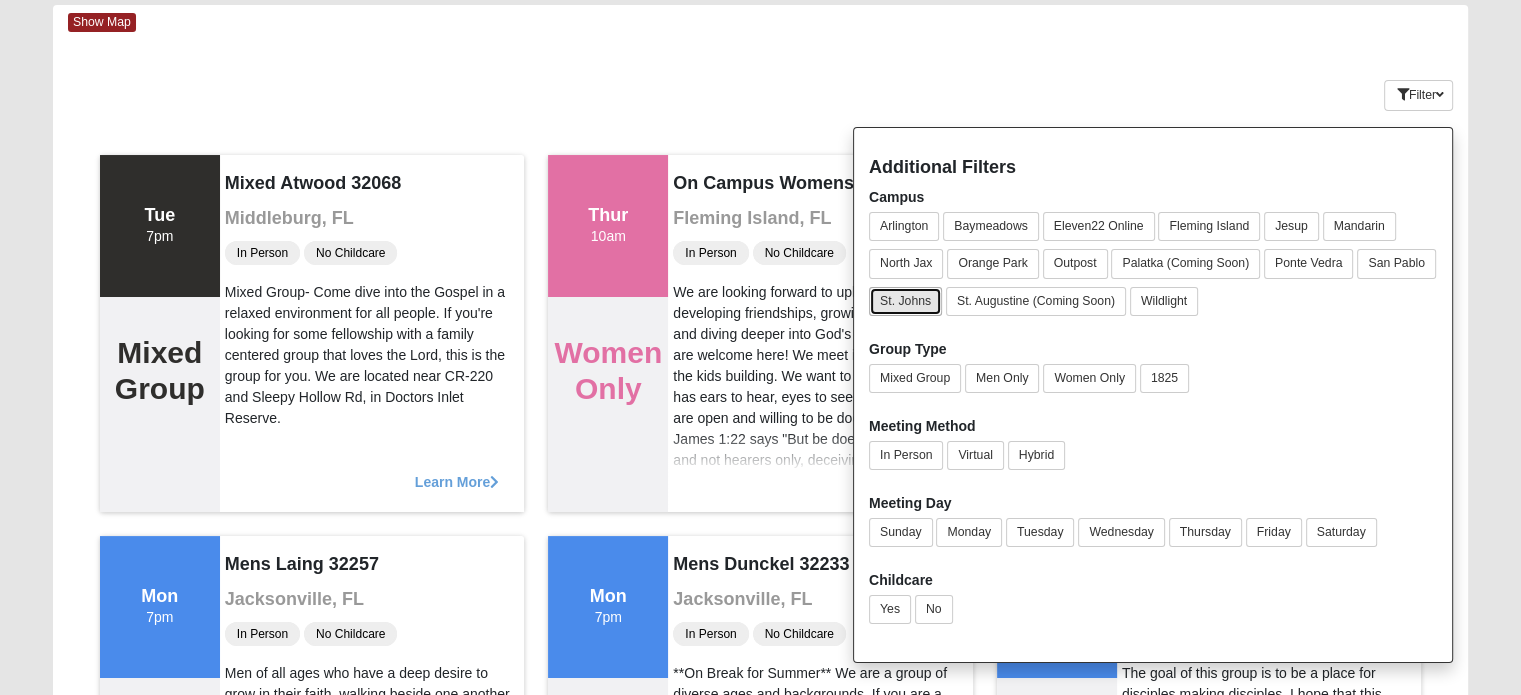 click on "St. Johns" at bounding box center (905, 301) 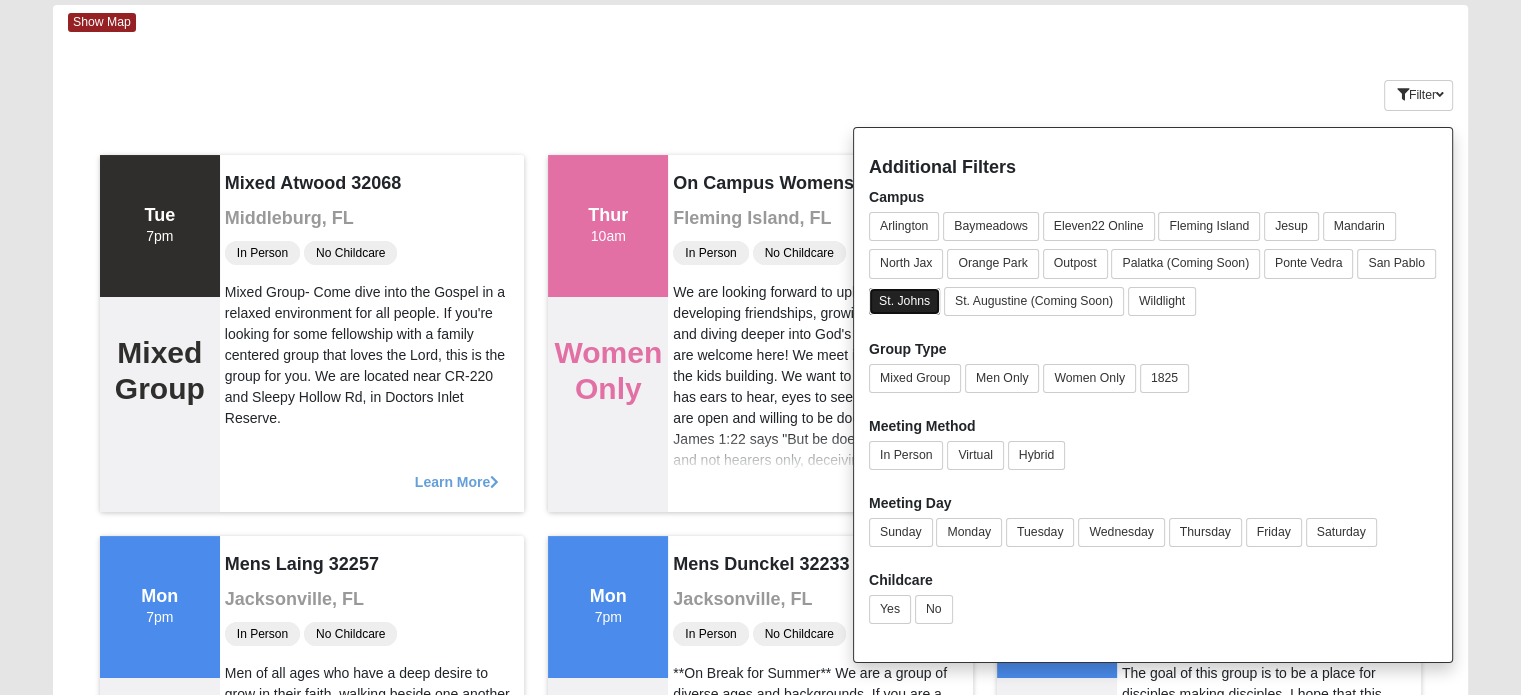 click on "St. Johns" at bounding box center (904, 301) 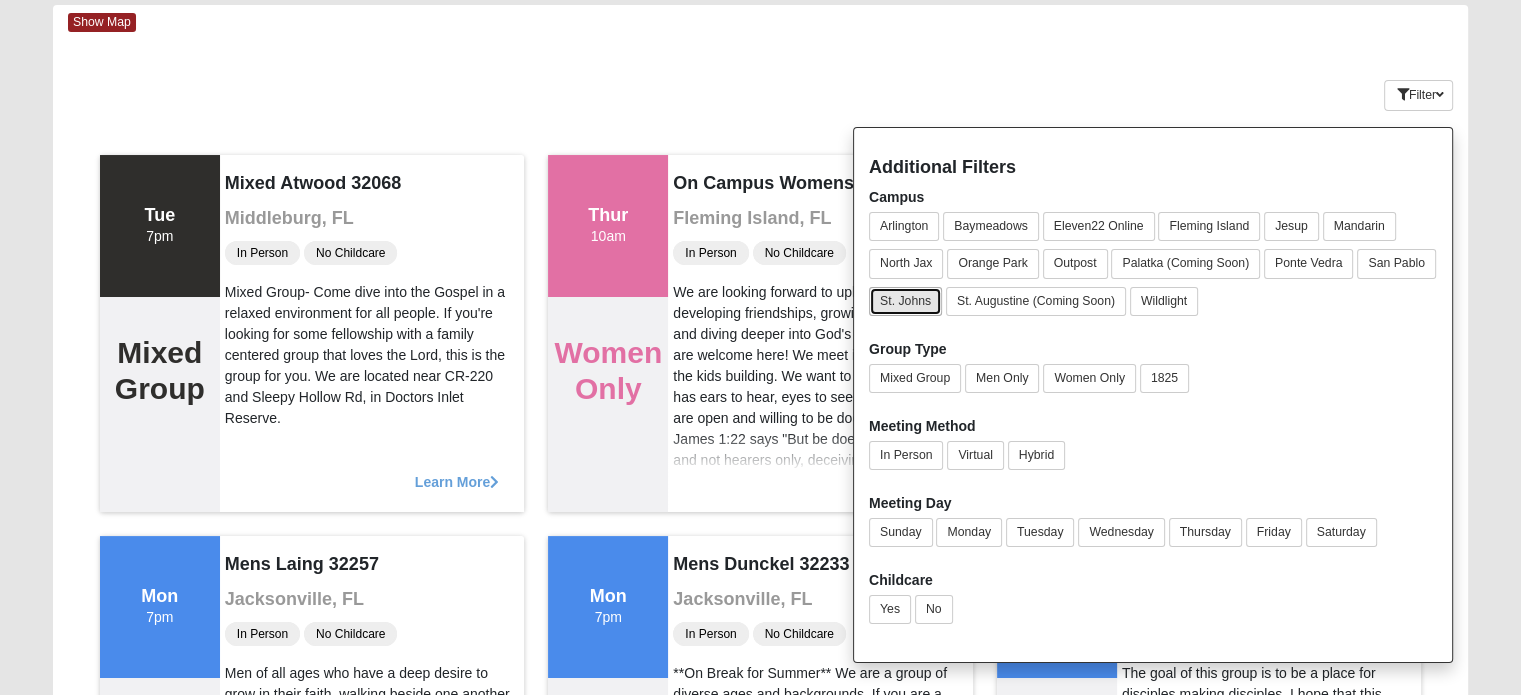 click on "St. Johns" at bounding box center (905, 301) 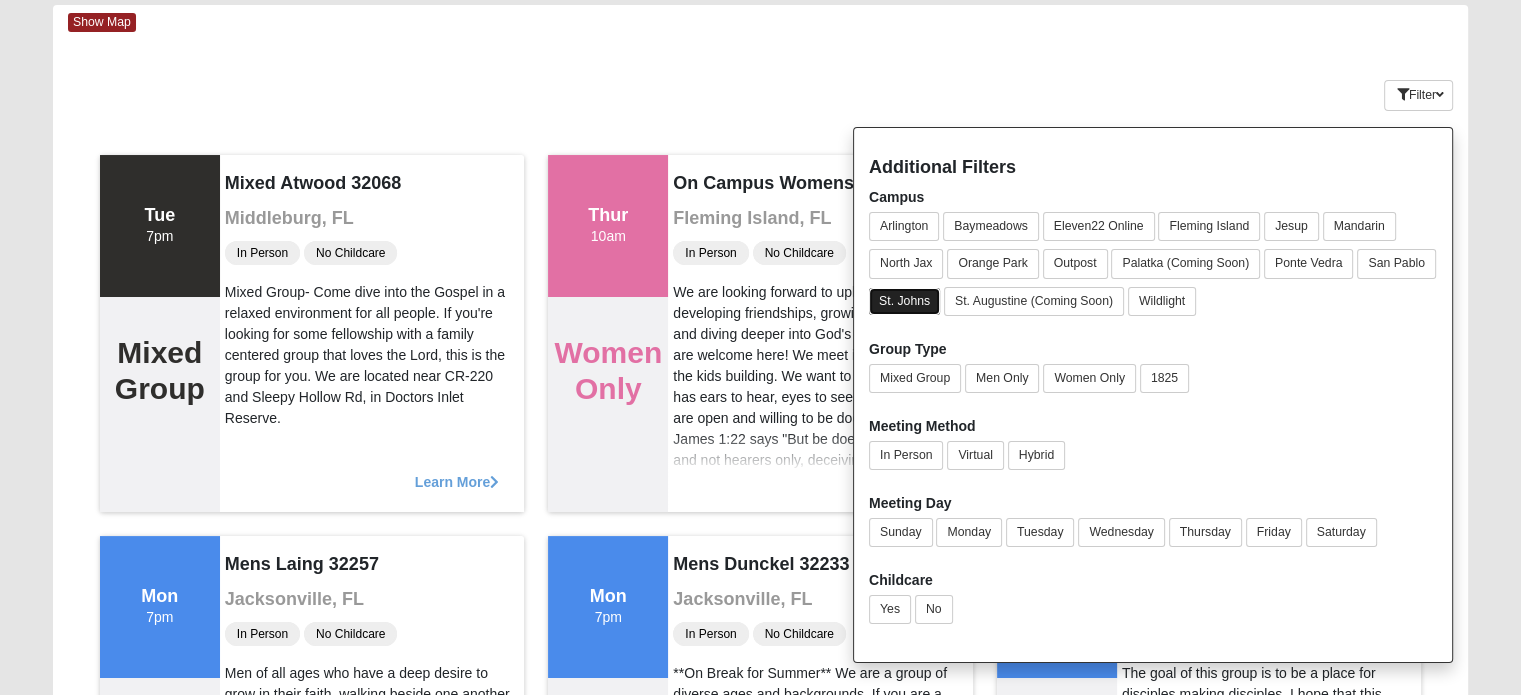 click on "St. Johns" at bounding box center (904, 301) 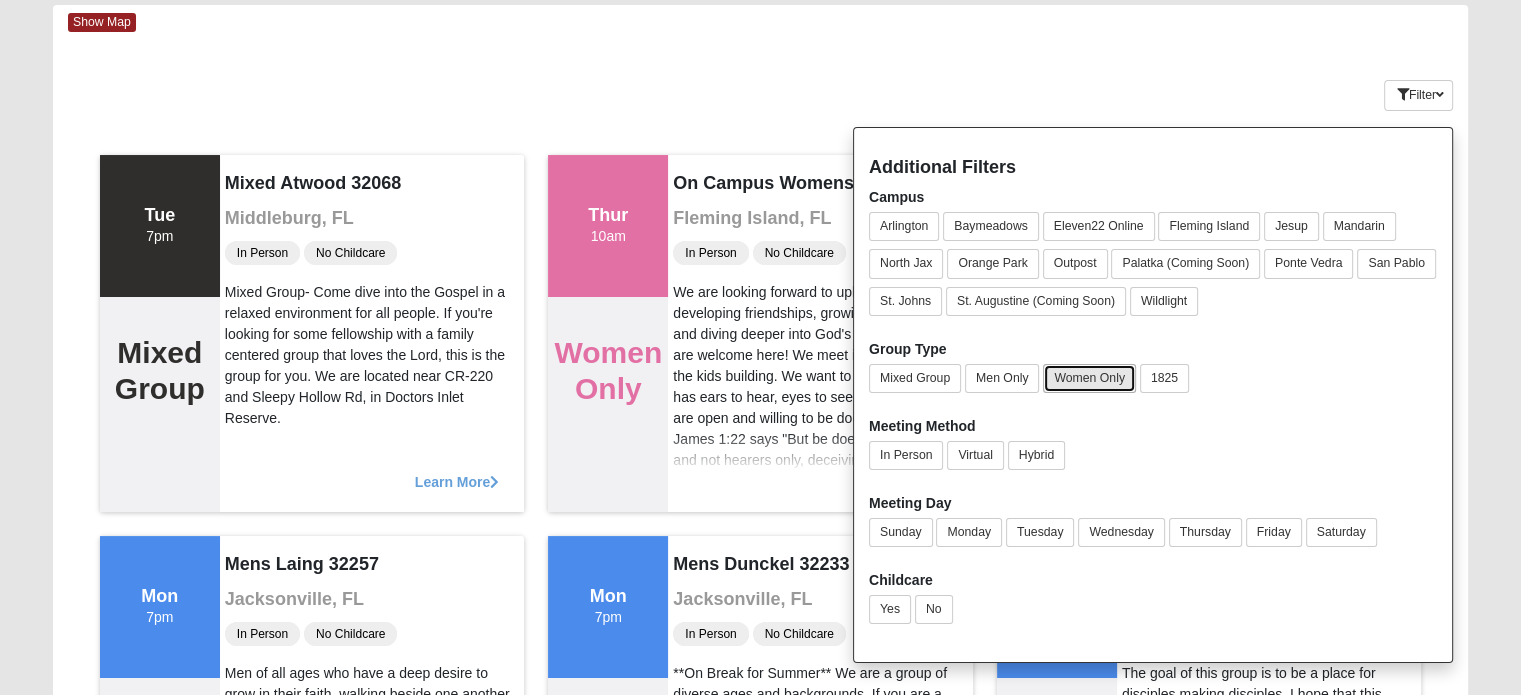 click on "Women Only" at bounding box center (1089, 378) 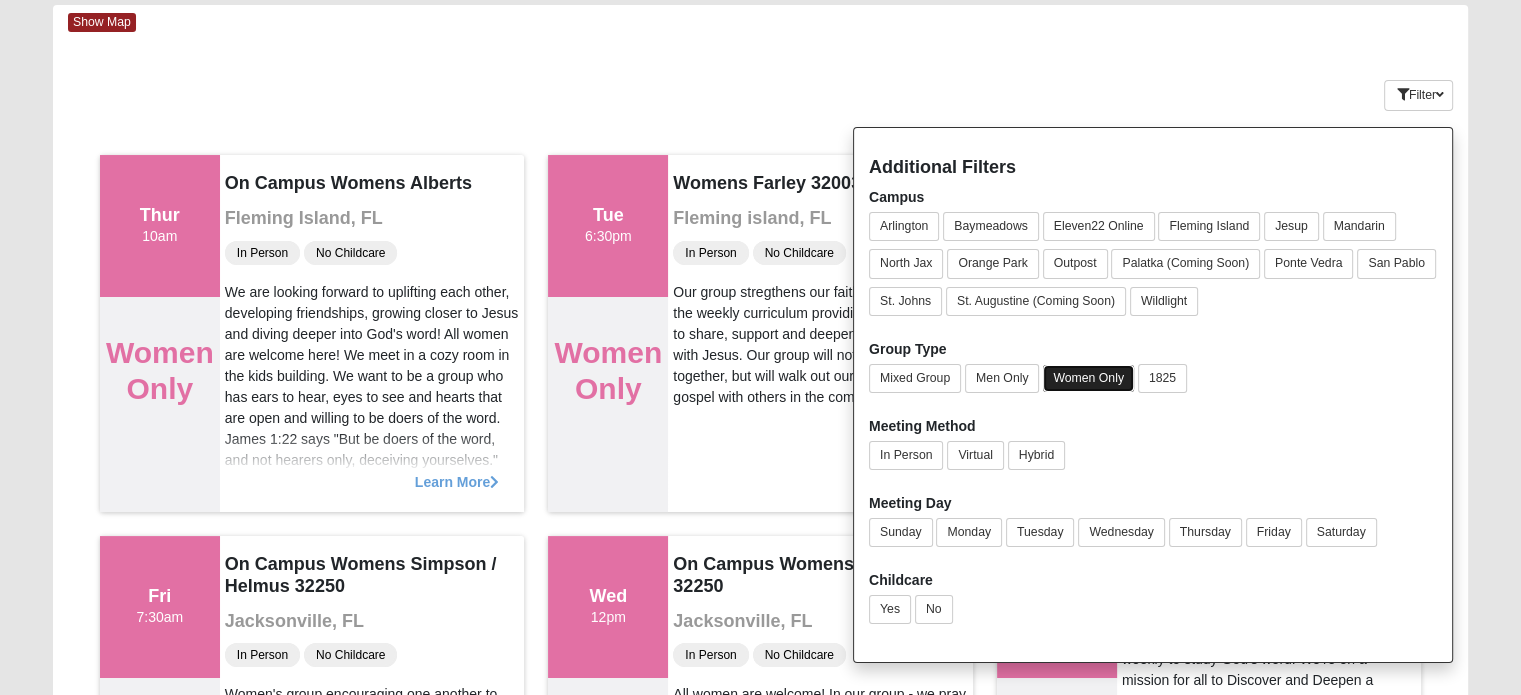 click on "Women Only" at bounding box center [1088, 378] 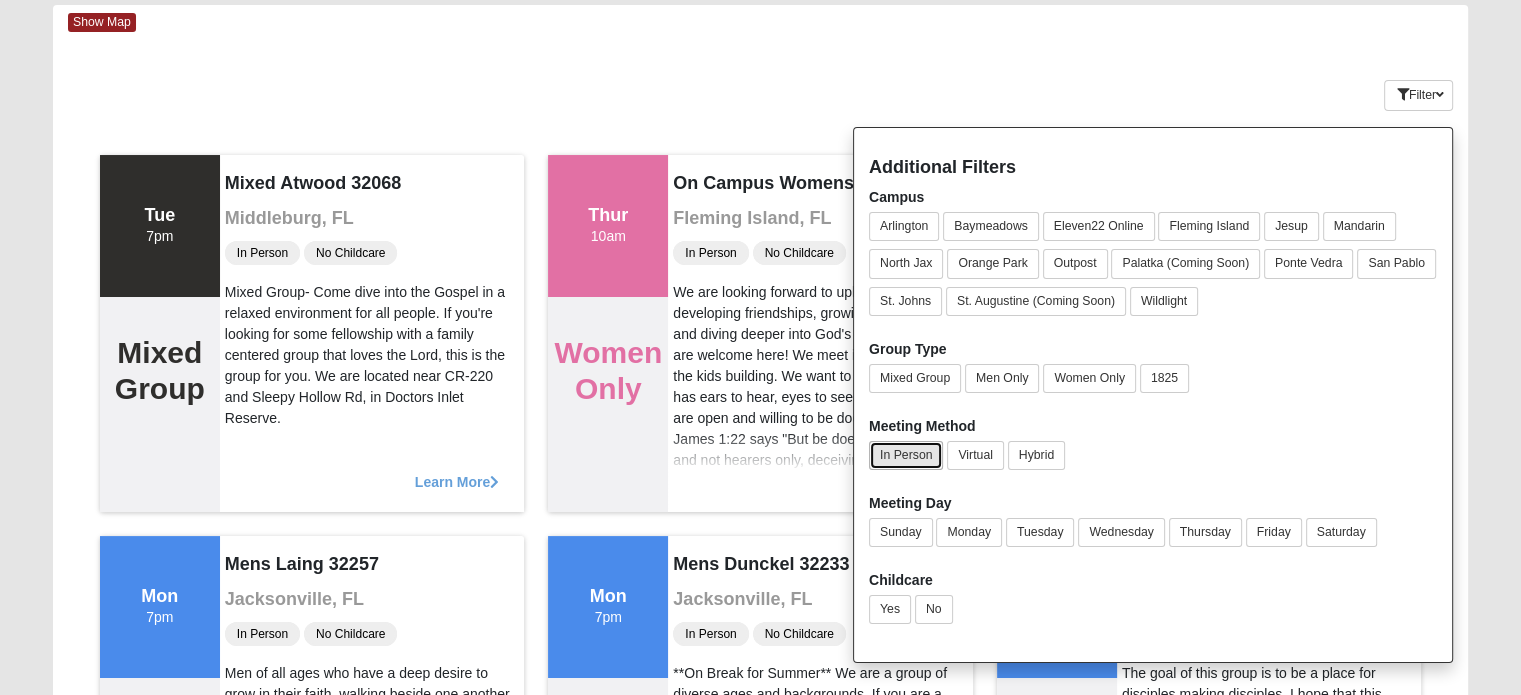 click on "In Person" at bounding box center (906, 455) 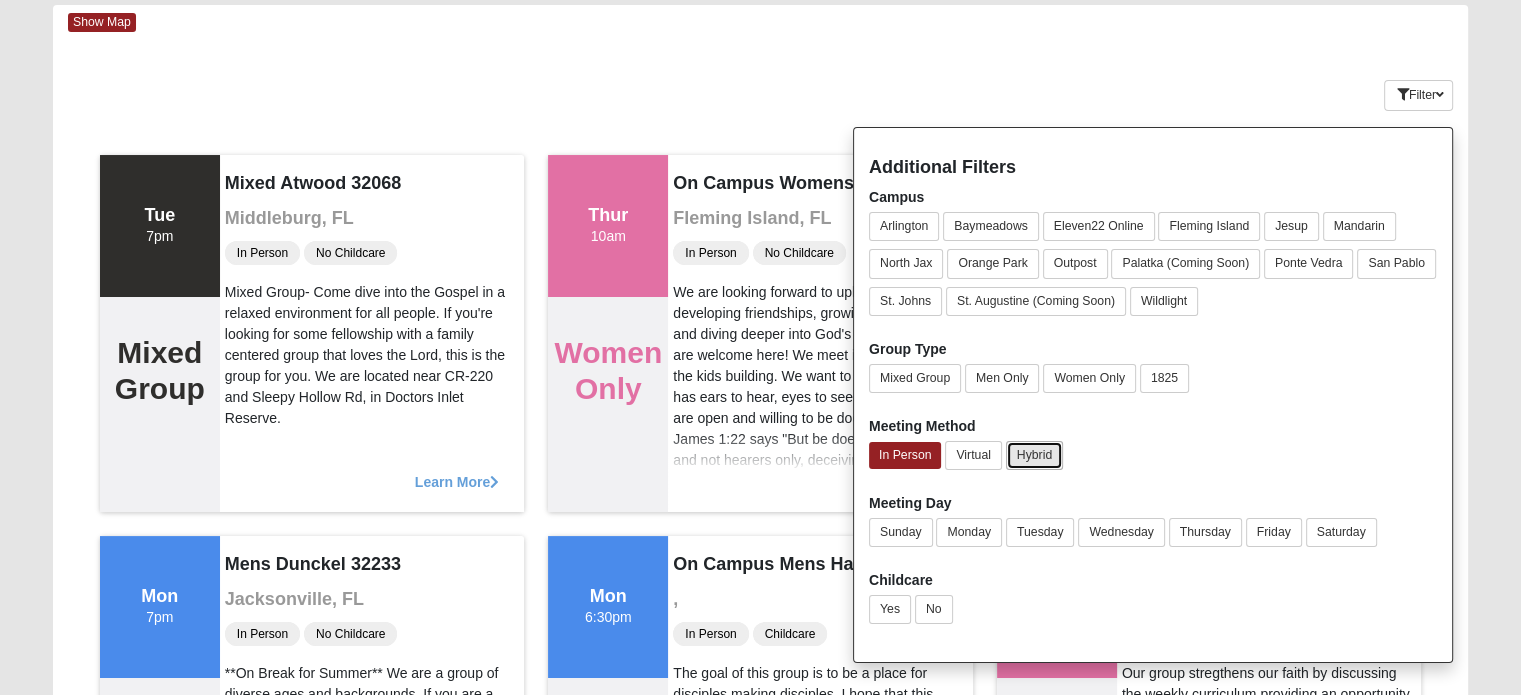 click on "Hybrid" at bounding box center [1034, 455] 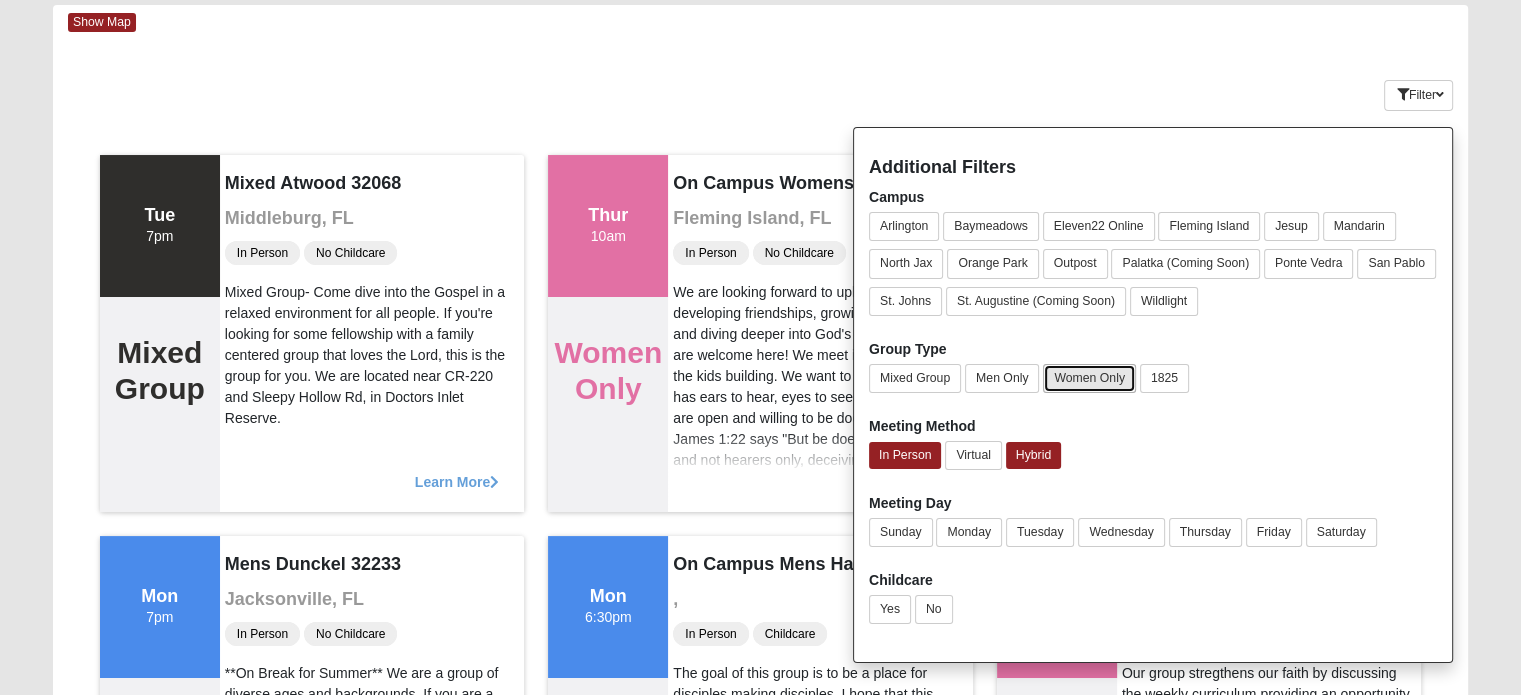 click on "Women Only" at bounding box center [1089, 378] 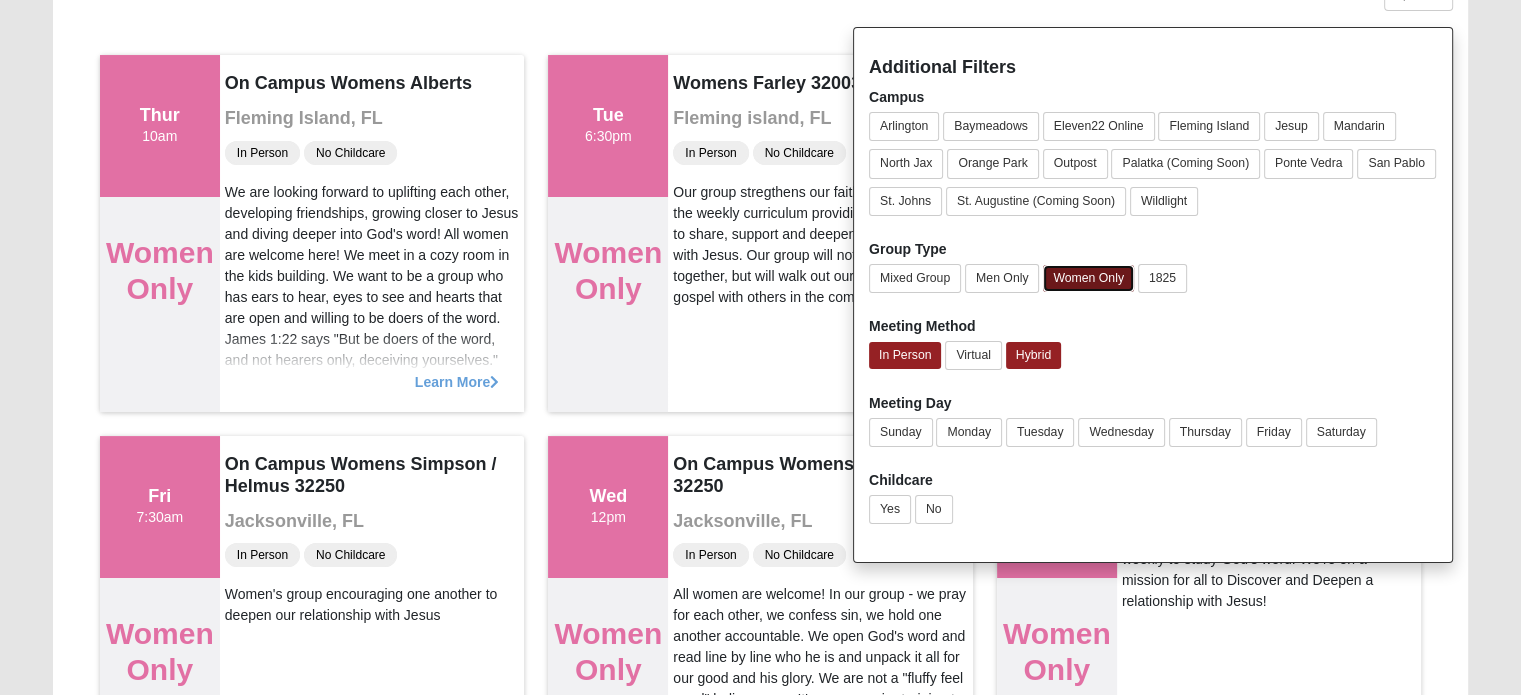 scroll, scrollTop: 100, scrollLeft: 0, axis: vertical 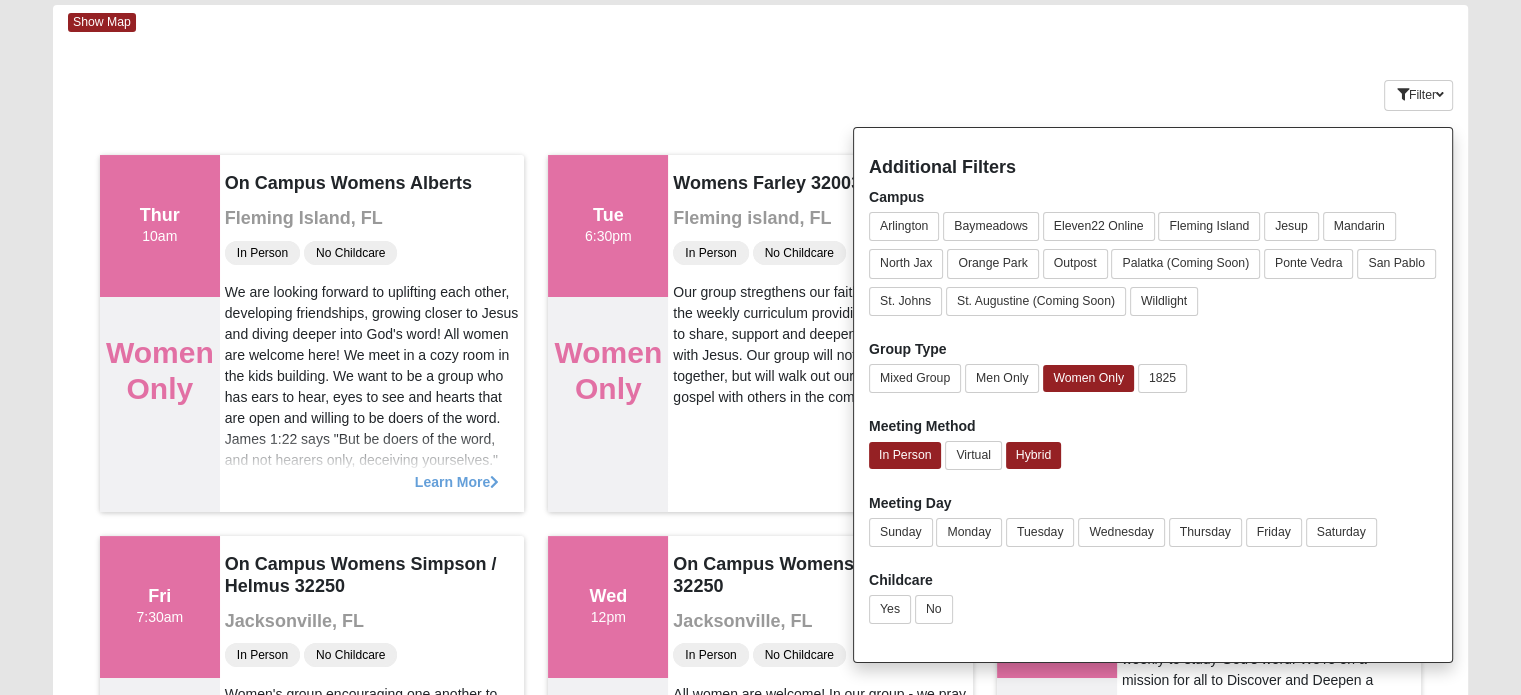 click on "Filter
Additional Filters
Campus
Arlington
Baymeadows
Eleven22 Online
Fleming Island
Jesup
Mandarin
North Jax
Orange Park
Outpost
Palatka (Coming Soon)
Ponte Vedra
San Pablo St. Johns St. Augustine (Coming Soon) 1825" at bounding box center (1350, 91) 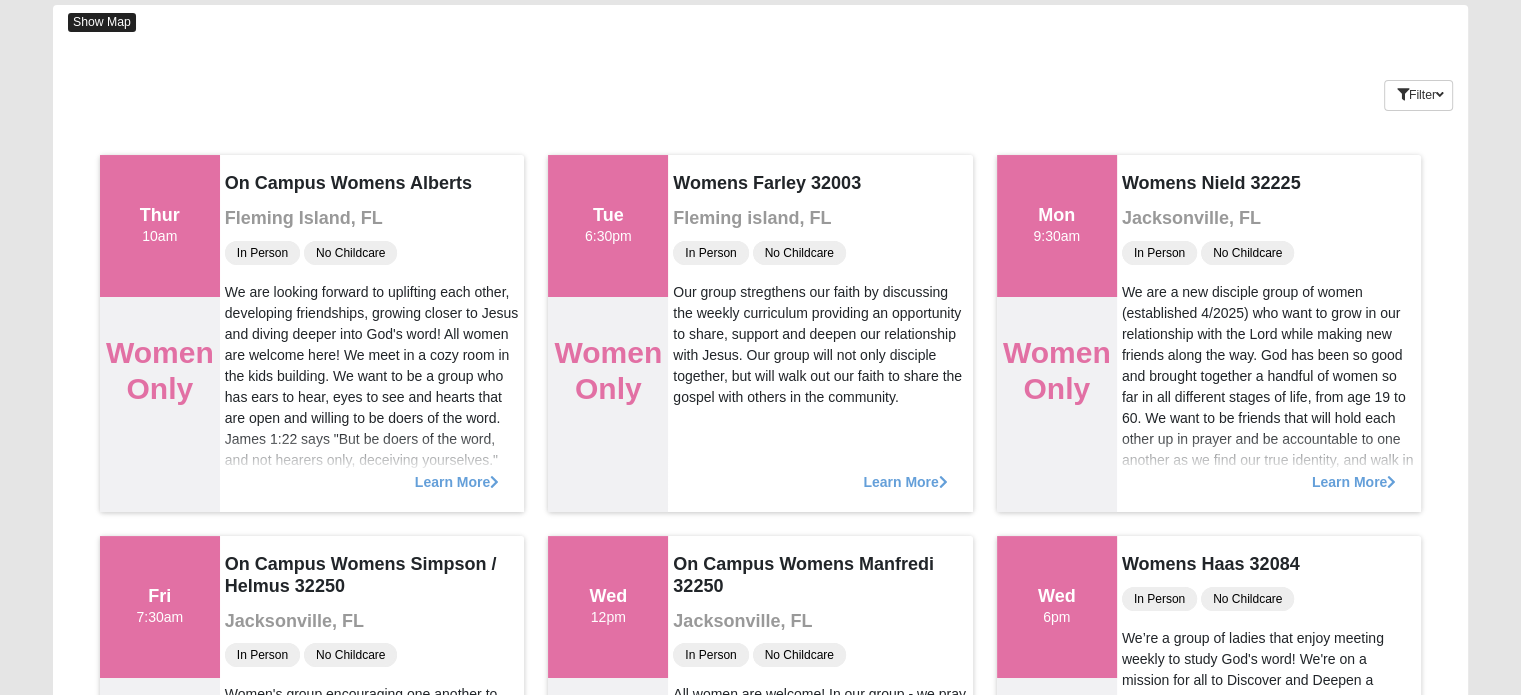 click on "Show Map" at bounding box center [102, 22] 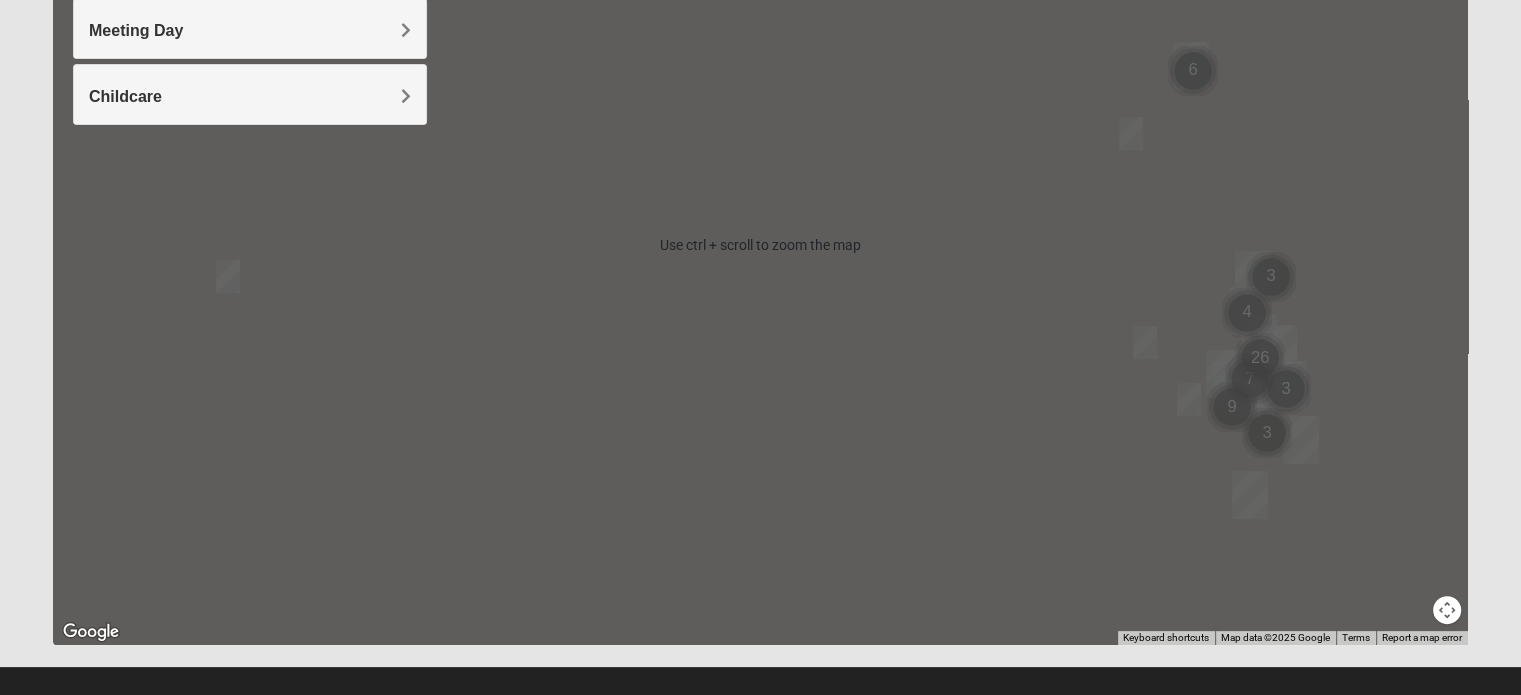 scroll, scrollTop: 400, scrollLeft: 0, axis: vertical 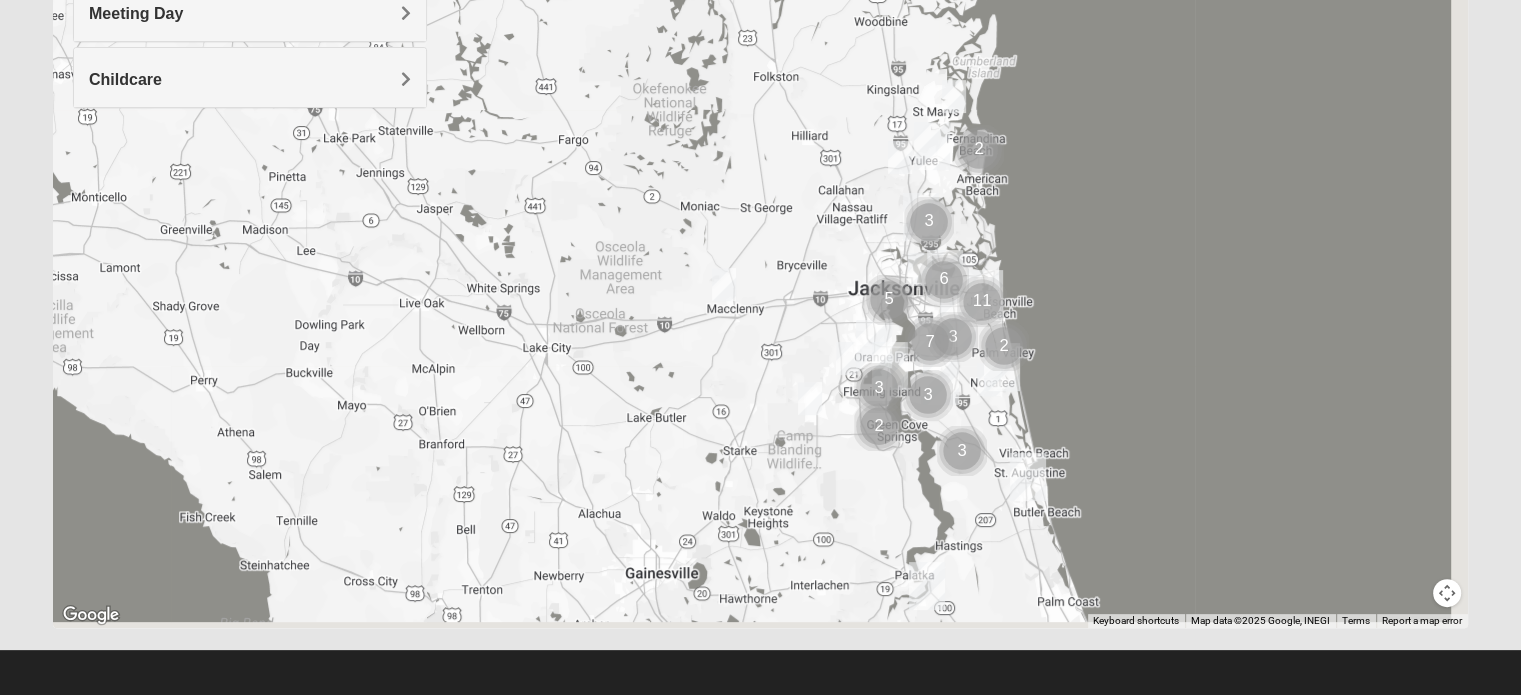 drag, startPoint x: 1311, startPoint y: 418, endPoint x: 1060, endPoint y: 265, distance: 293.95578 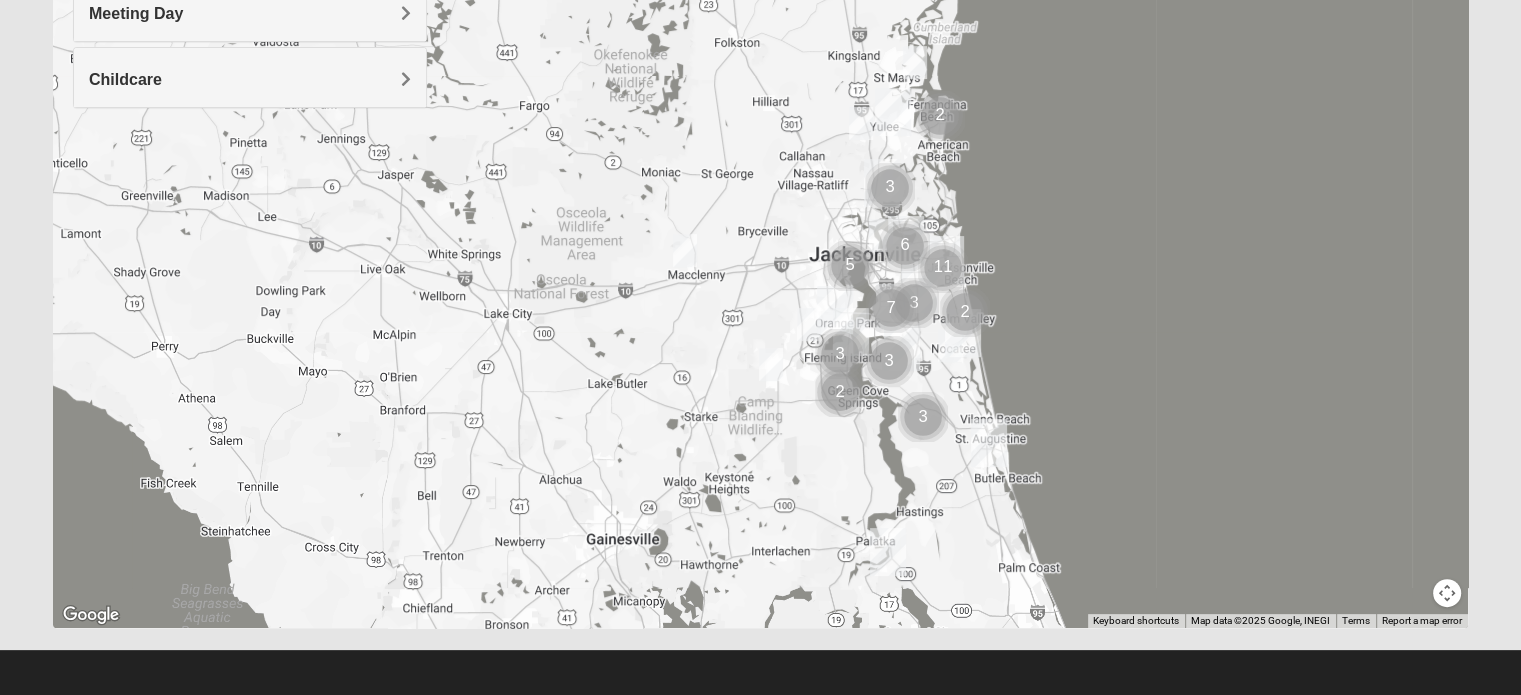 click at bounding box center [760, 228] 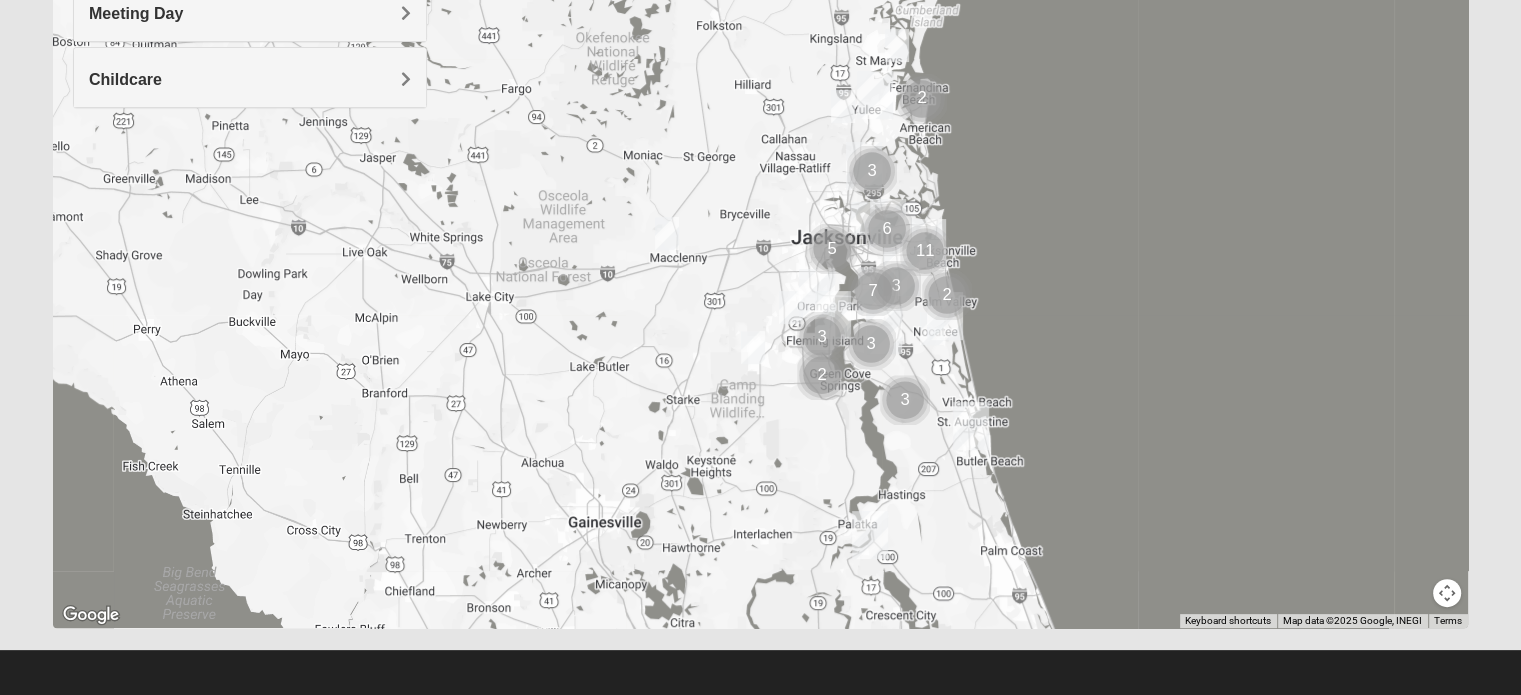 click at bounding box center (760, 228) 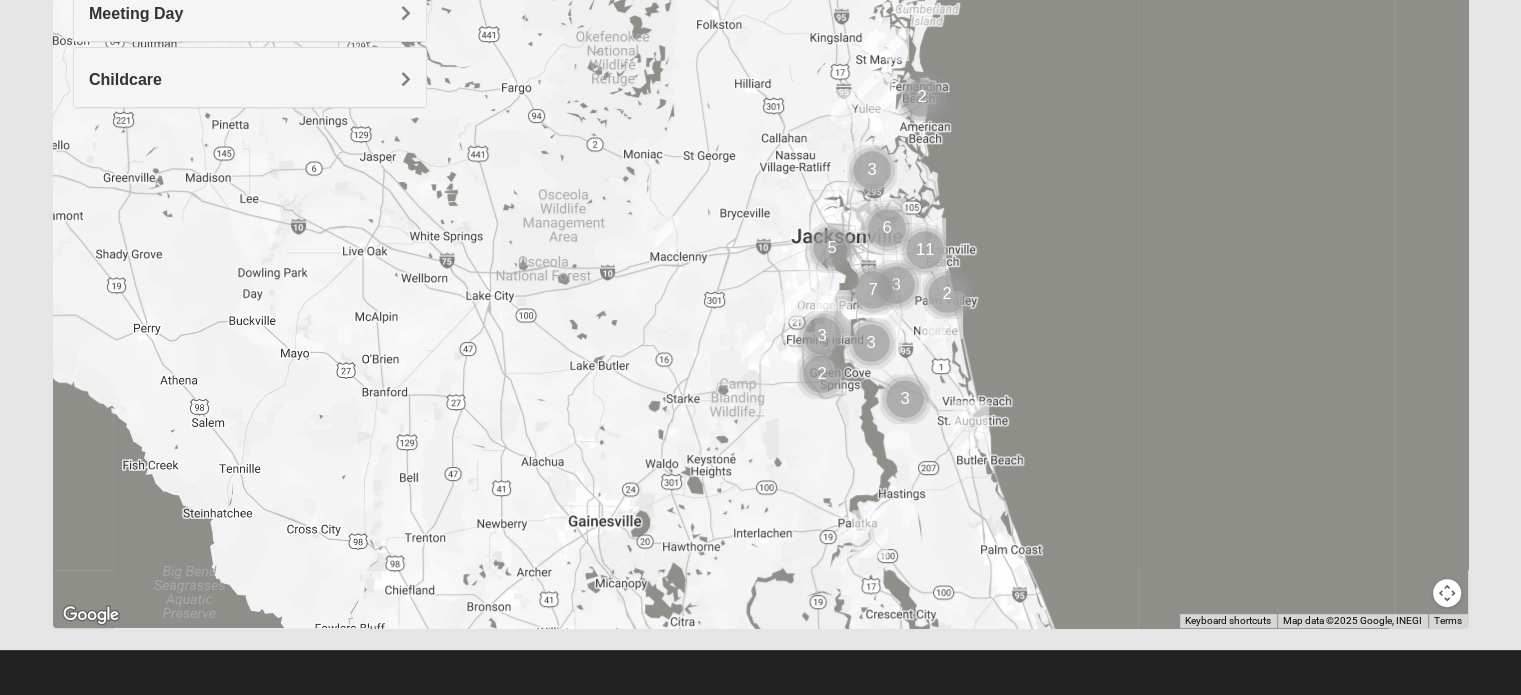click at bounding box center [760, 228] 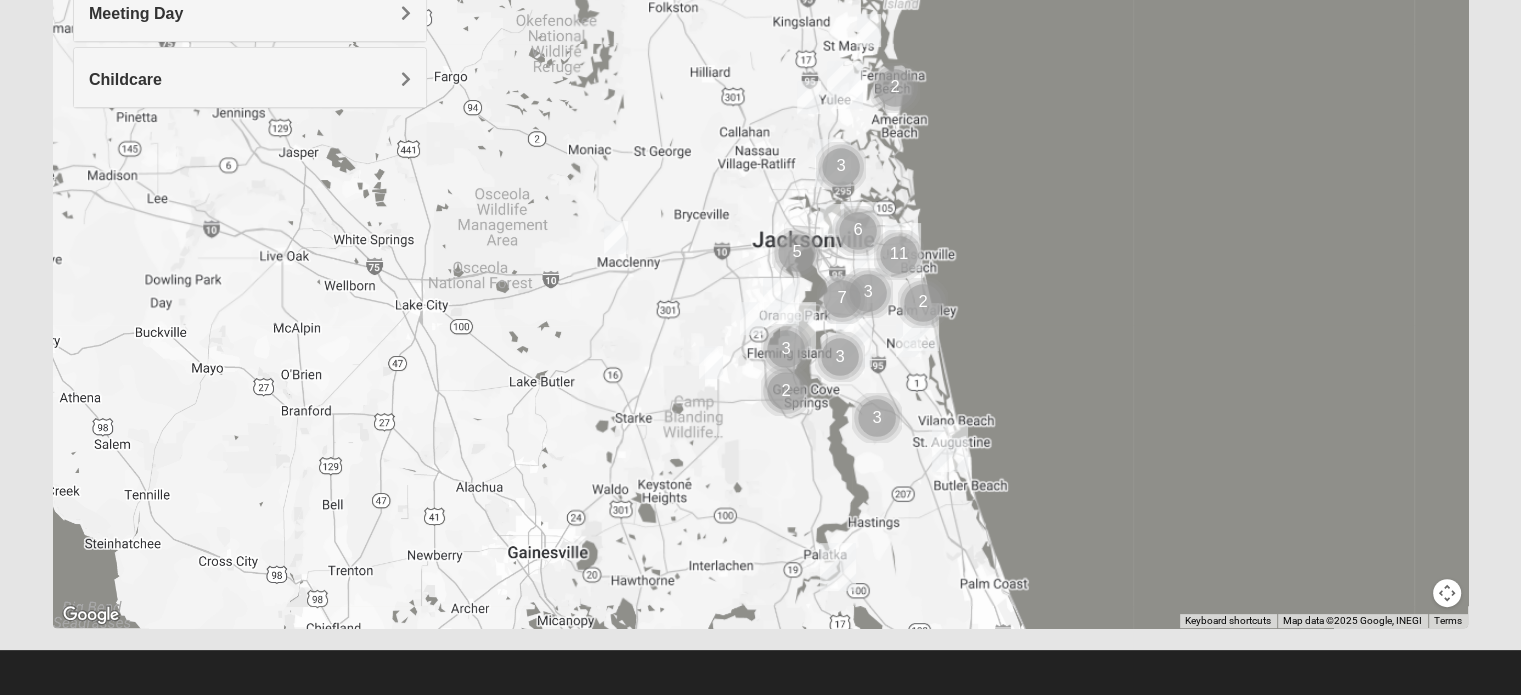 click at bounding box center [760, 228] 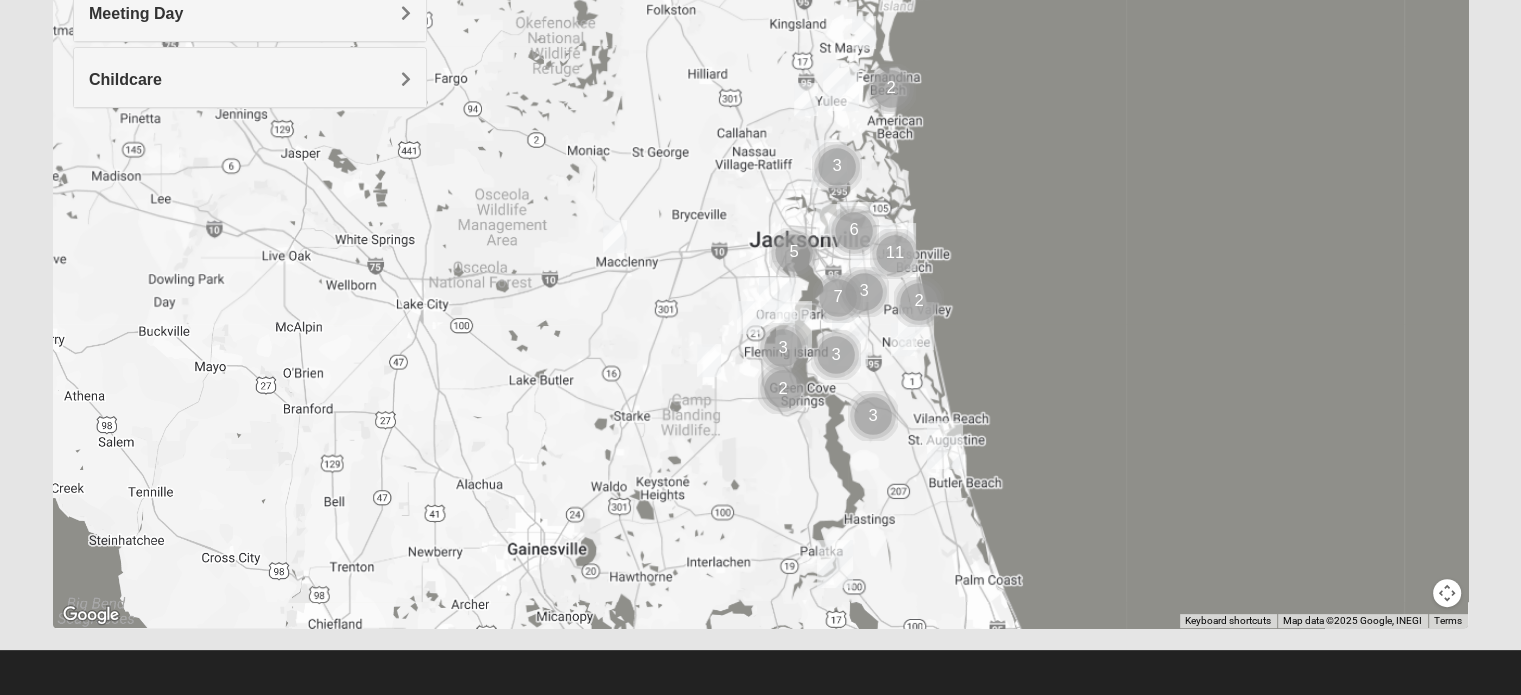 click at bounding box center [760, 228] 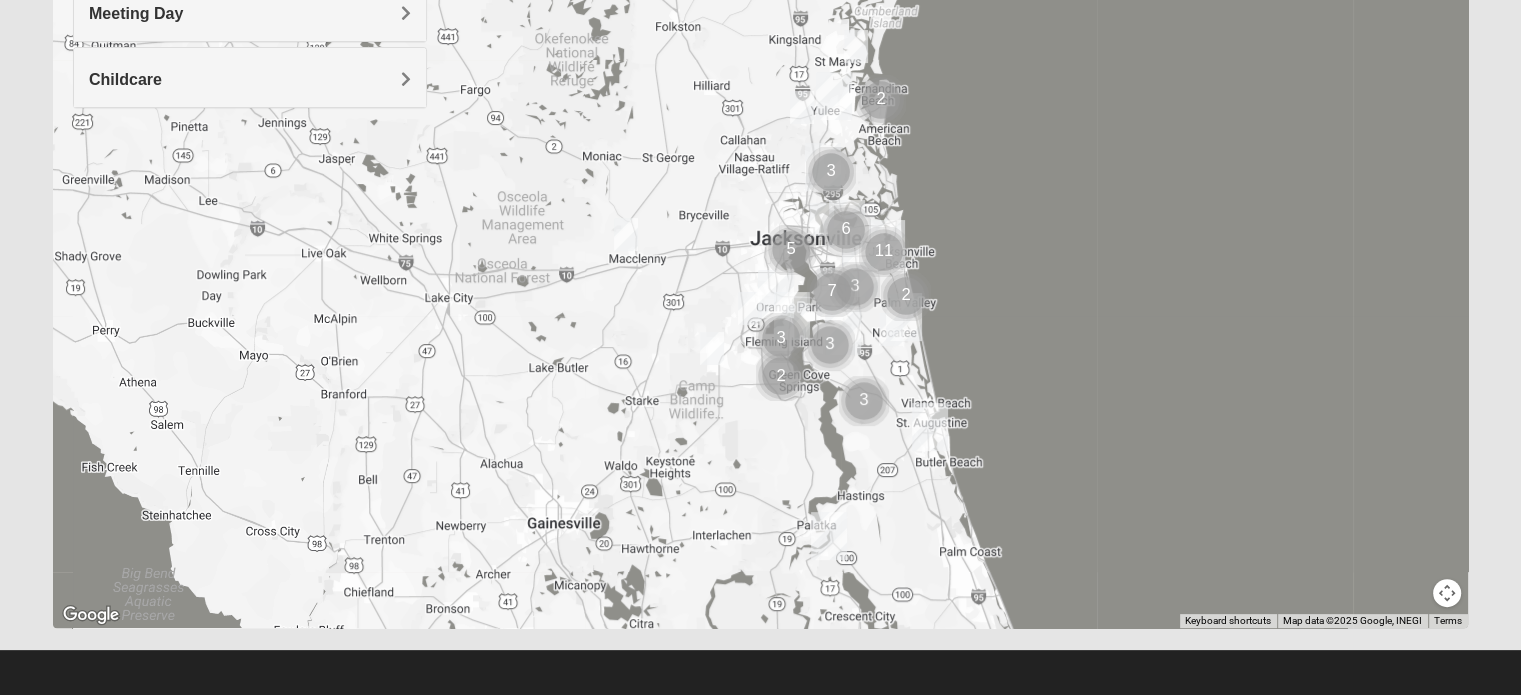 click at bounding box center (760, 228) 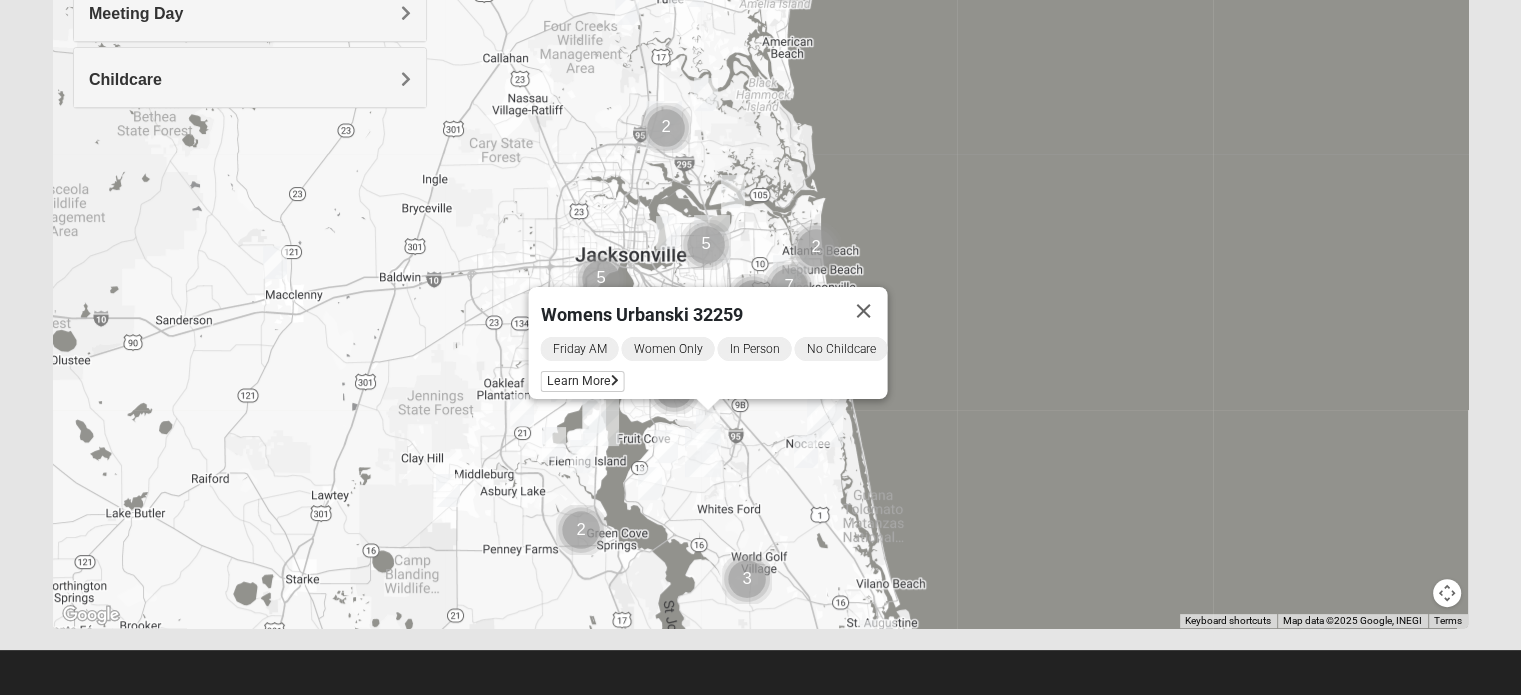 click at bounding box center [863, 311] 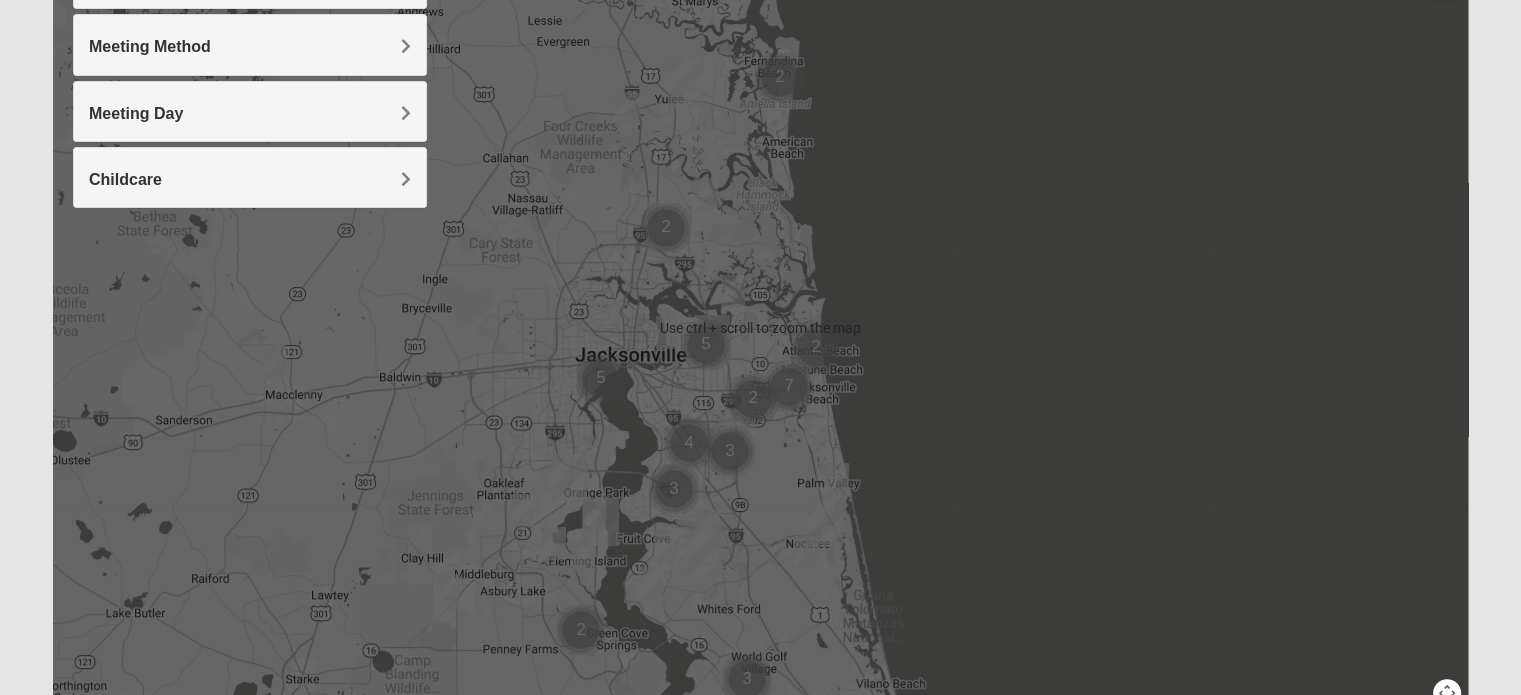 scroll, scrollTop: 405, scrollLeft: 0, axis: vertical 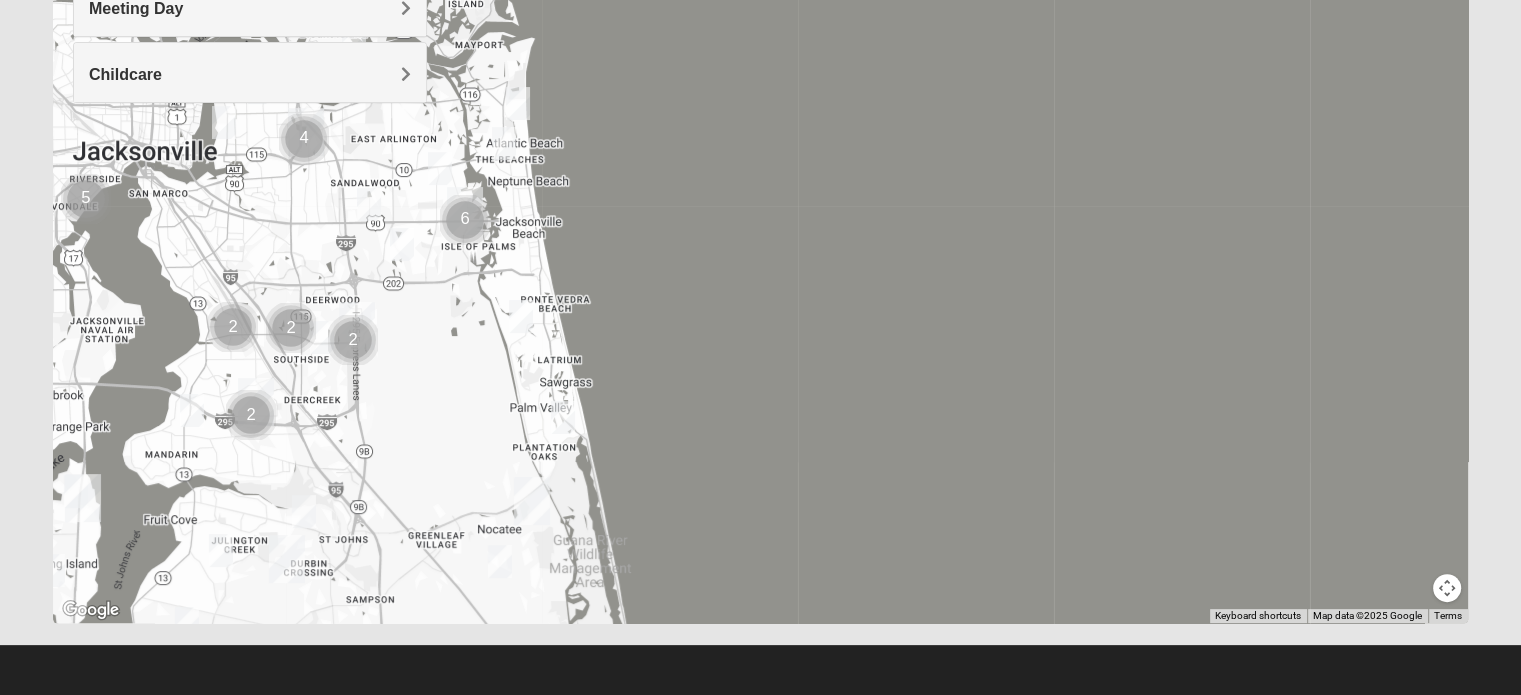 click at bounding box center [760, 223] 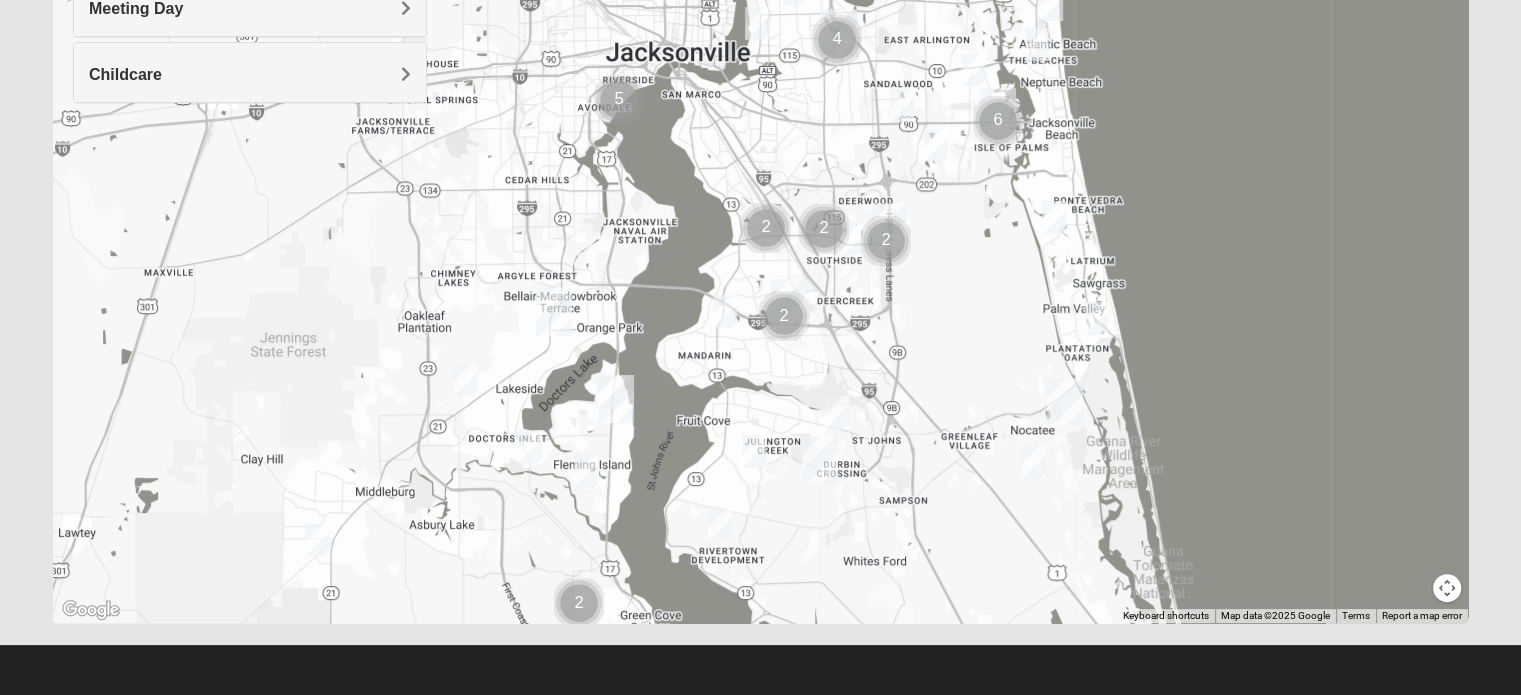 drag, startPoint x: 848, startPoint y: 334, endPoint x: 1383, endPoint y: 235, distance: 544.0827 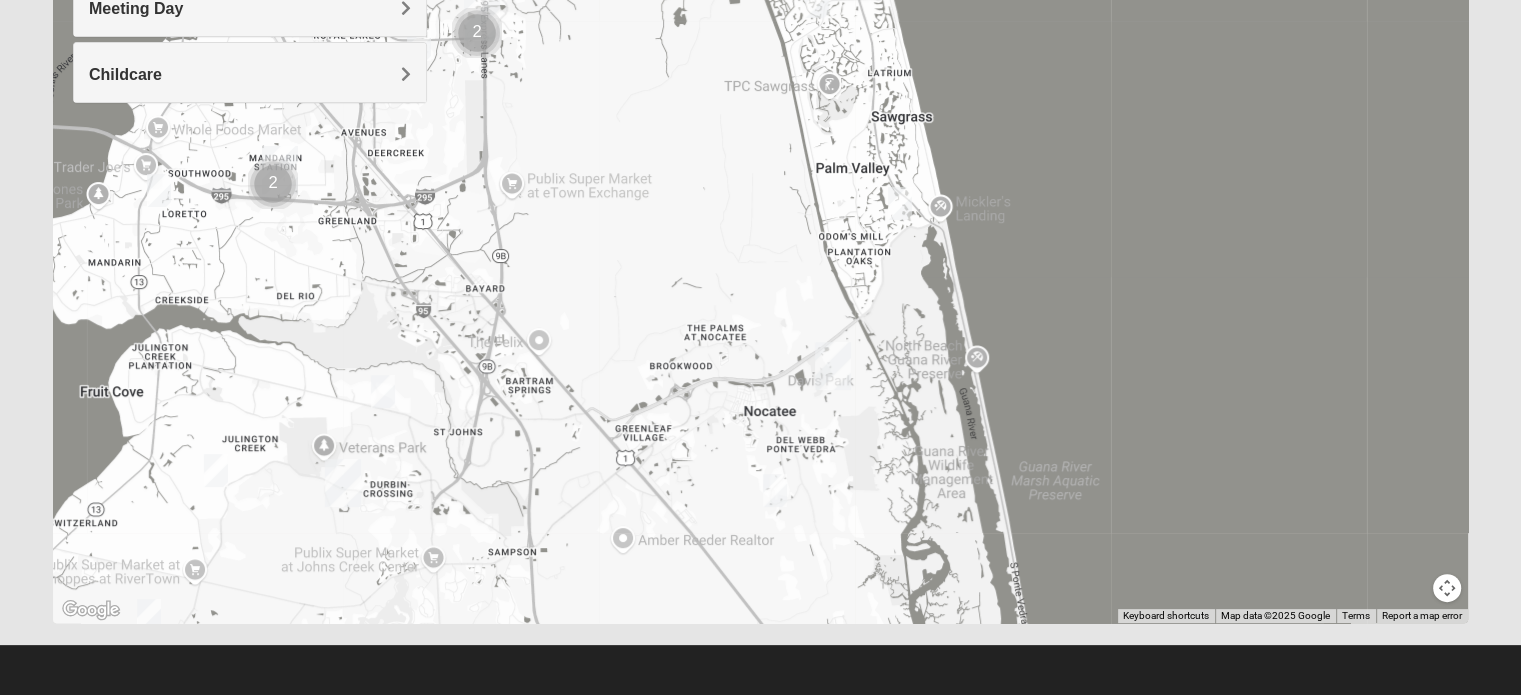 click at bounding box center (760, 223) 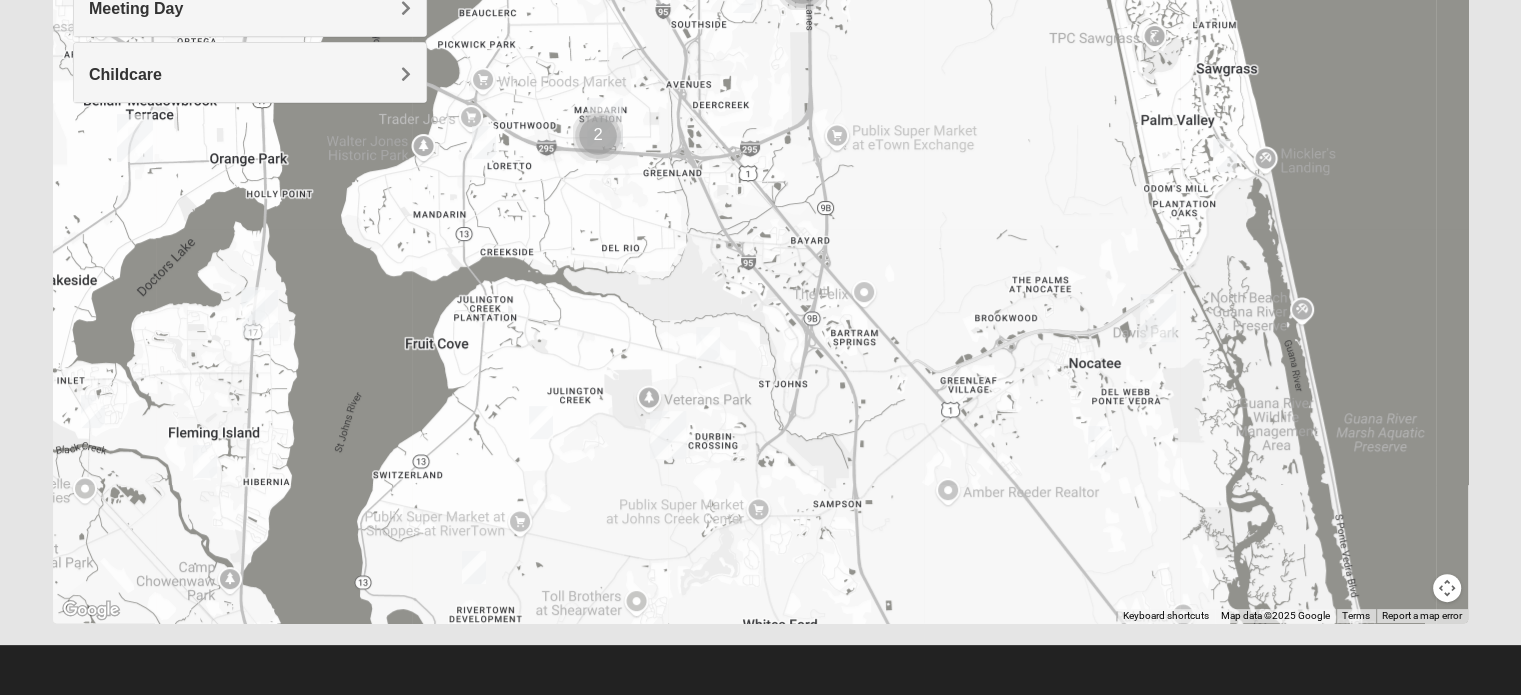 drag, startPoint x: 1129, startPoint y: 404, endPoint x: 1508, endPoint y: 330, distance: 386.1567 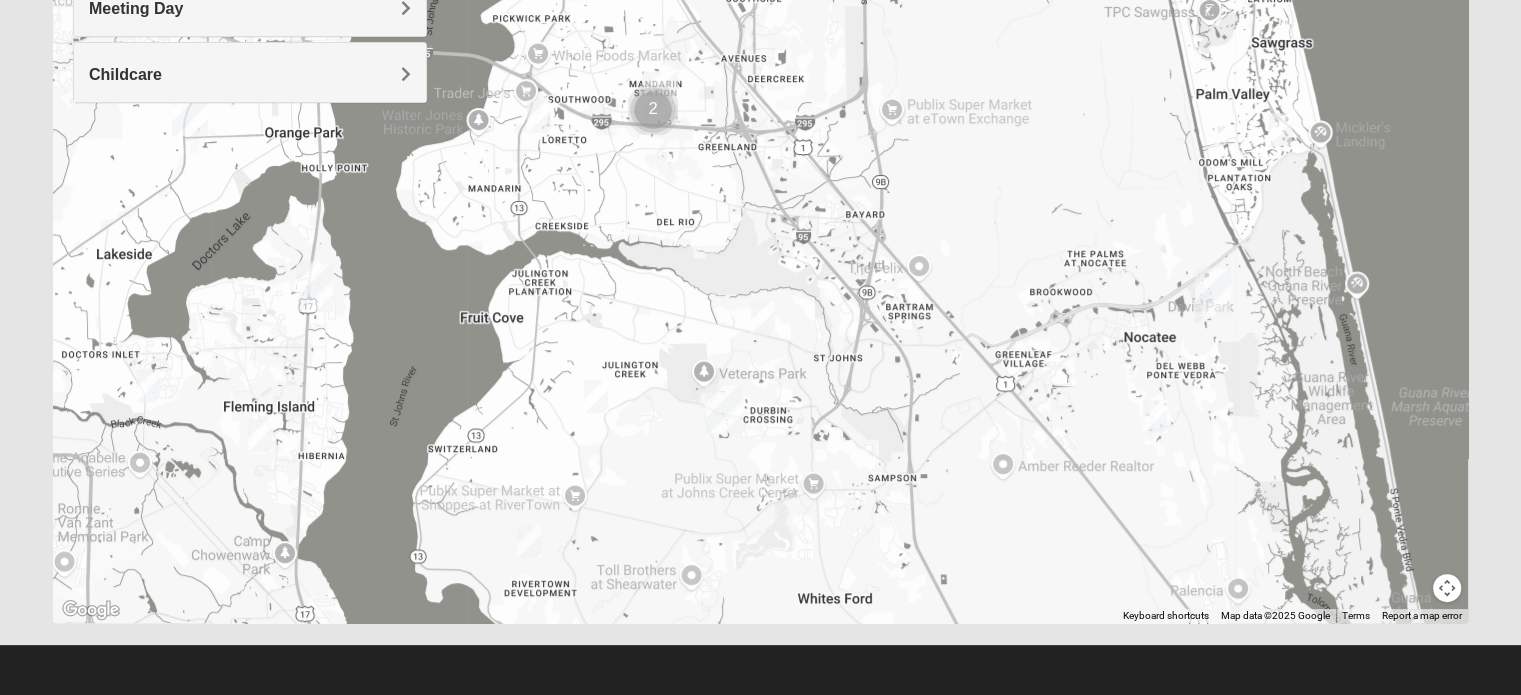 drag, startPoint x: 1508, startPoint y: 330, endPoint x: 1535, endPoint y: 312, distance: 32.449963 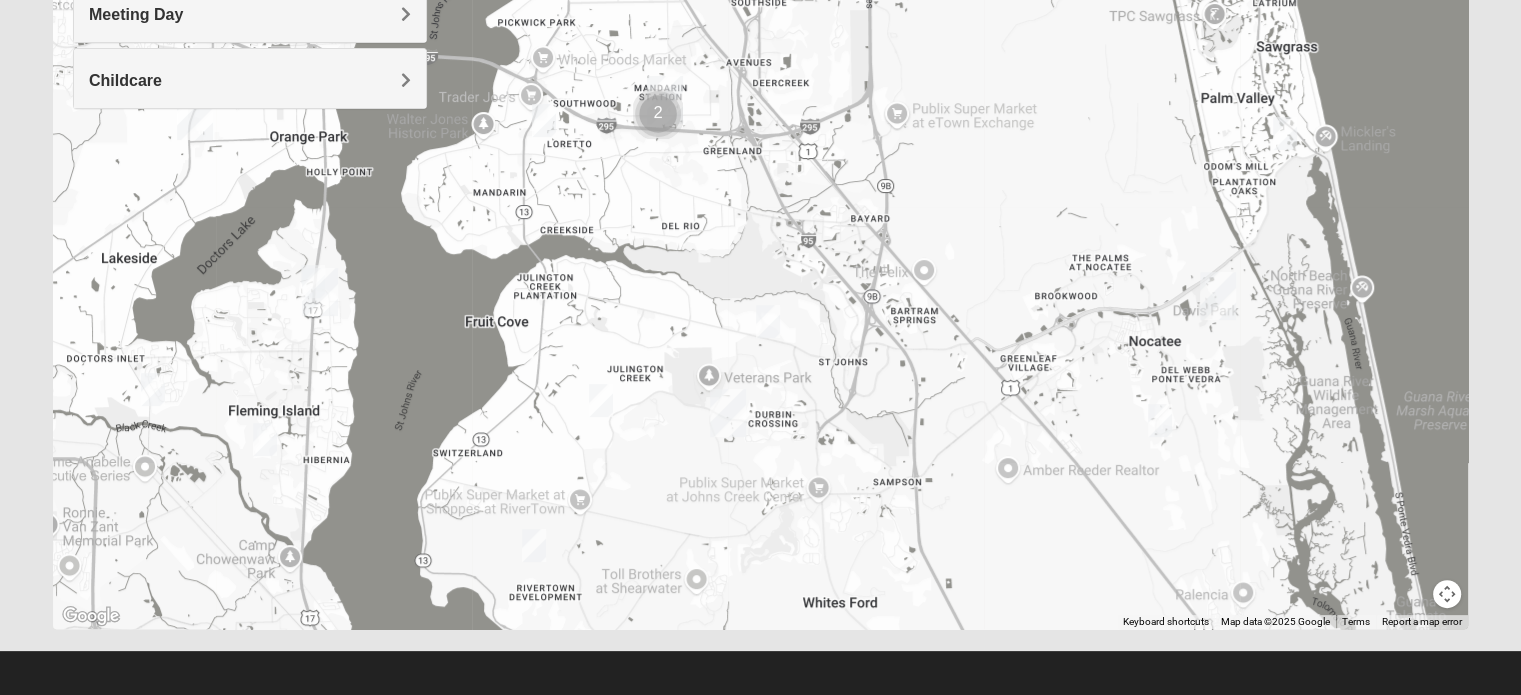 click at bounding box center [601, 400] 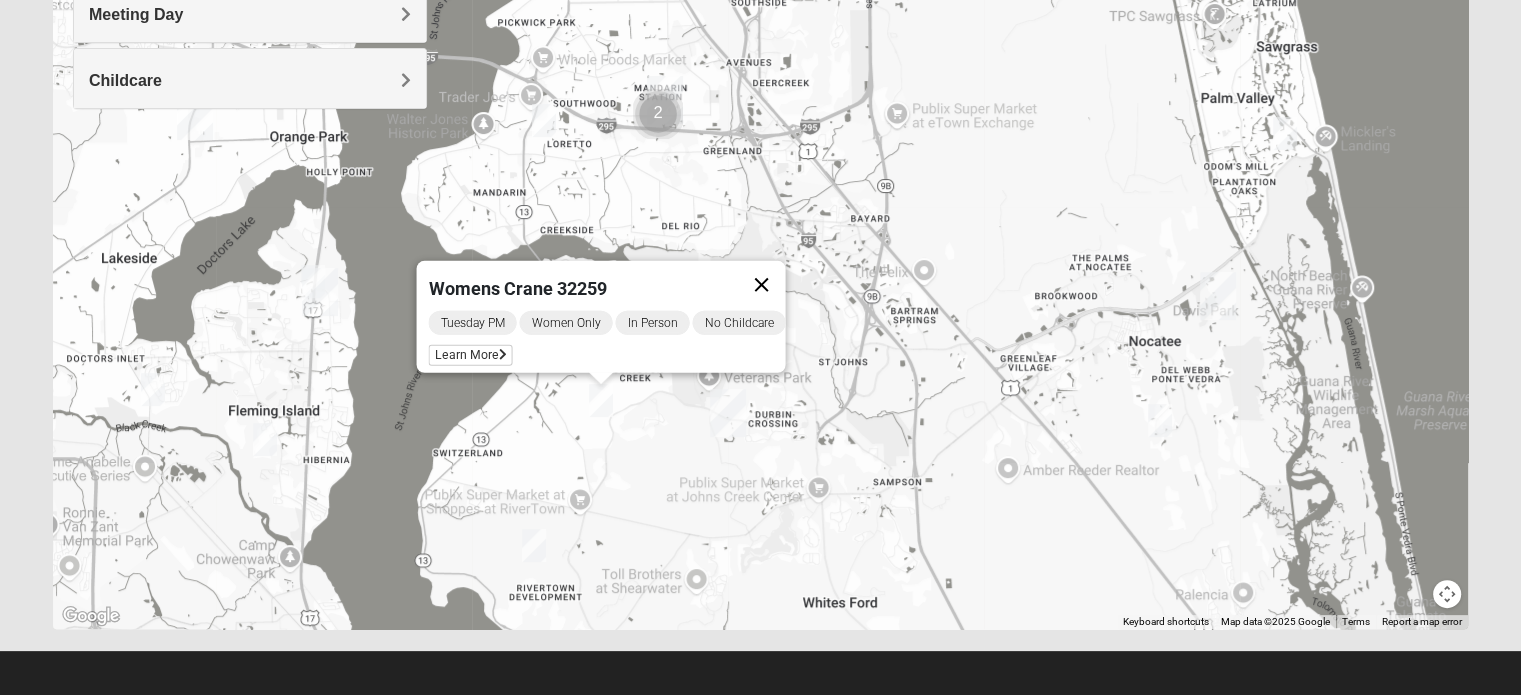 click at bounding box center (761, 285) 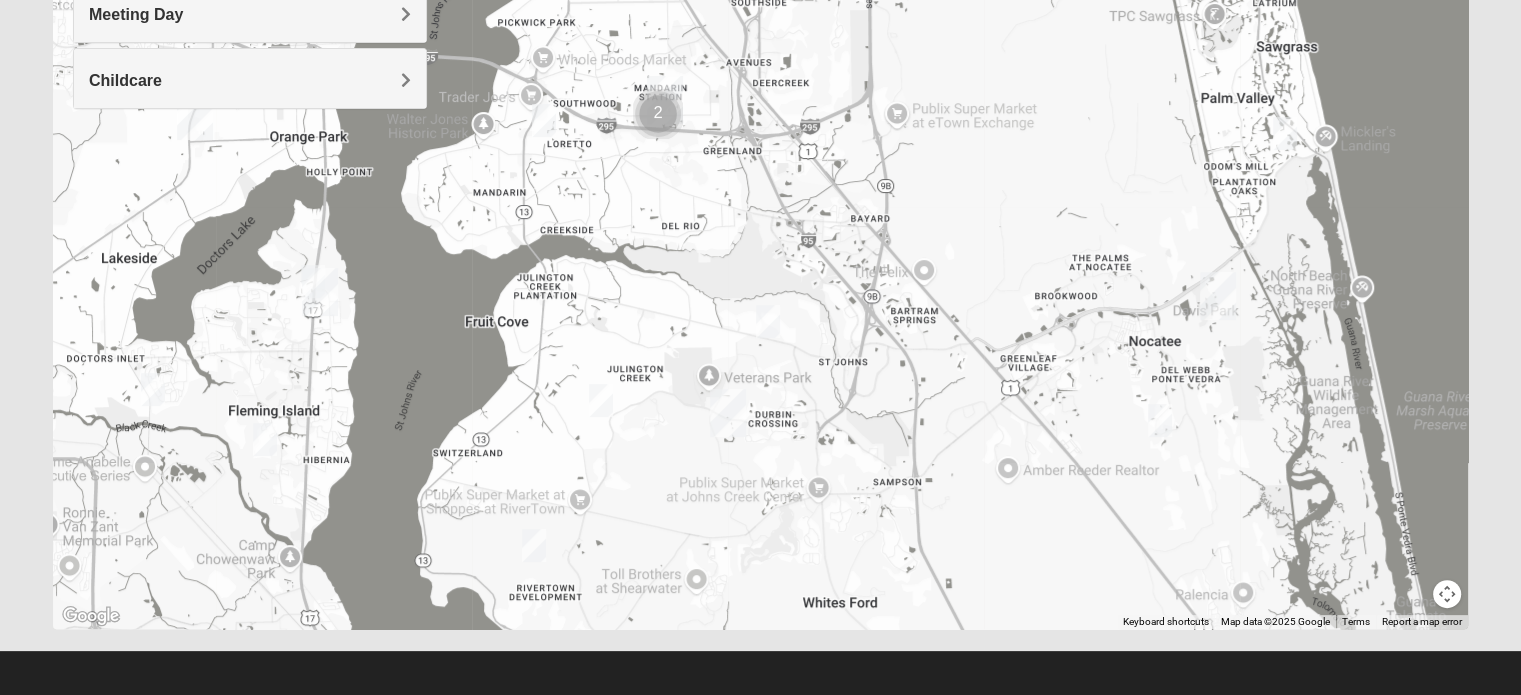 click at bounding box center (1160, 420) 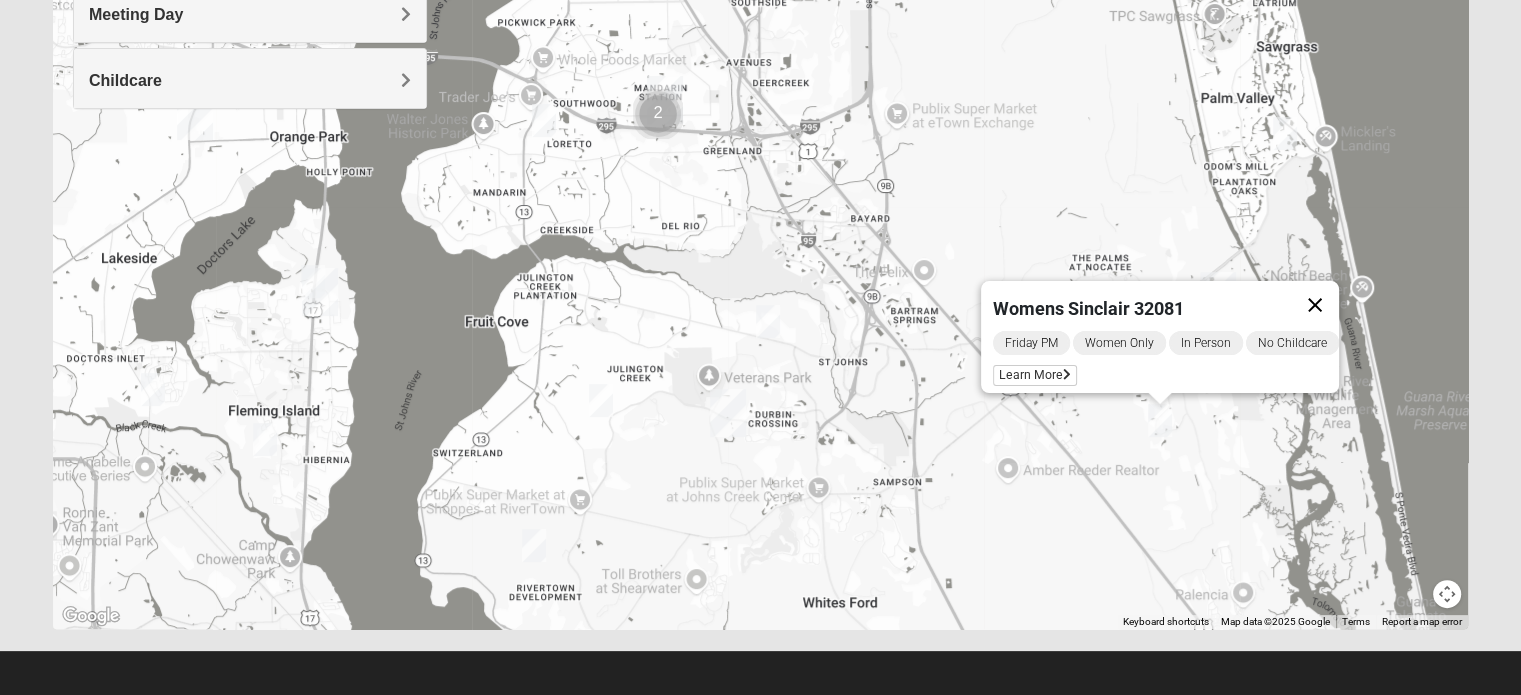 click at bounding box center [1315, 305] 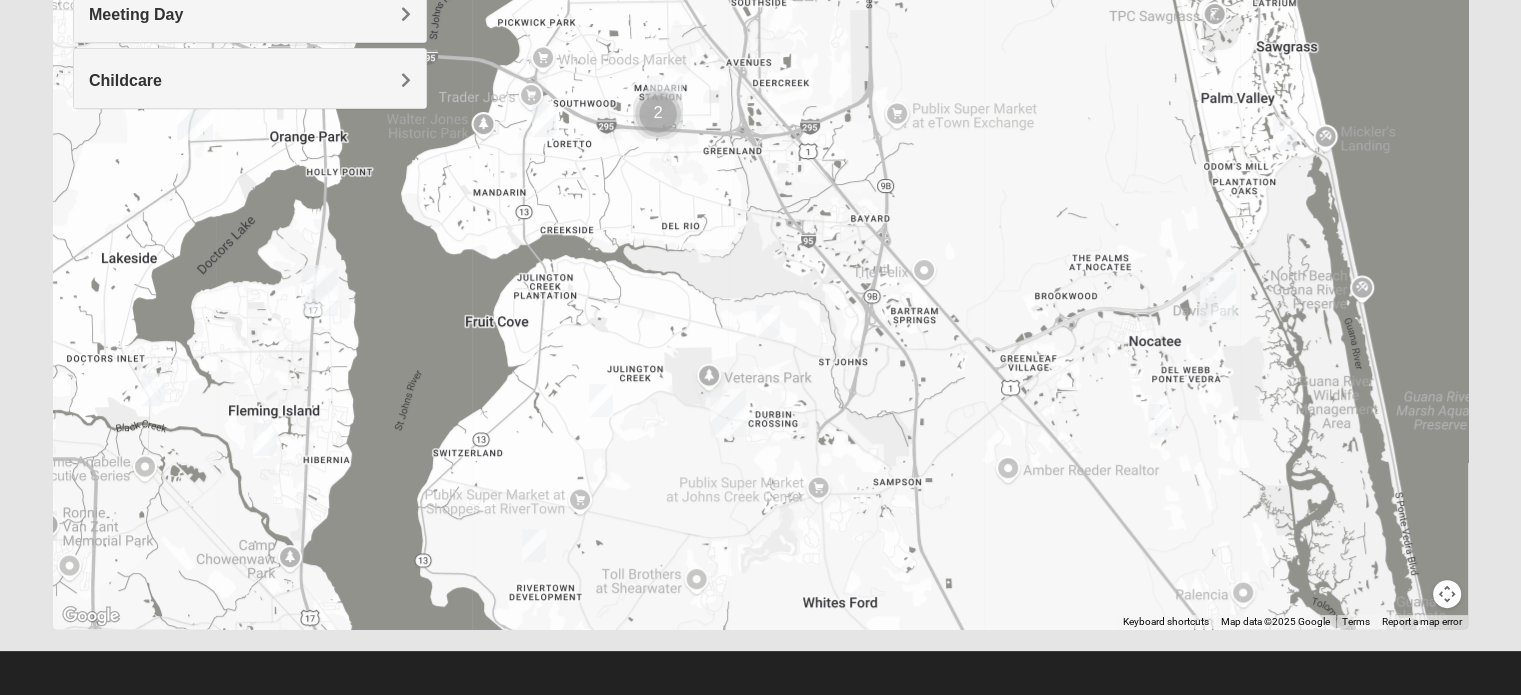 click at bounding box center (1285, 133) 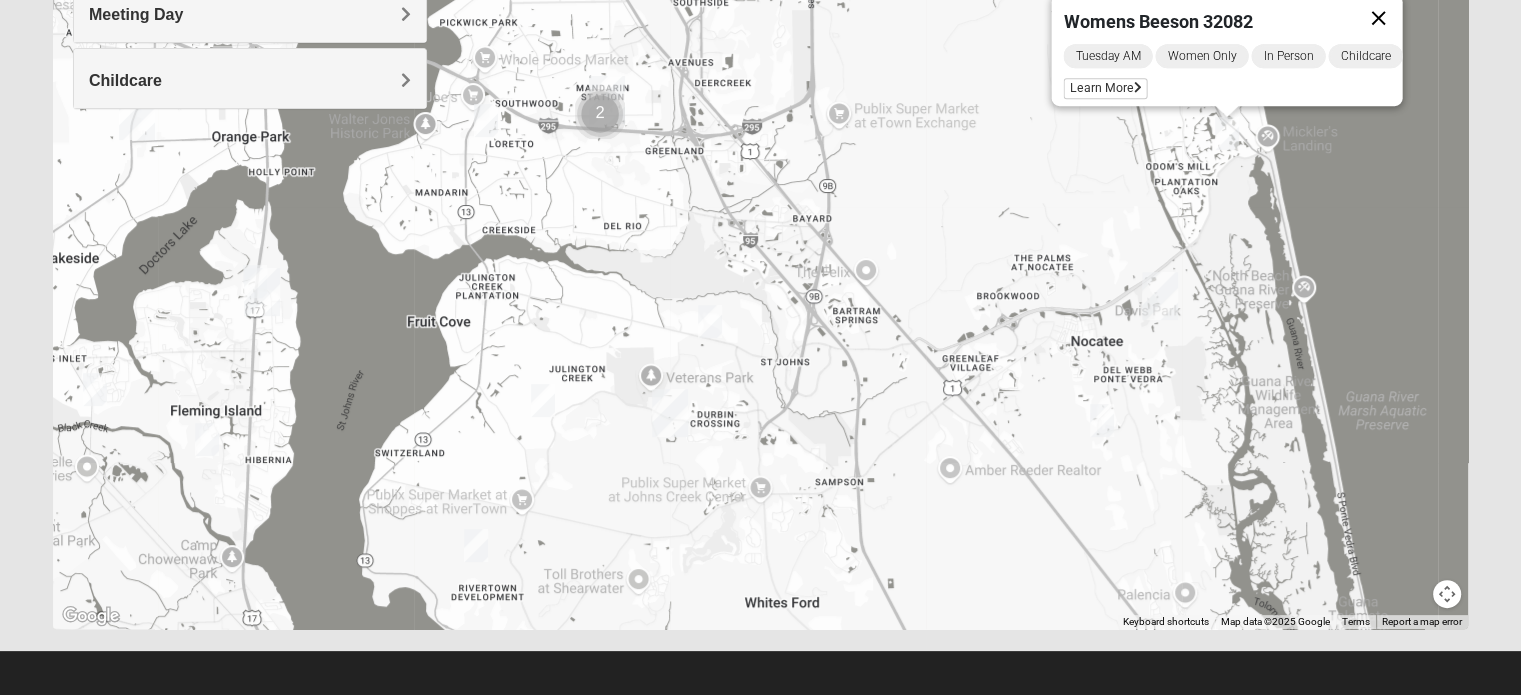 click at bounding box center [1378, 18] 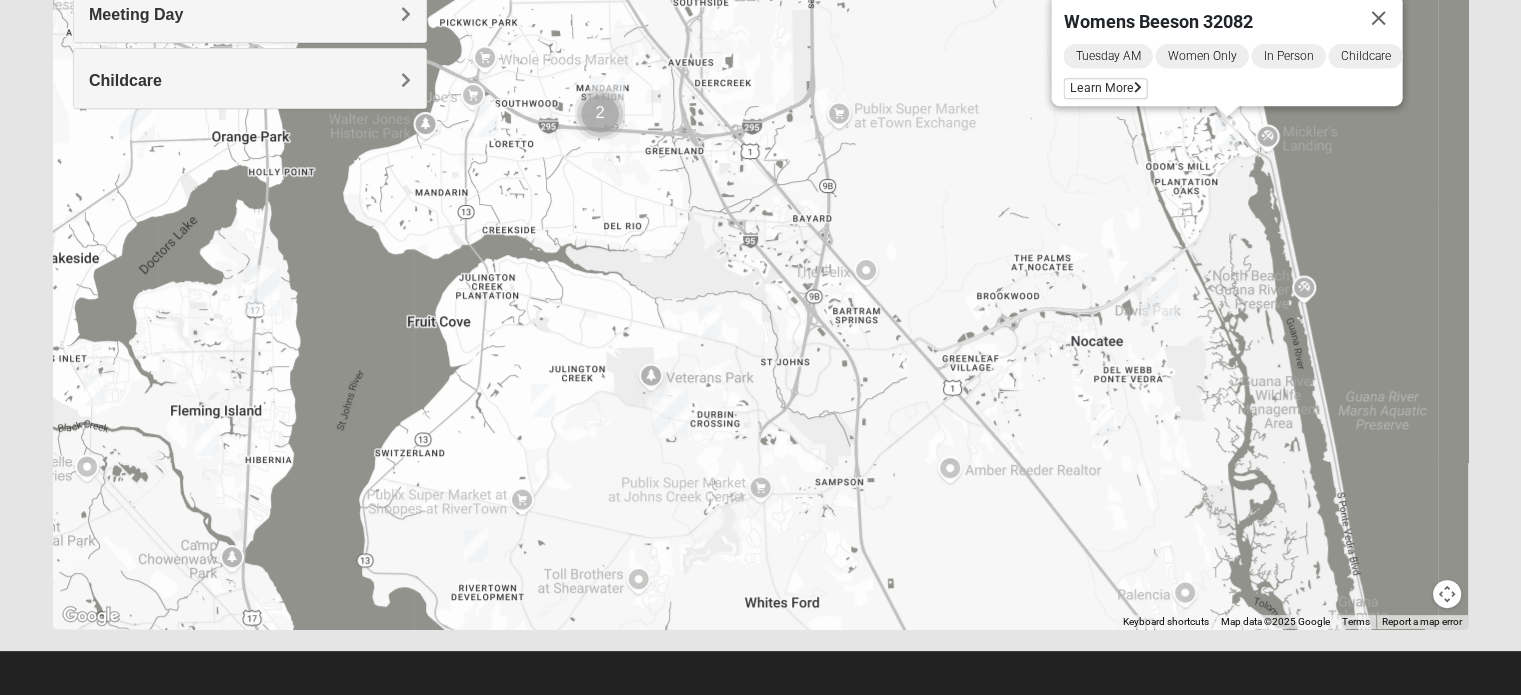 click on "Womens Beeson 32082          Tuesday AM      Women Only      In Person      Childcare Learn More" at bounding box center (760, 229) 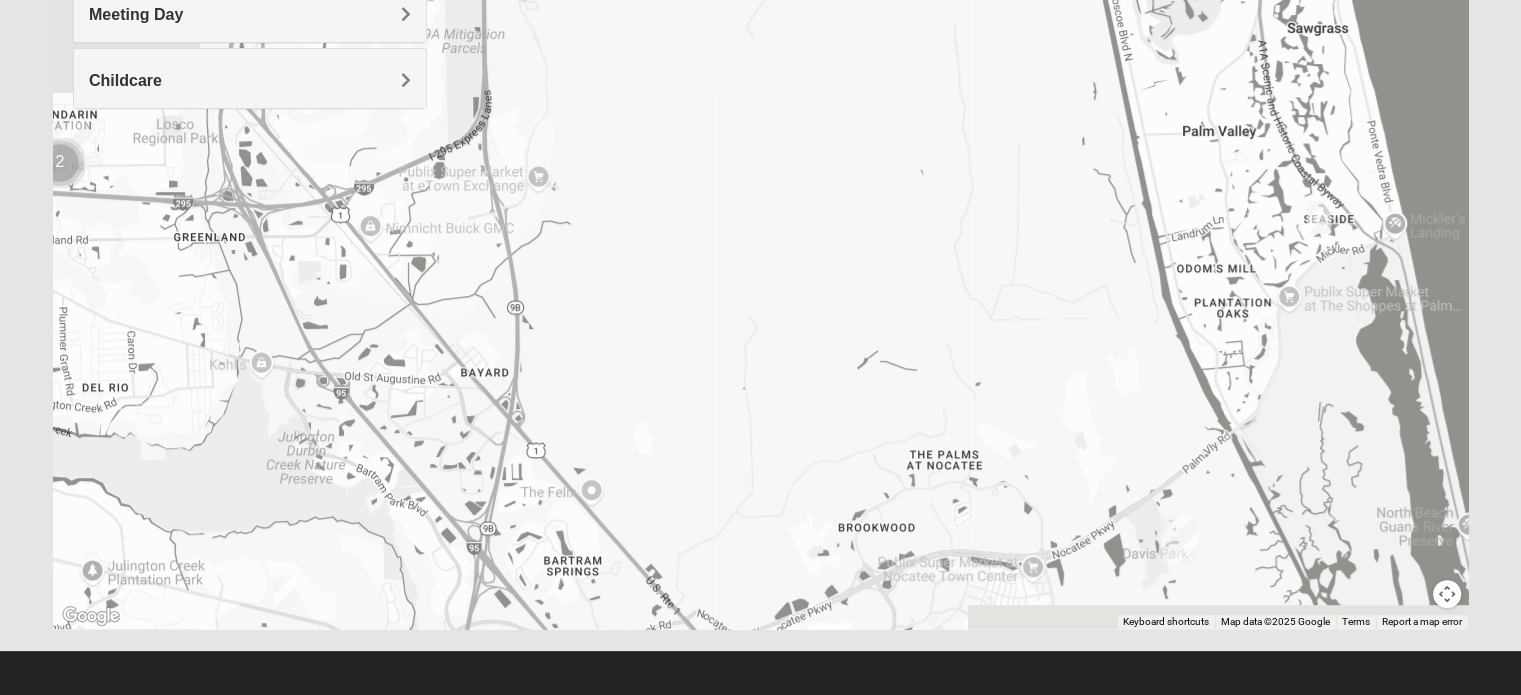 drag, startPoint x: 650, startPoint y: 427, endPoint x: 1208, endPoint y: 166, distance: 616.02356 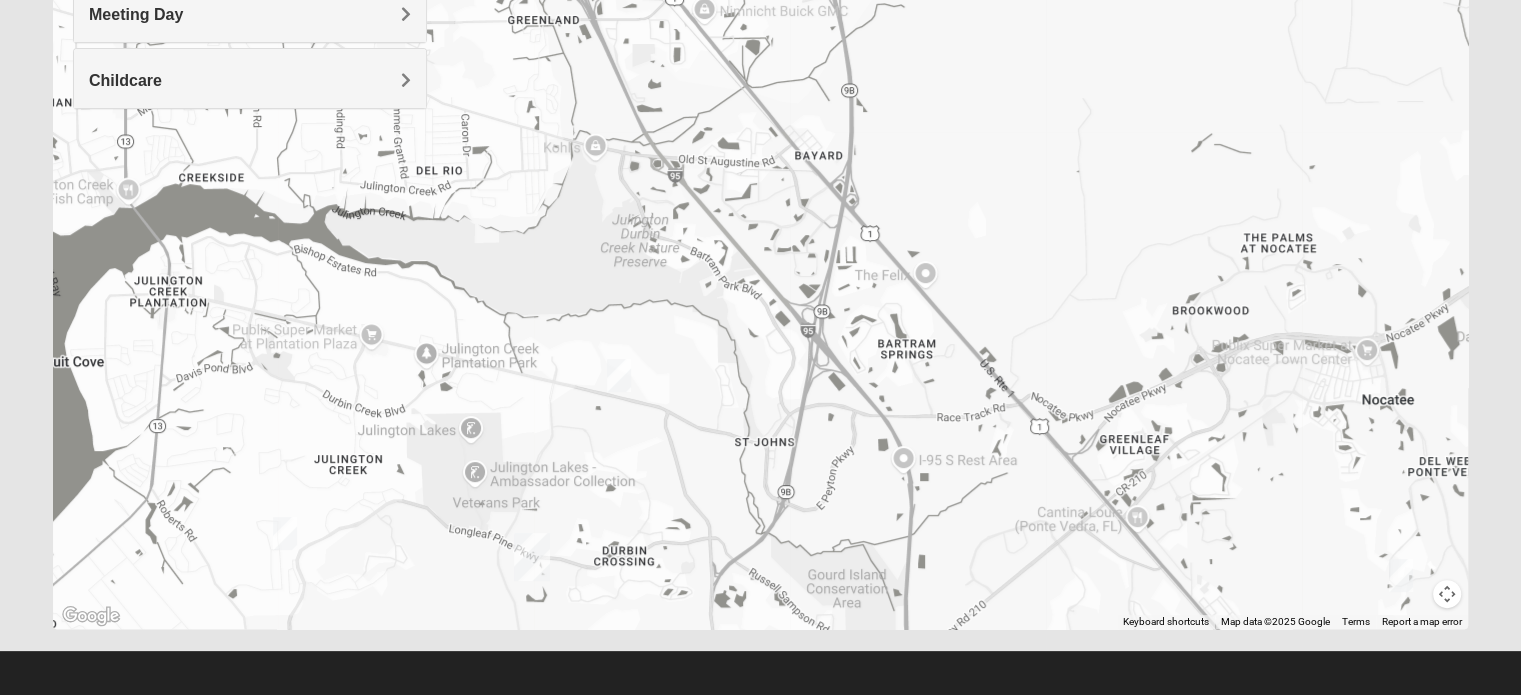 drag, startPoint x: 1233, startPoint y: 146, endPoint x: 1277, endPoint y: 119, distance: 51.62364 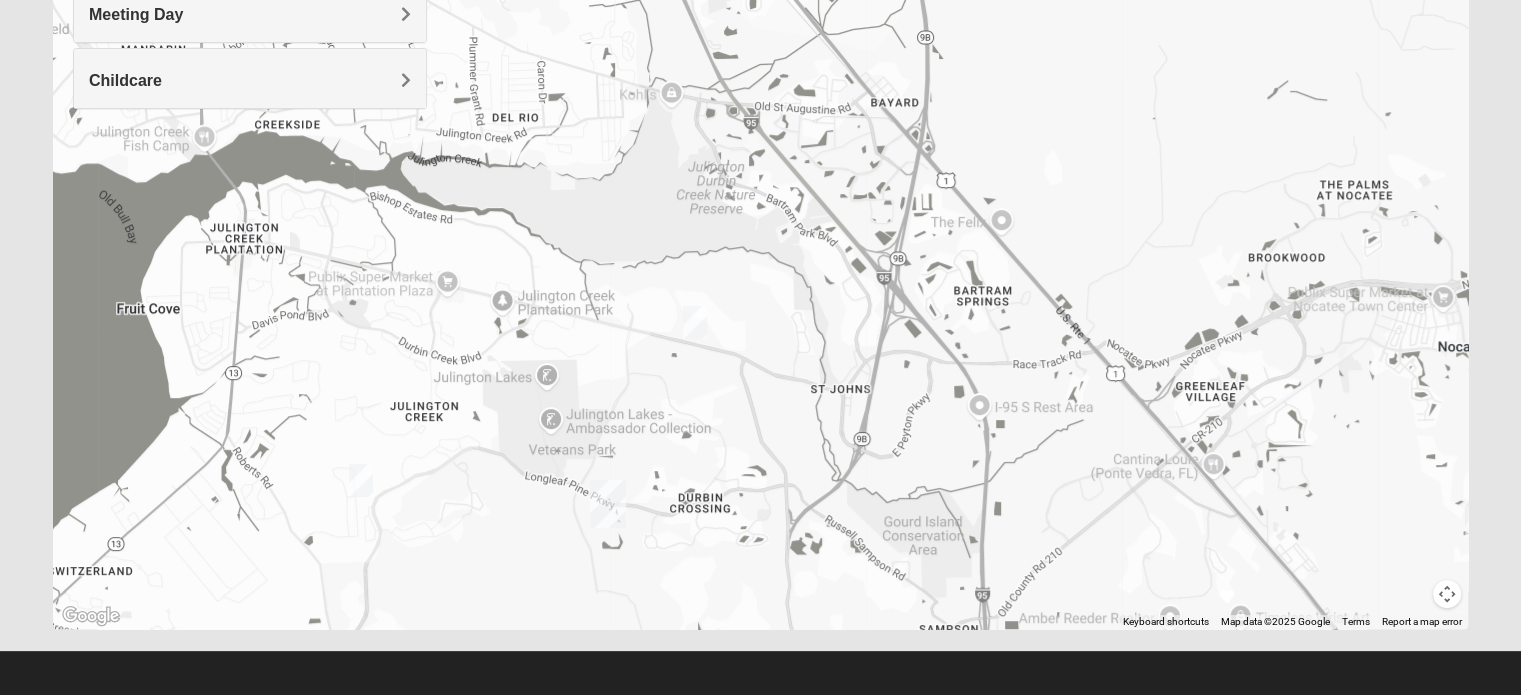 click at bounding box center (760, 229) 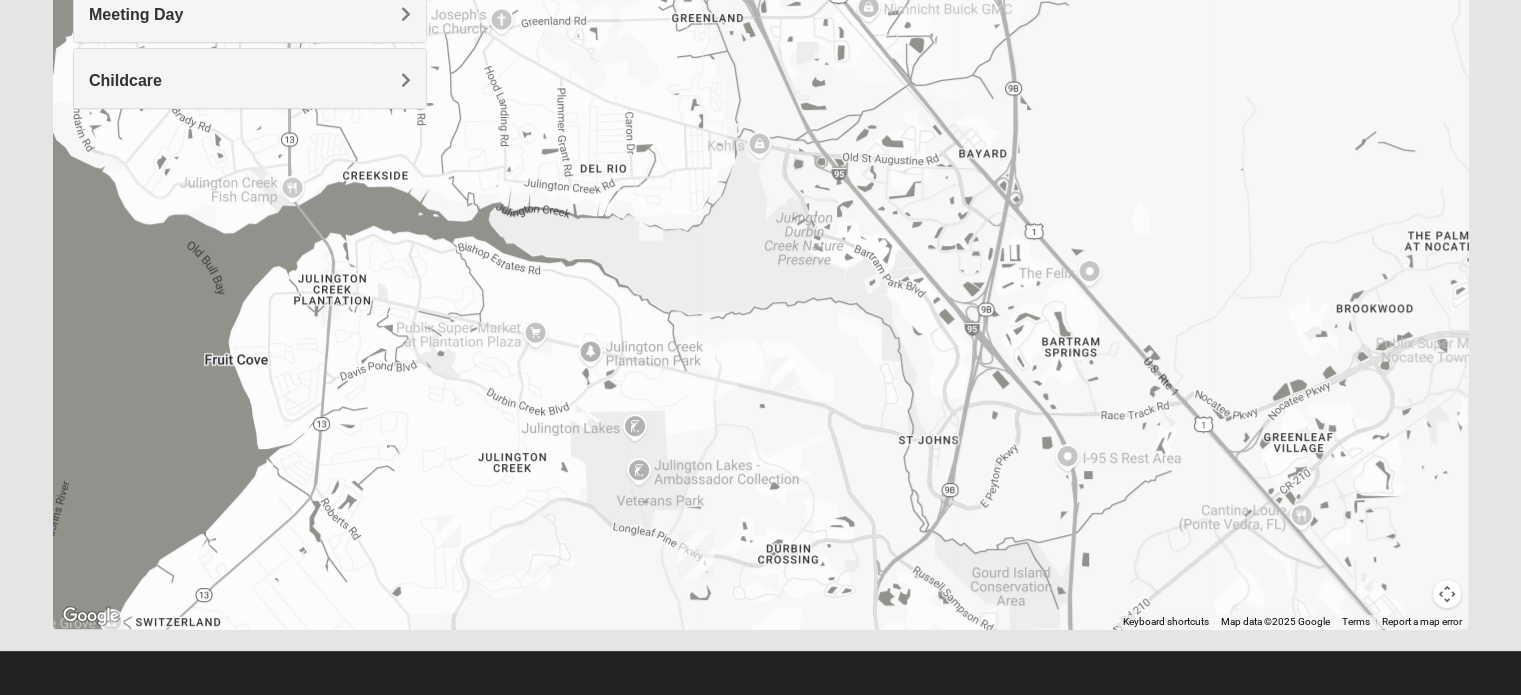 drag, startPoint x: 912, startPoint y: 478, endPoint x: 1058, endPoint y: 627, distance: 208.60728 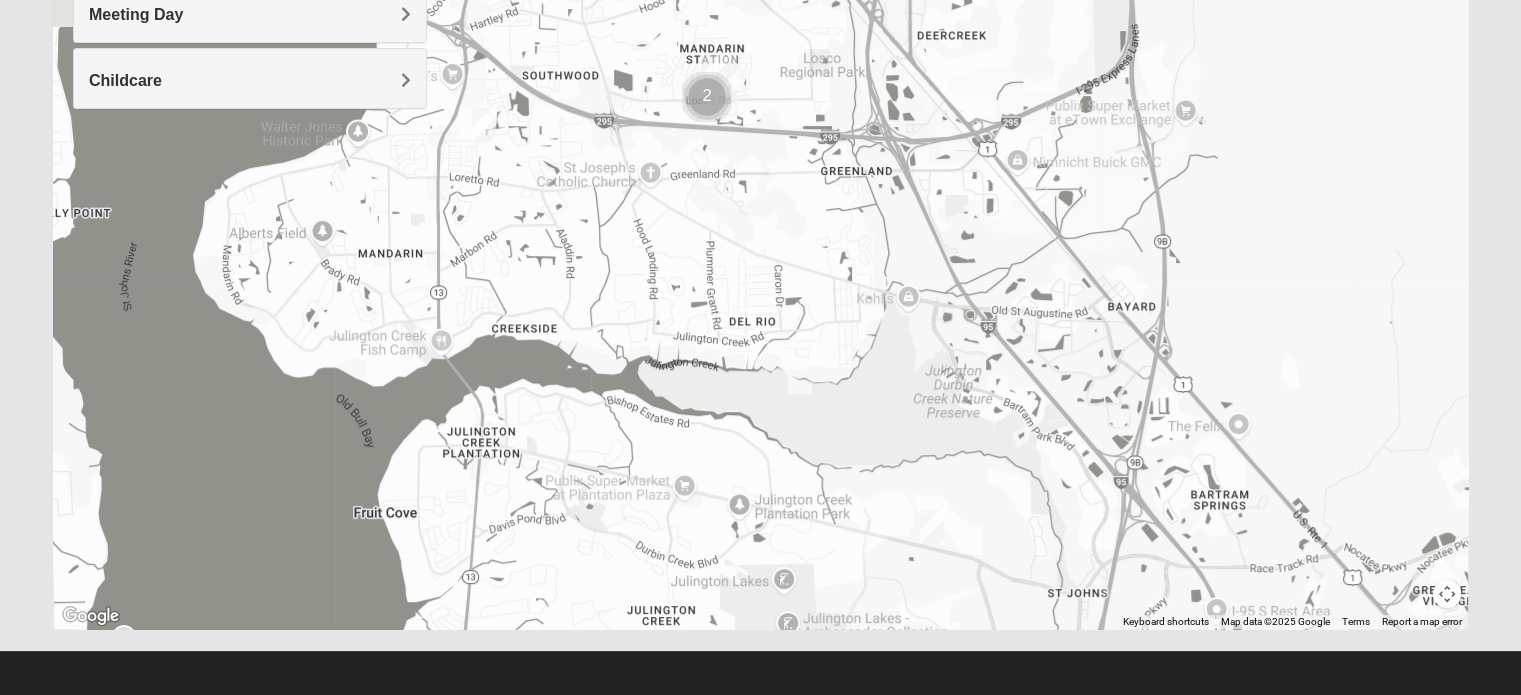 click at bounding box center [760, 229] 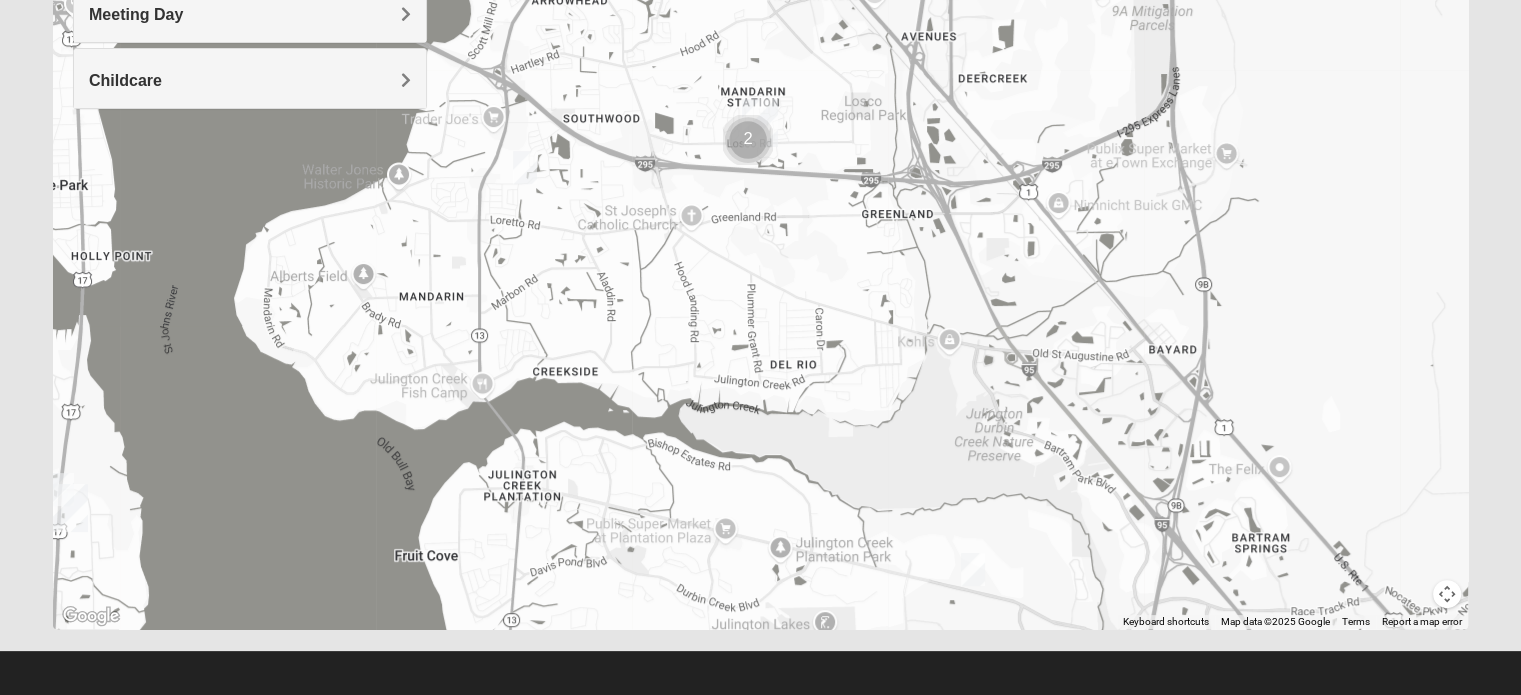 click at bounding box center [525, 167] 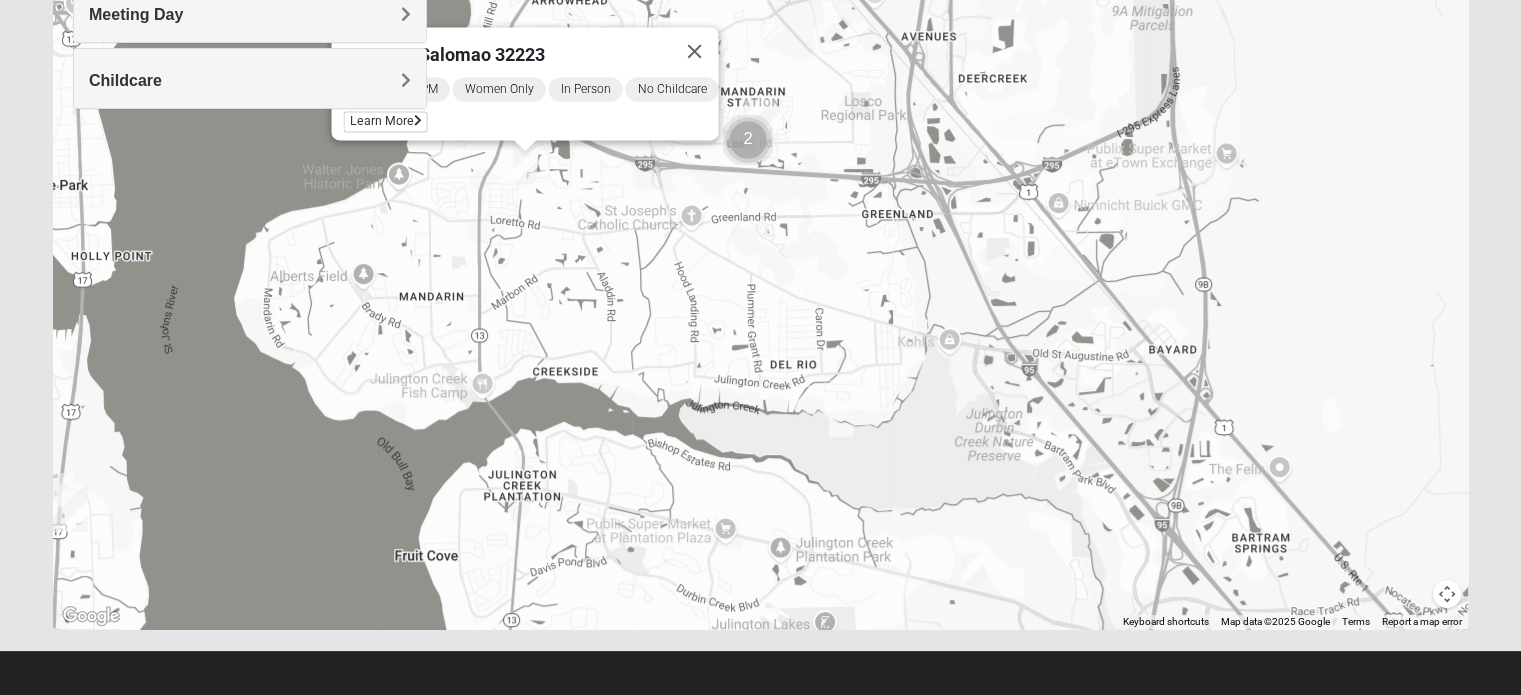 drag, startPoint x: 625, startPoint y: 226, endPoint x: 714, endPoint y: 273, distance: 100.6479 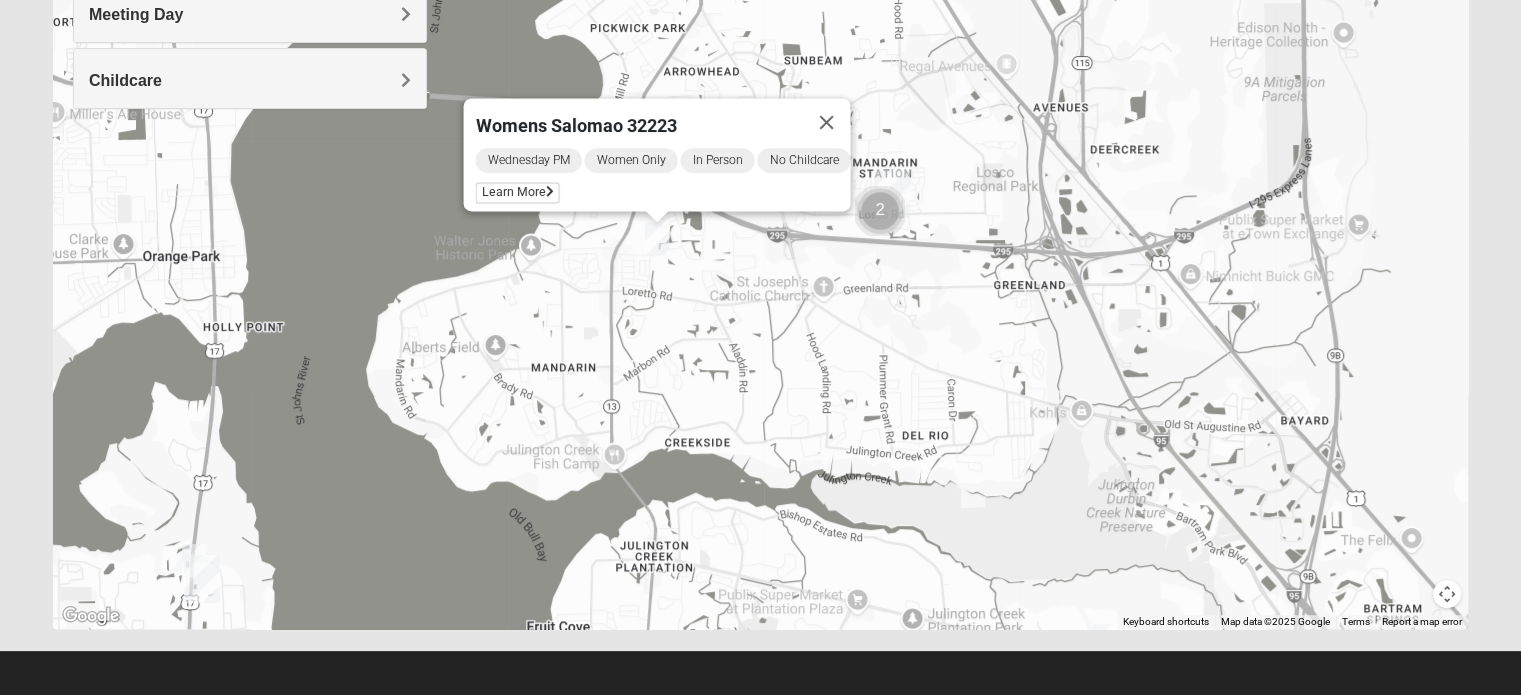 click on "Womens Salomao 32223          Wednesday PM      Women Only      In Person      No Childcare Learn More" at bounding box center (760, 229) 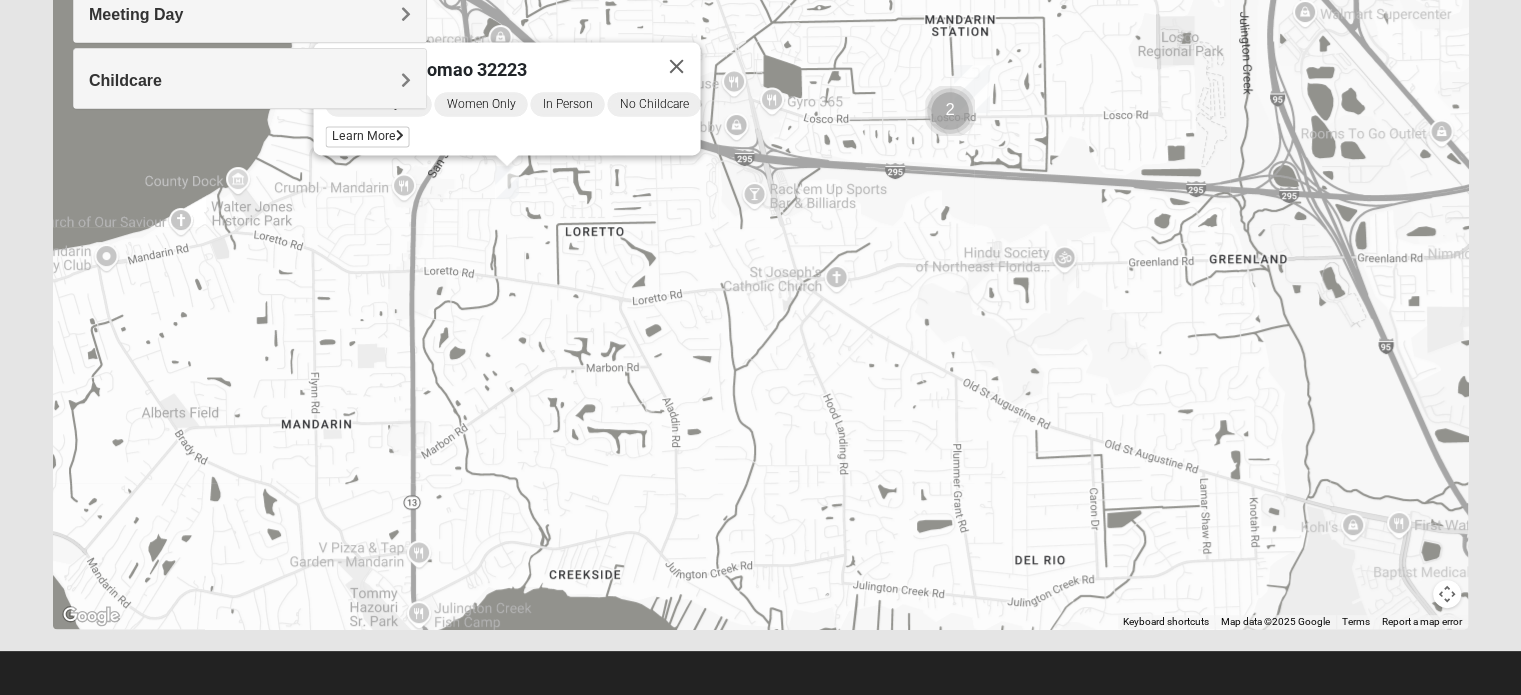 drag, startPoint x: 949, startPoint y: 187, endPoint x: 937, endPoint y: 264, distance: 77.92946 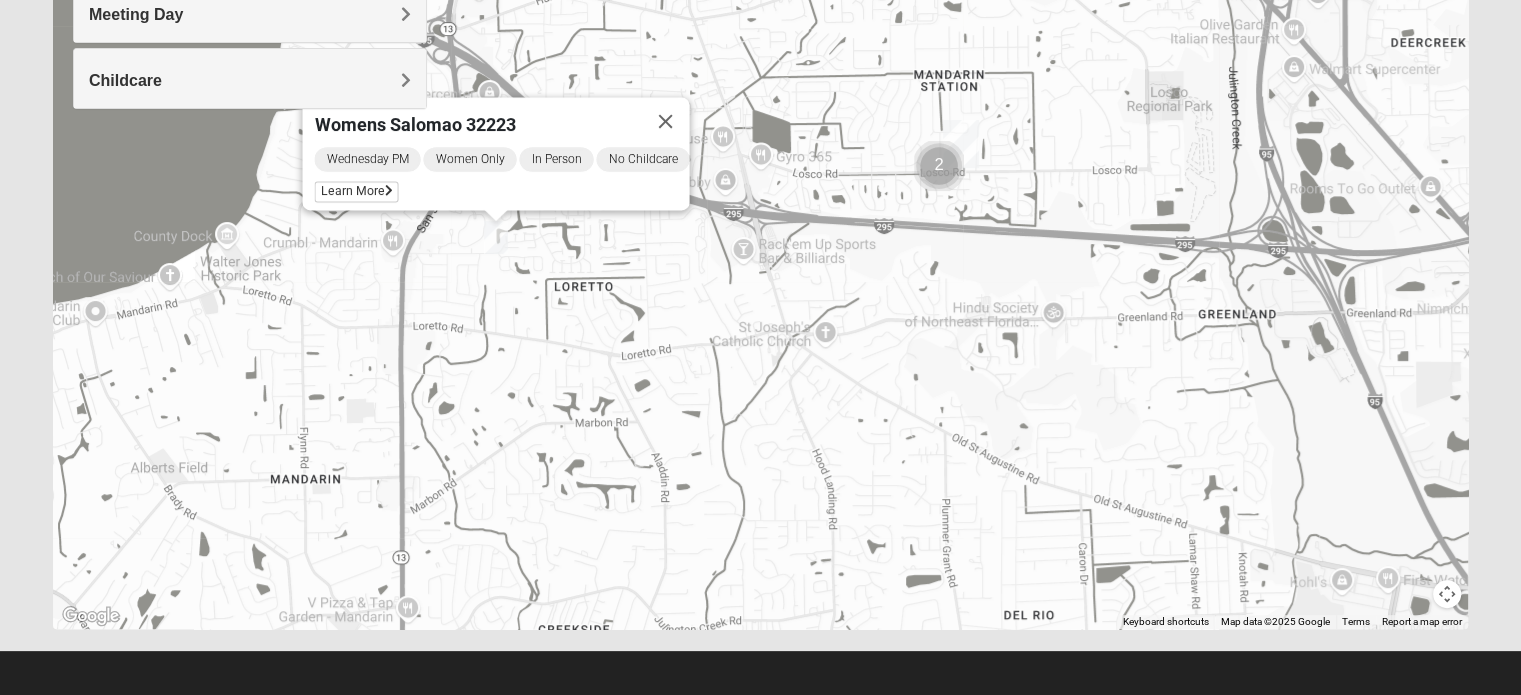 drag, startPoint x: 937, startPoint y: 264, endPoint x: 882, endPoint y: 417, distance: 162.58536 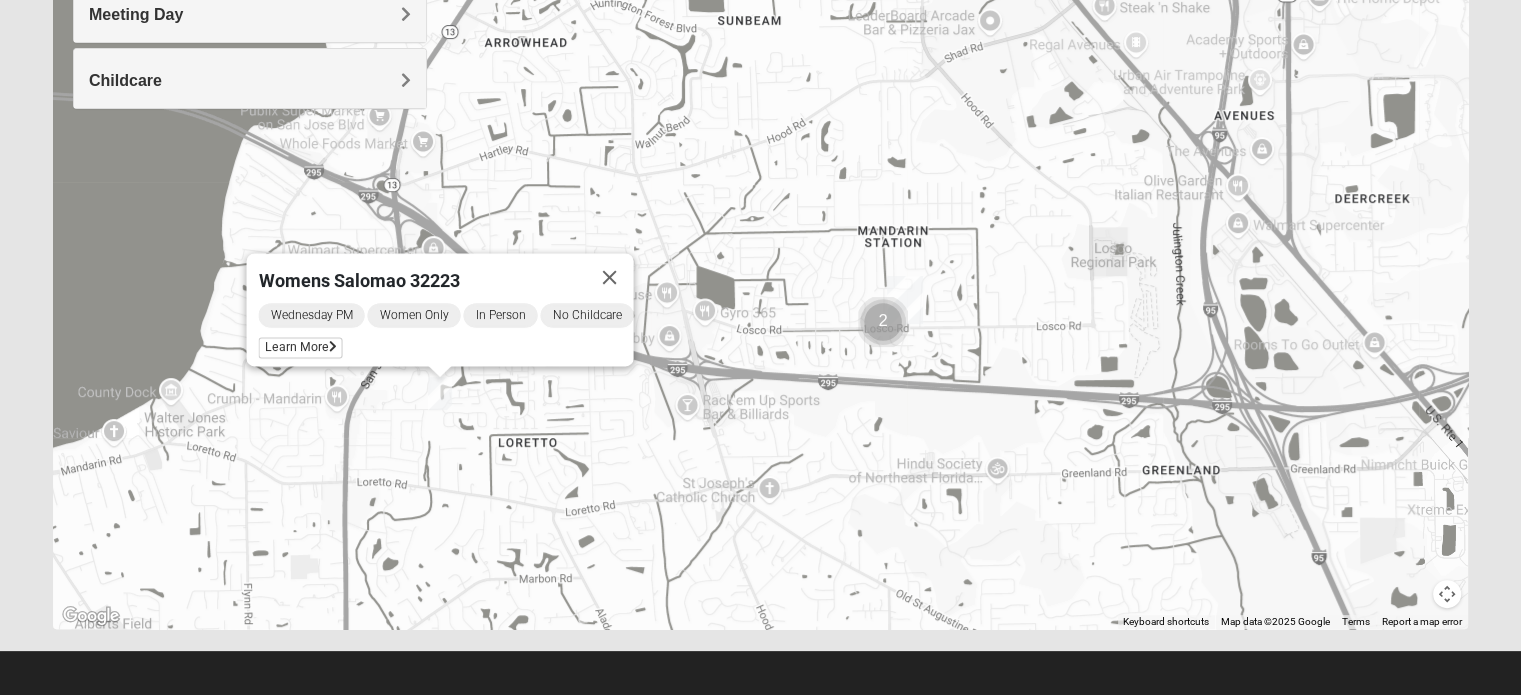 click on "Womens Salomao 32223          Wednesday PM      Women Only      In Person      No Childcare Learn More" at bounding box center (760, 229) 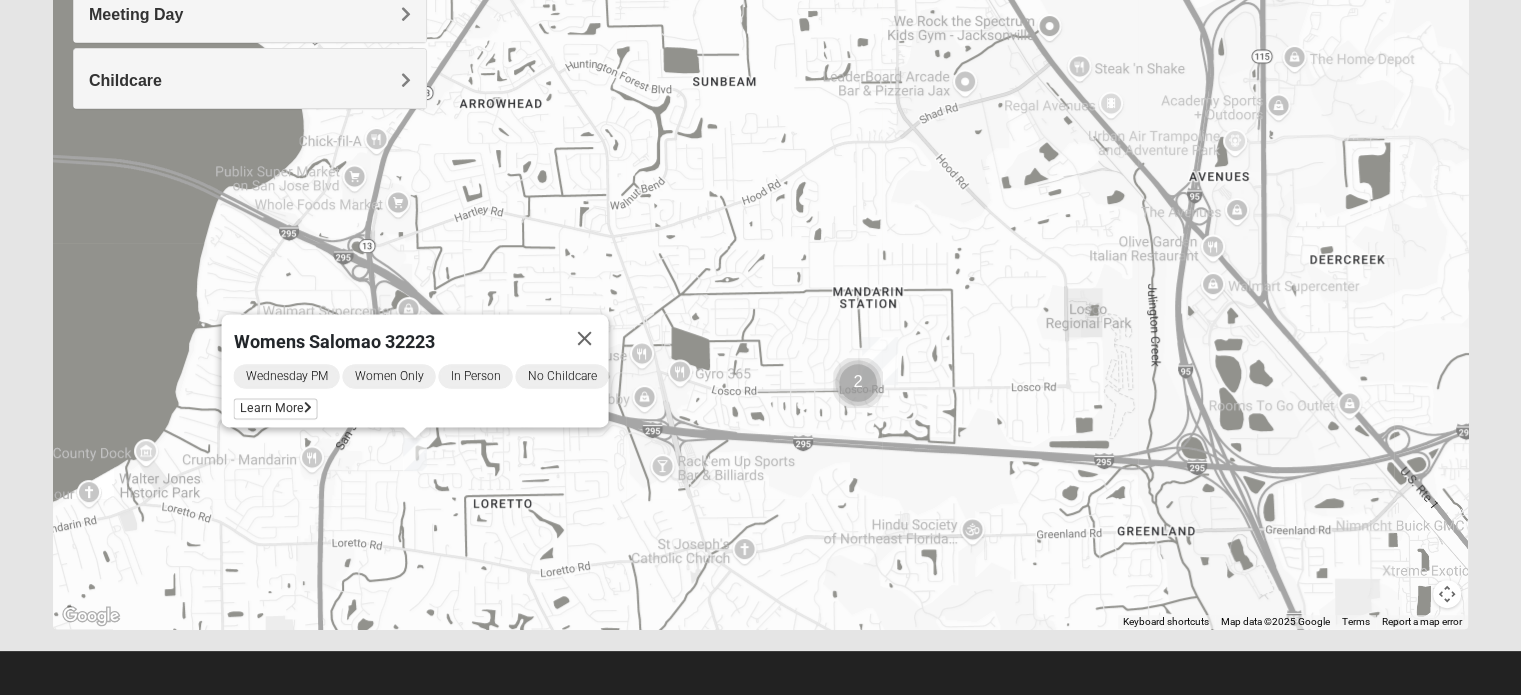 click at bounding box center (858, 383) 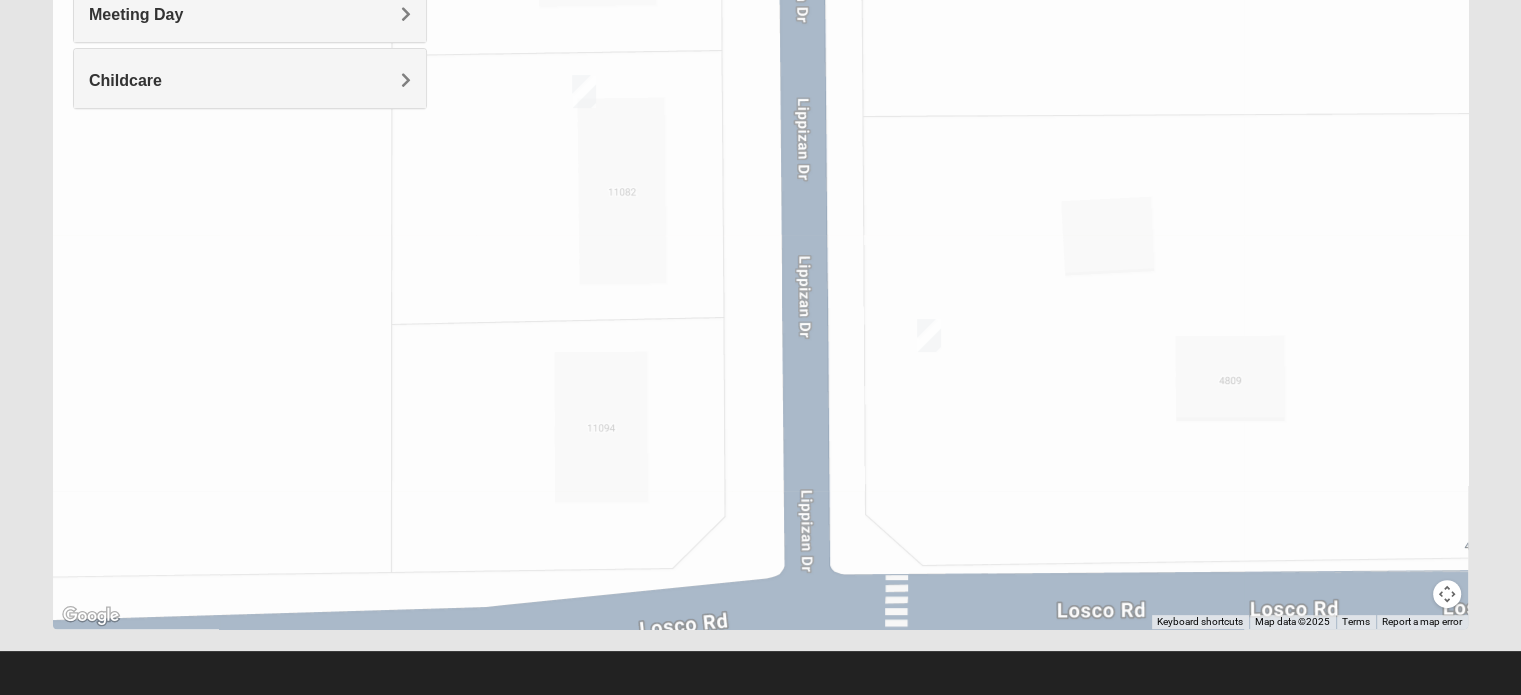 click at bounding box center [929, 335] 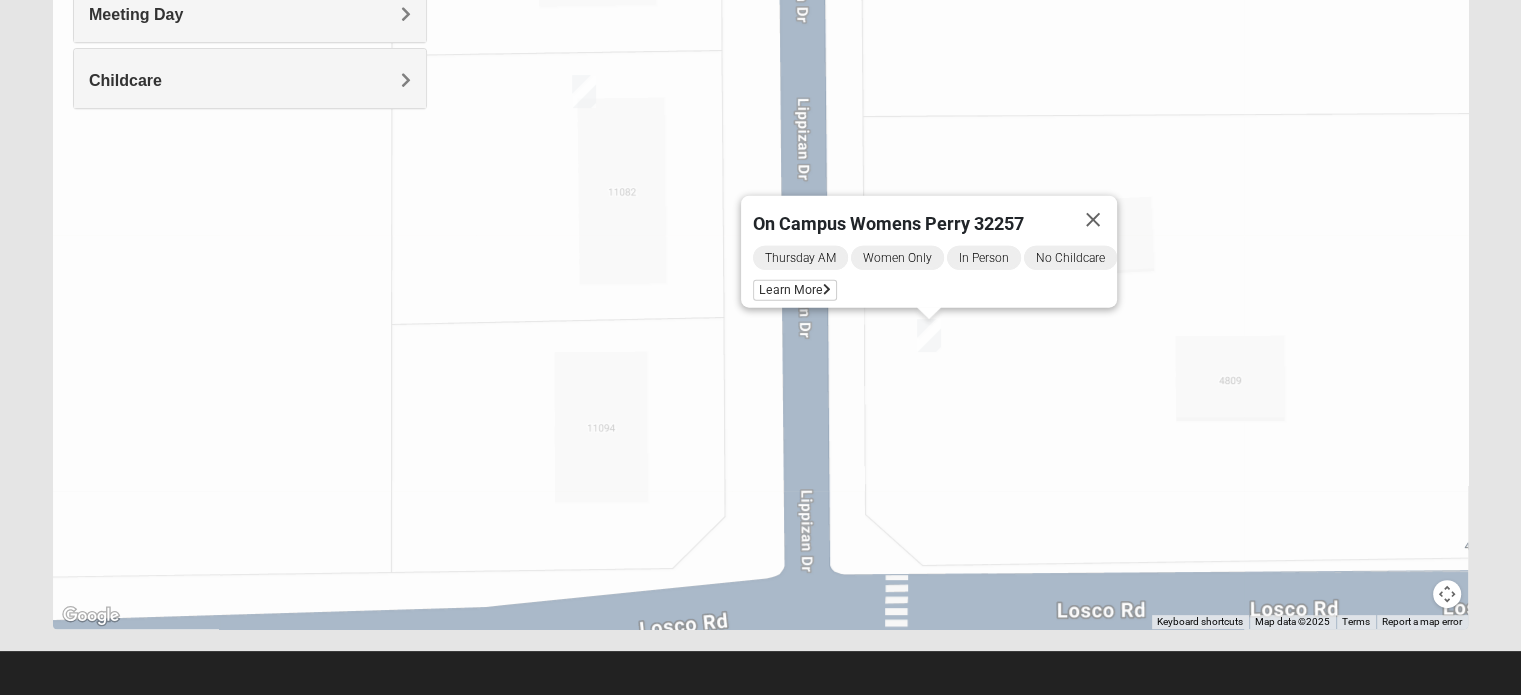 click at bounding box center (584, 91) 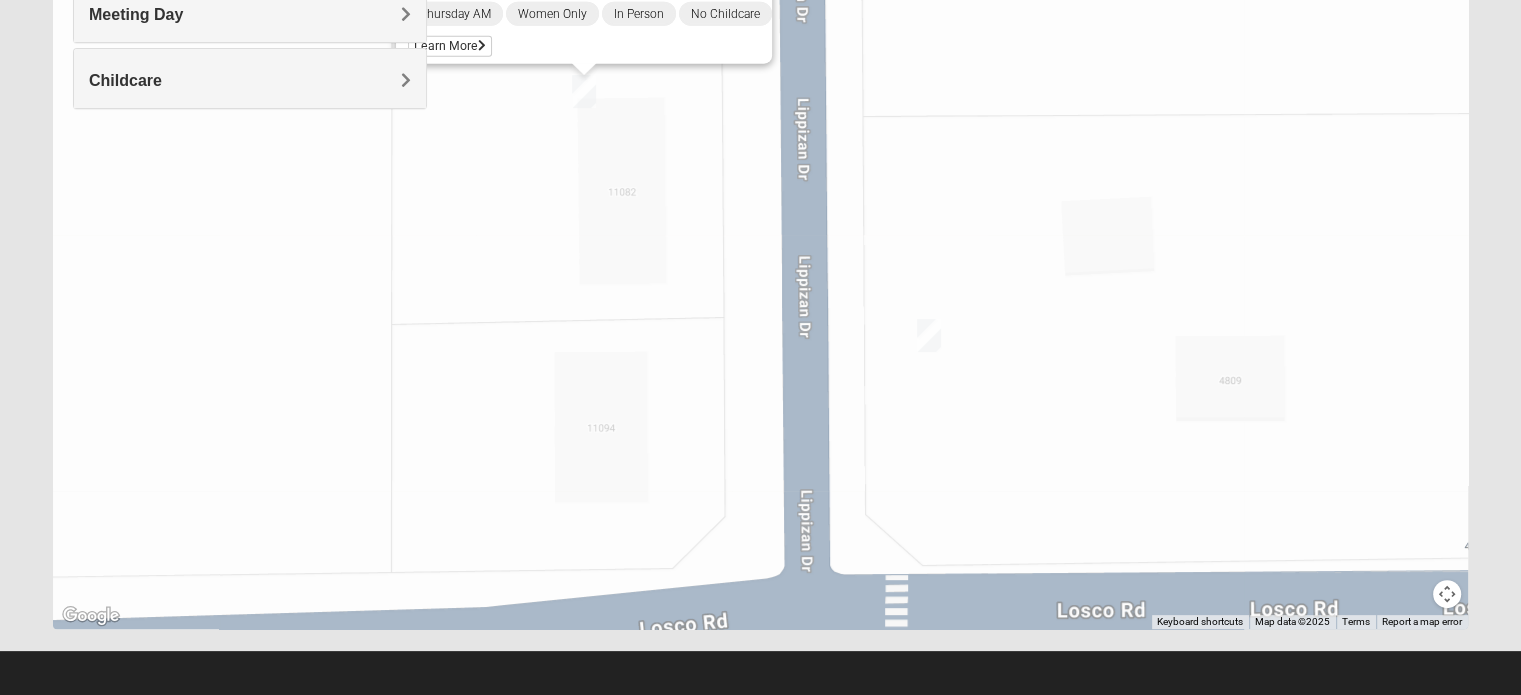 drag, startPoint x: 678, startPoint y: 261, endPoint x: 690, endPoint y: 277, distance: 20 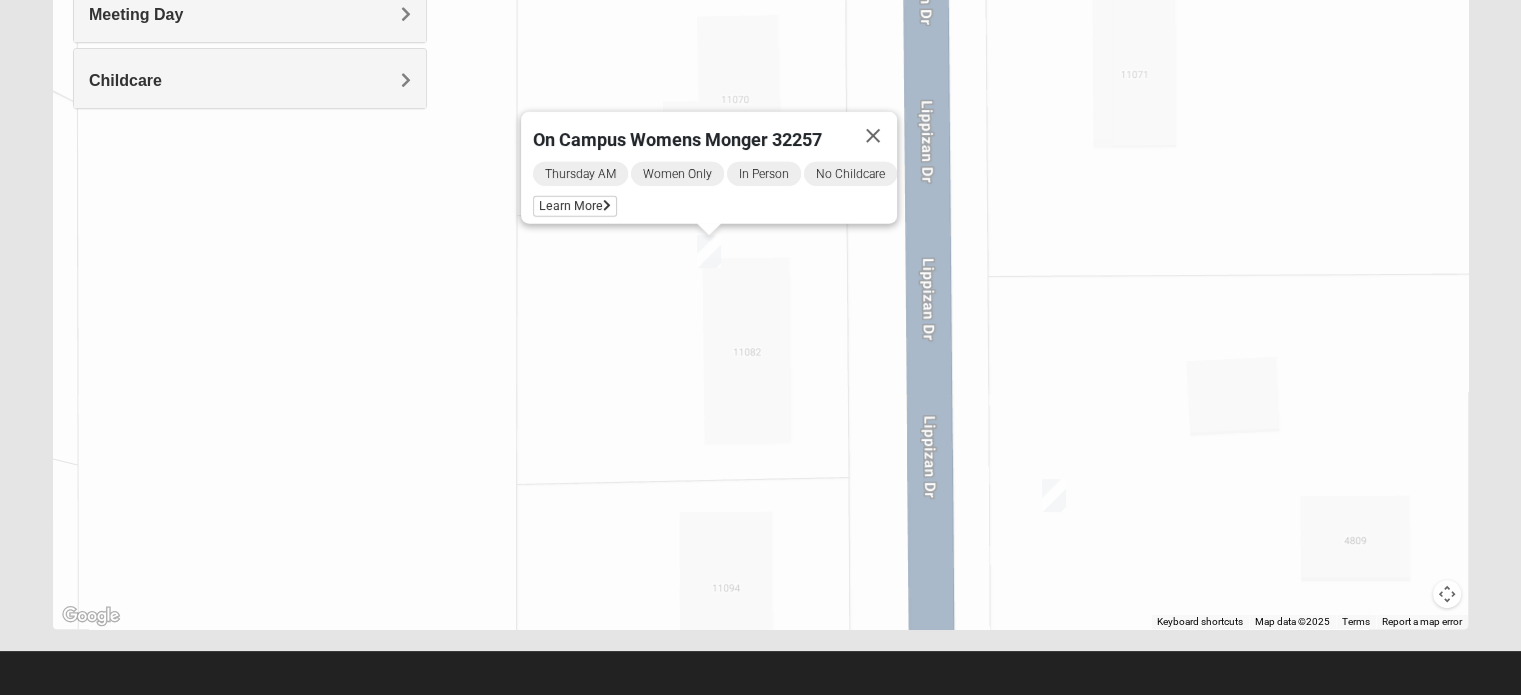drag, startPoint x: 739, startPoint y: 349, endPoint x: 821, endPoint y: 445, distance: 126.253716 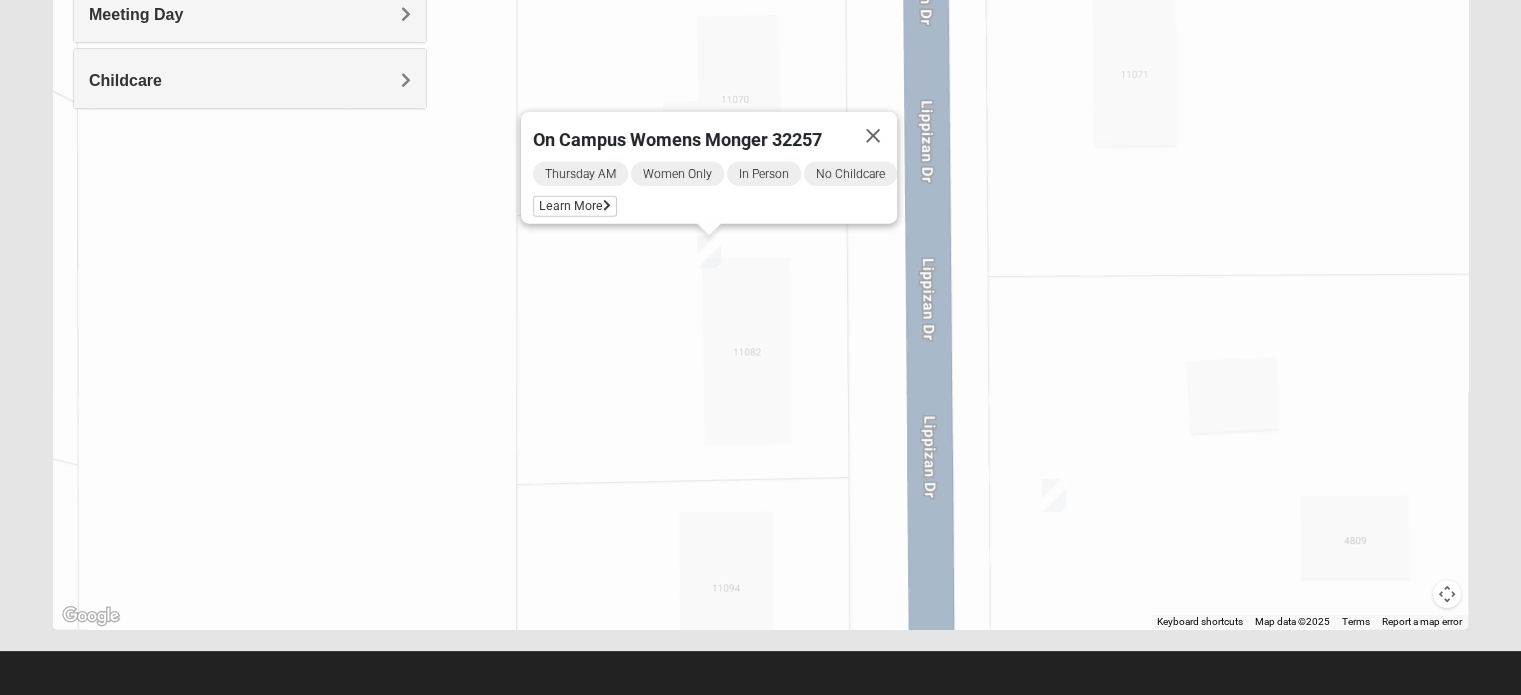 click on "On Campus Womens Monger 32257          Thursday AM      Women Only      In Person      No Childcare Learn More" at bounding box center (760, 229) 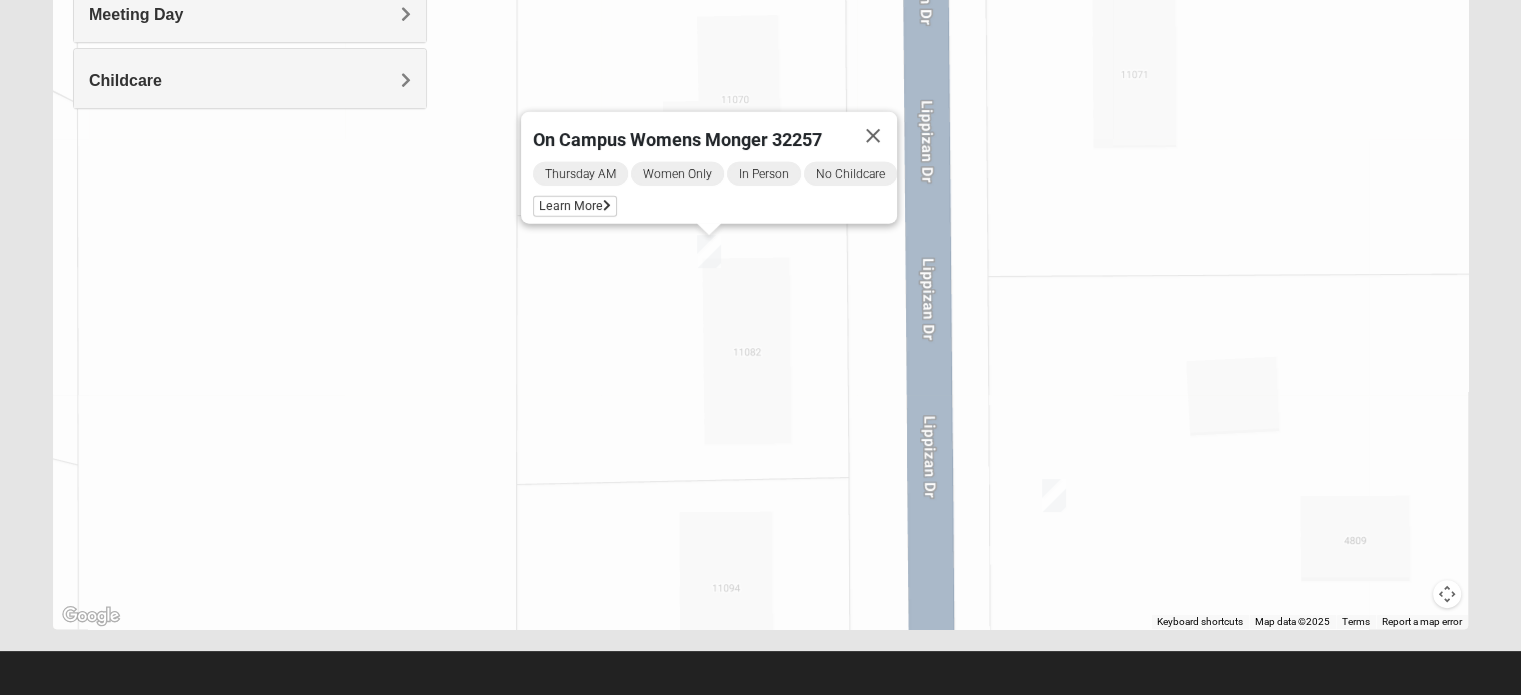 click at bounding box center (1054, 495) 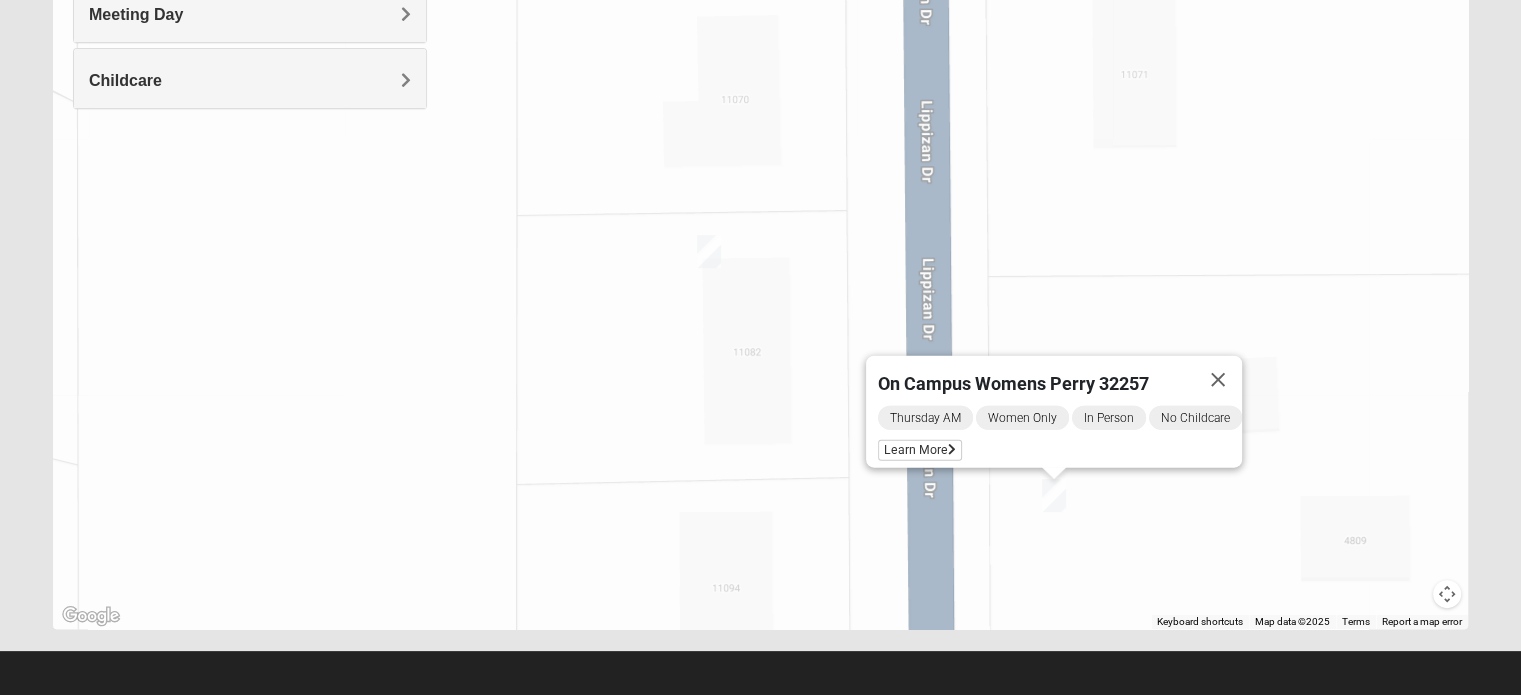 click at bounding box center (709, 251) 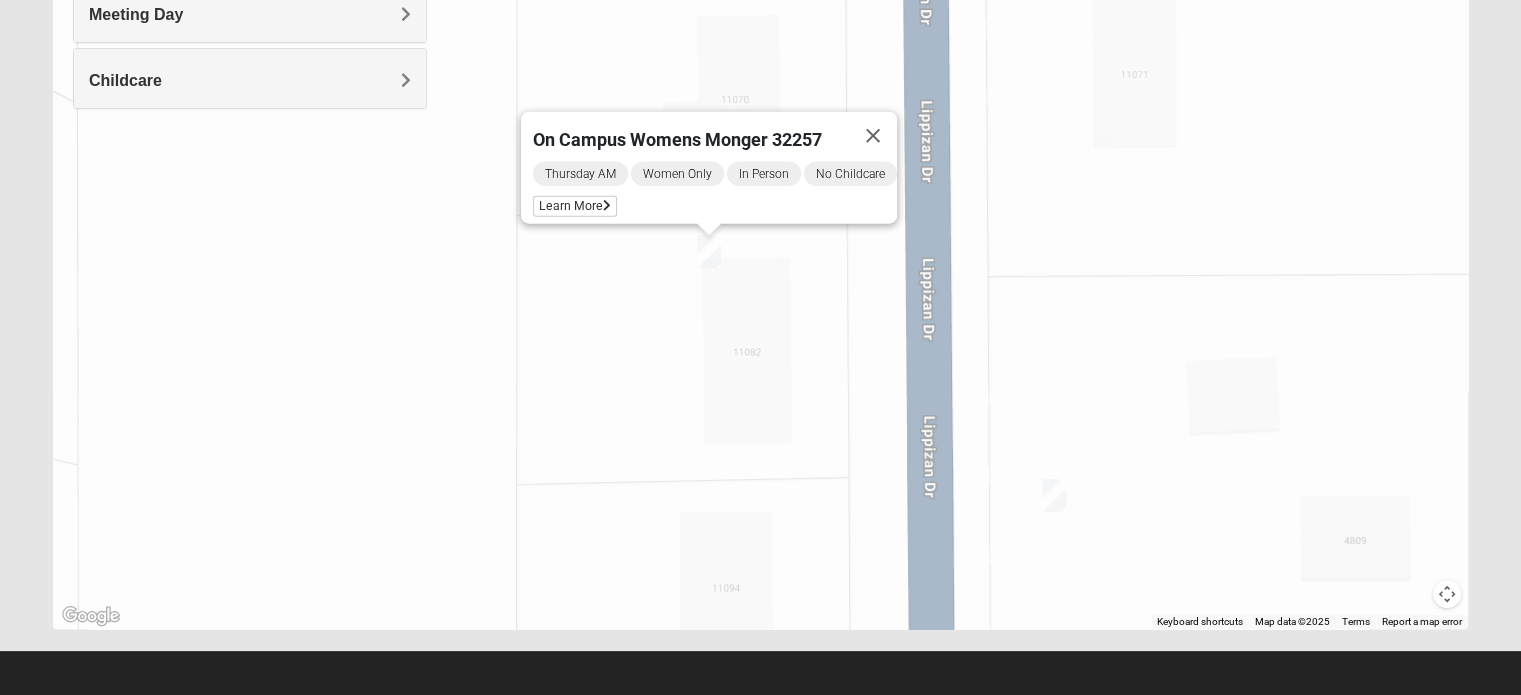 click at bounding box center [1054, 495] 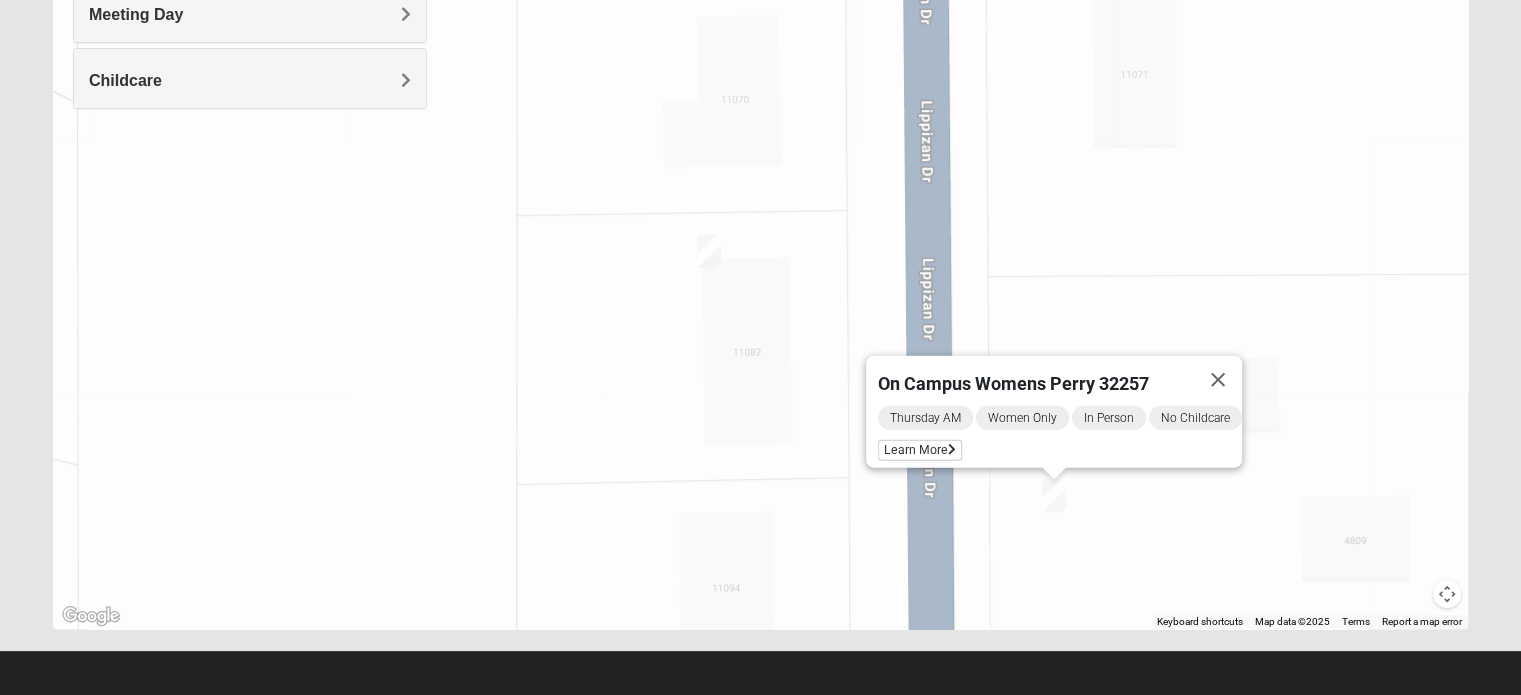 click at bounding box center [709, 251] 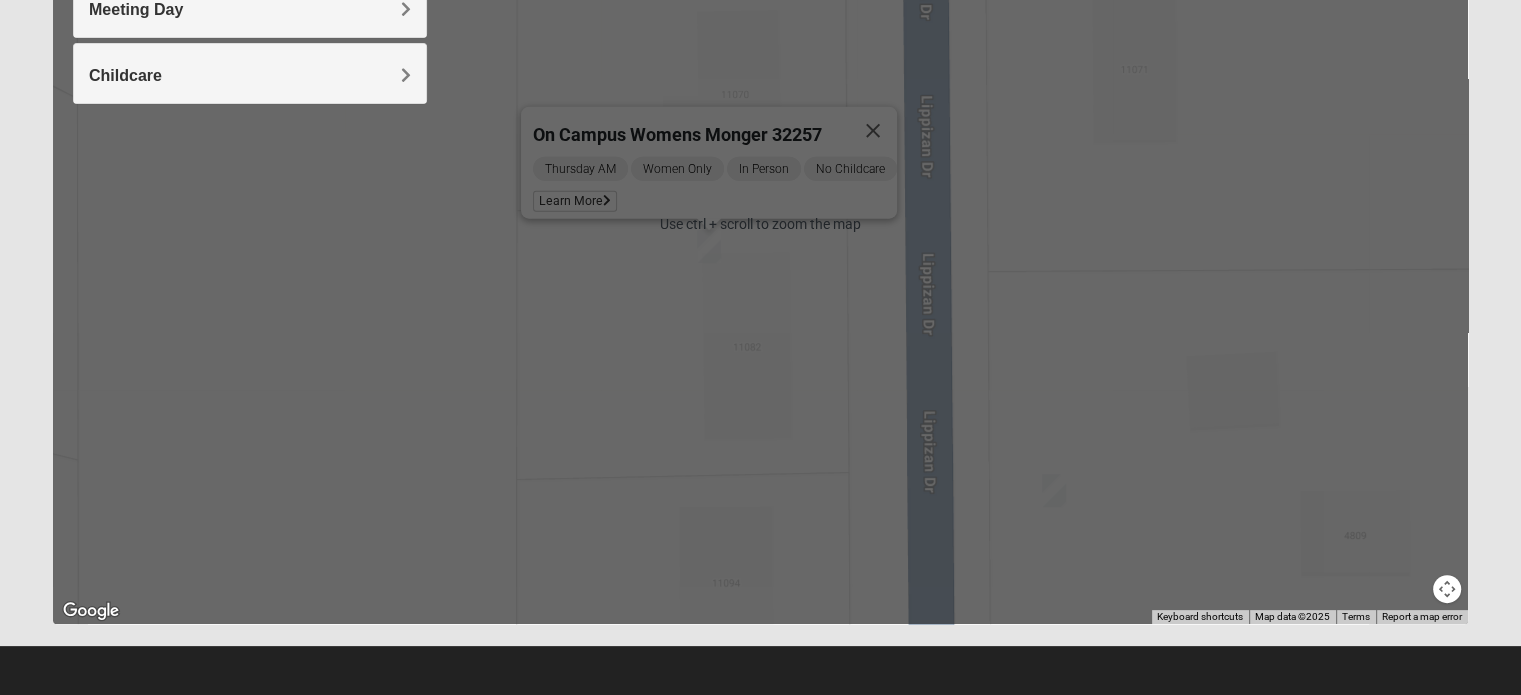 scroll, scrollTop: 405, scrollLeft: 0, axis: vertical 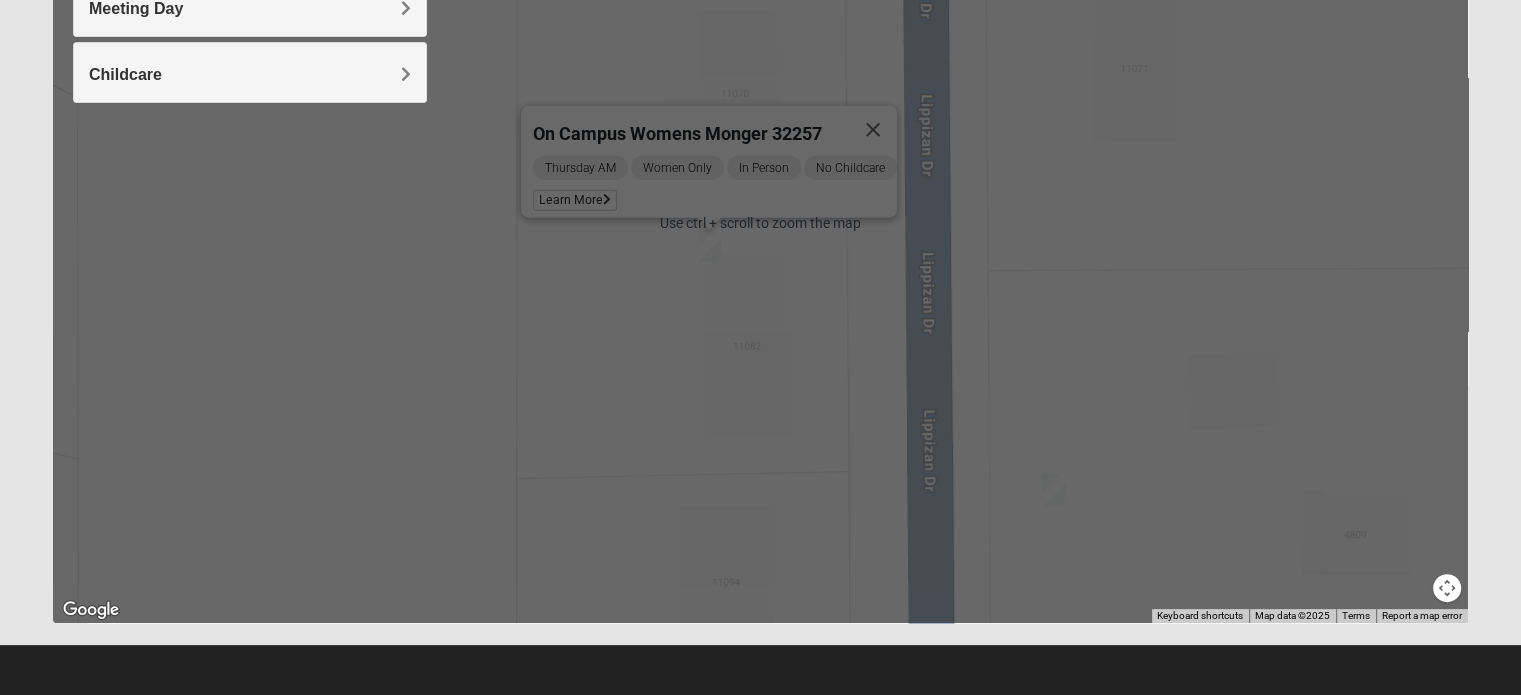 type 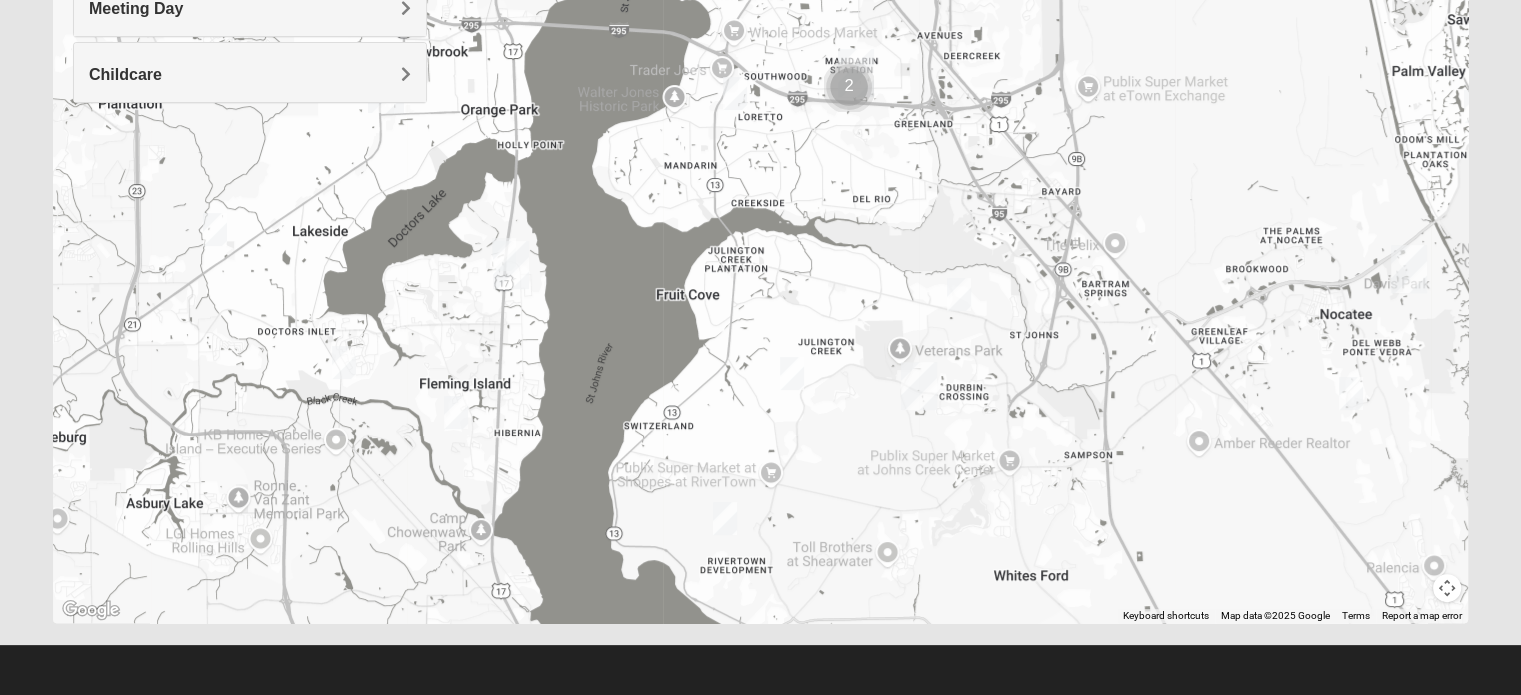 drag, startPoint x: 901, startPoint y: 493, endPoint x: 880, endPoint y: 142, distance: 351.62766 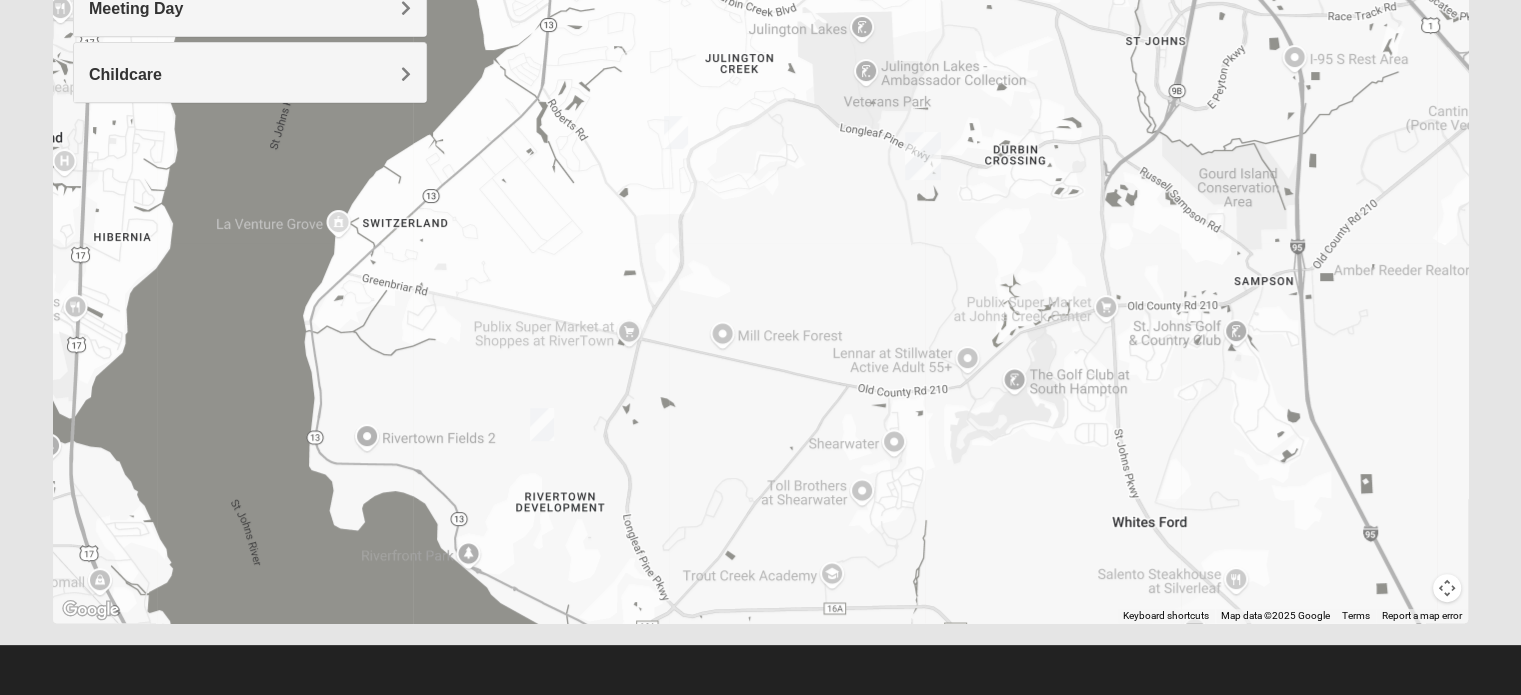 click at bounding box center [760, 223] 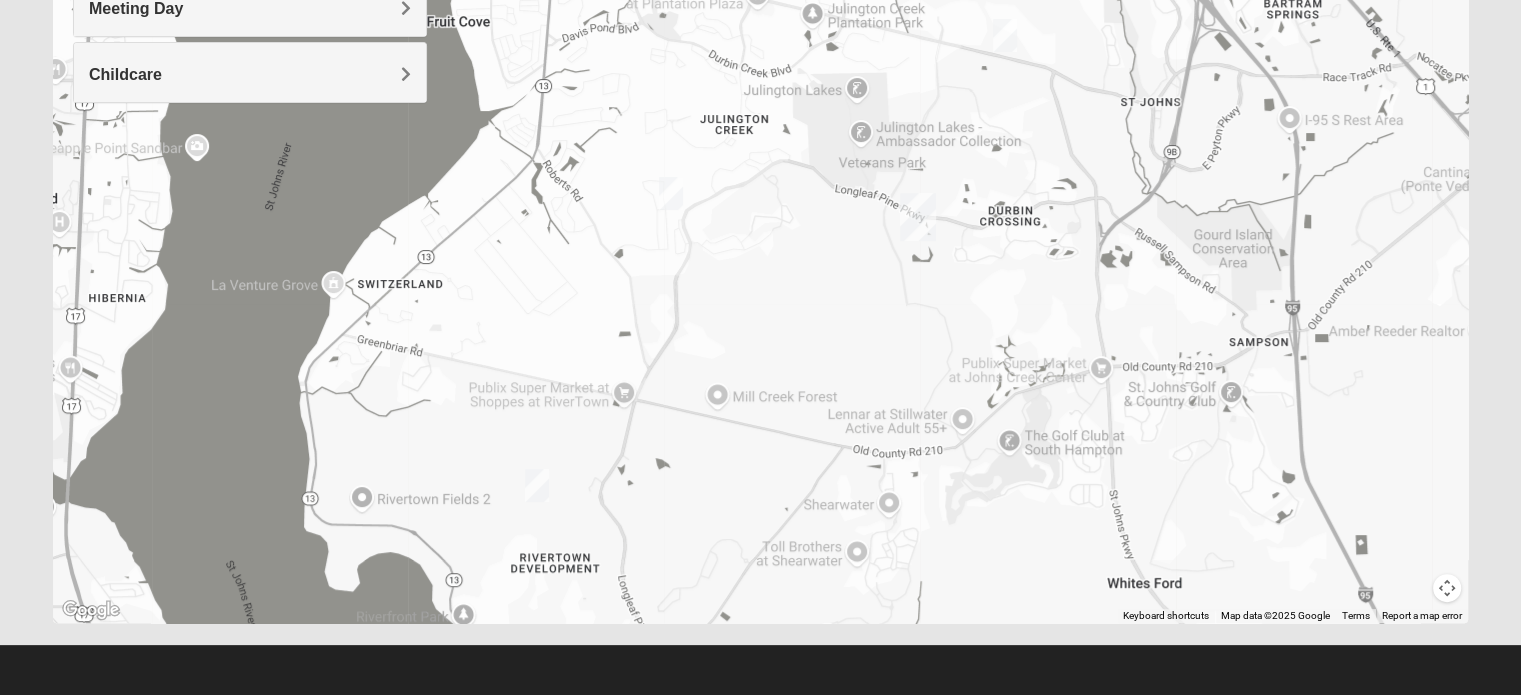 drag, startPoint x: 1064, startPoint y: 391, endPoint x: 1060, endPoint y: 409, distance: 18.439089 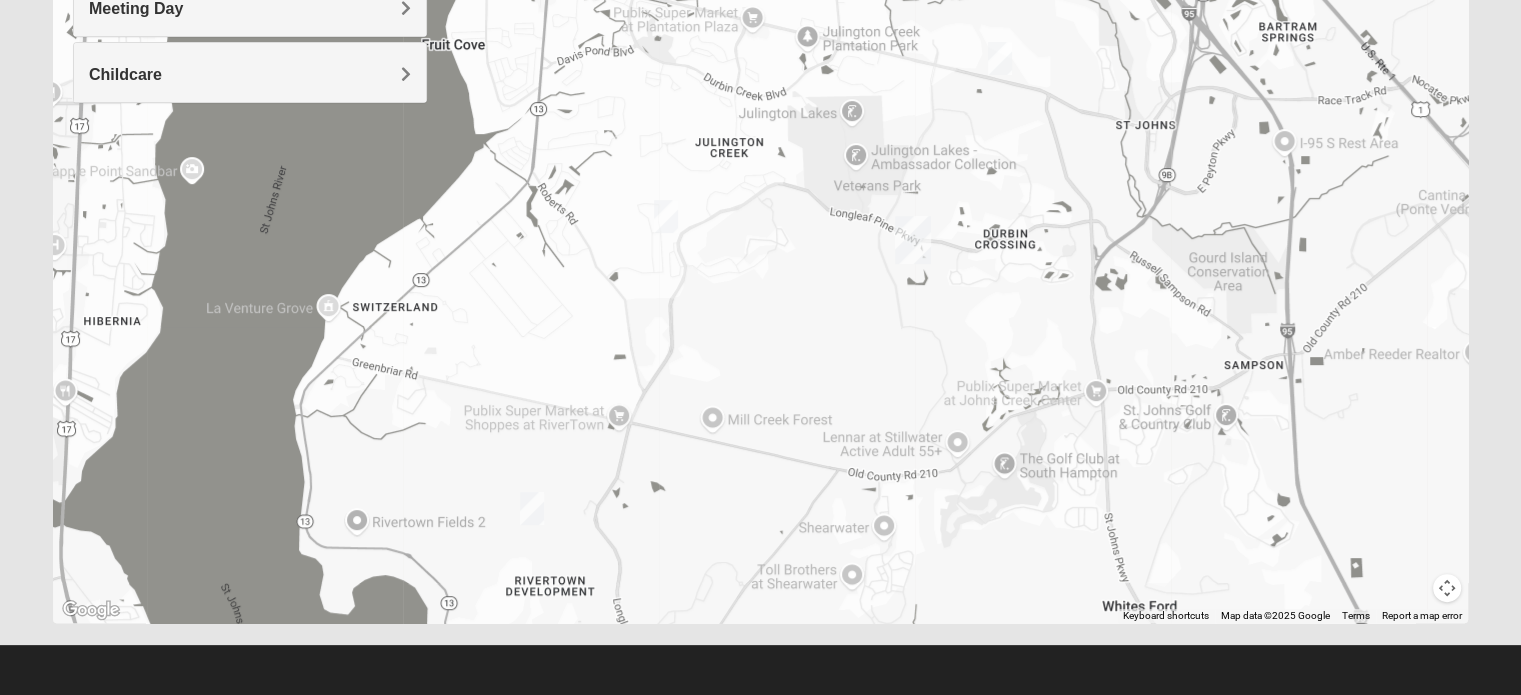 drag, startPoint x: 1060, startPoint y: 409, endPoint x: 1049, endPoint y: 416, distance: 13.038404 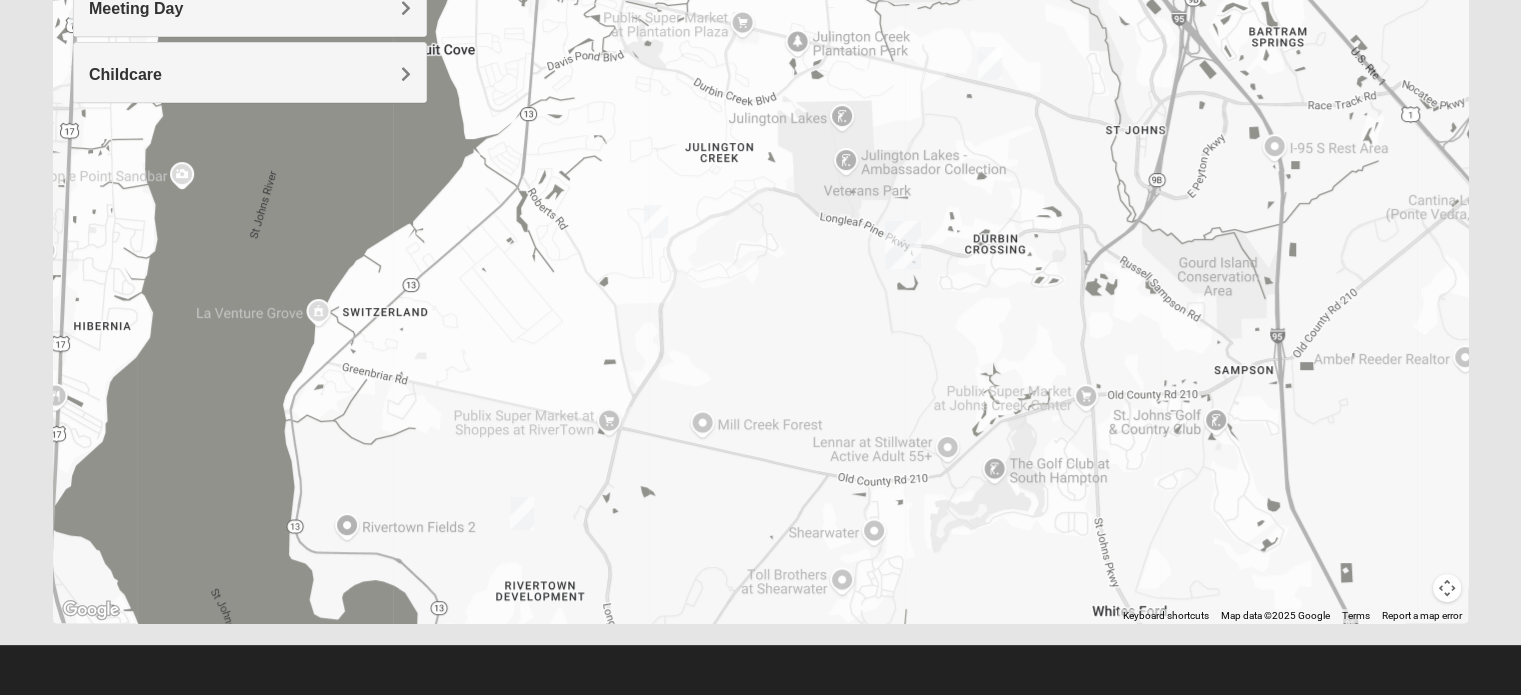 click at bounding box center [760, 223] 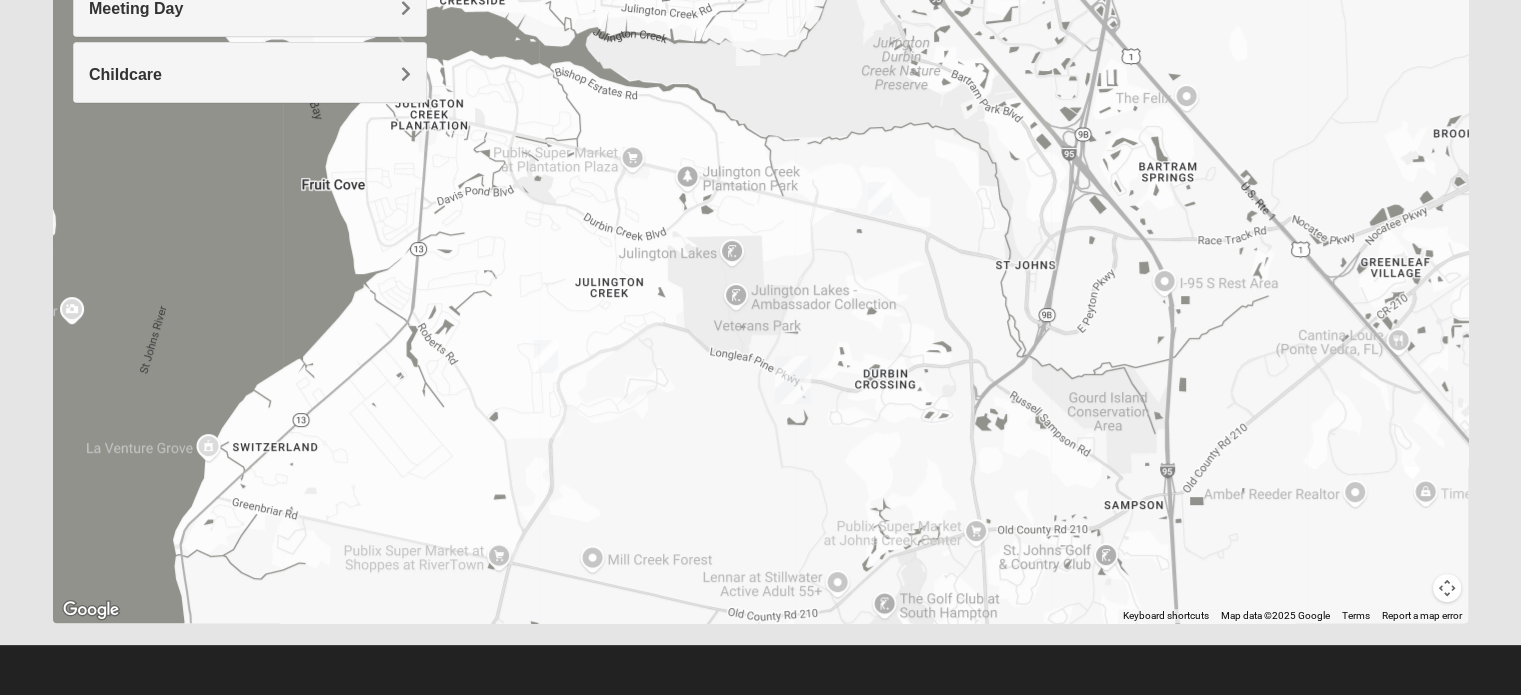 drag, startPoint x: 1042, startPoint y: 419, endPoint x: 926, endPoint y: 559, distance: 181.8131 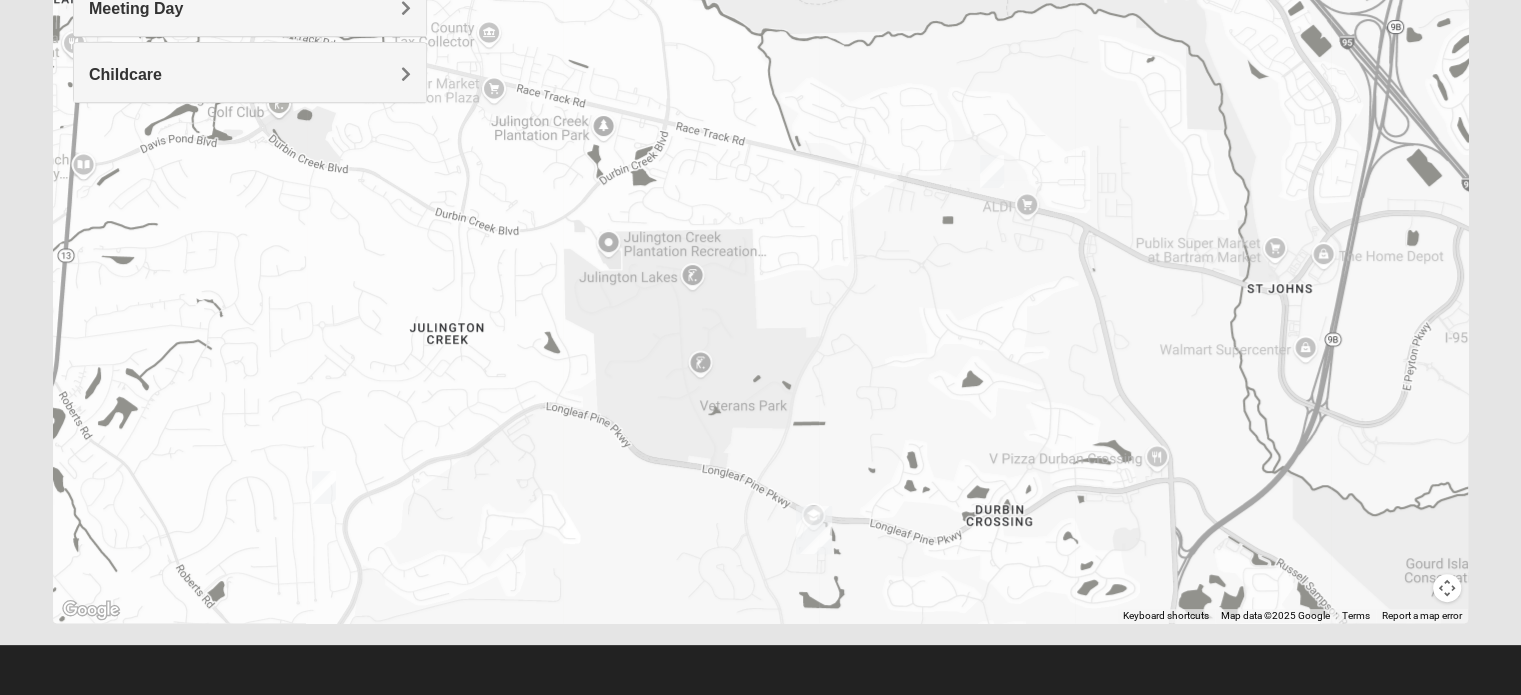 drag, startPoint x: 848, startPoint y: 371, endPoint x: 981, endPoint y: 583, distance: 250.26585 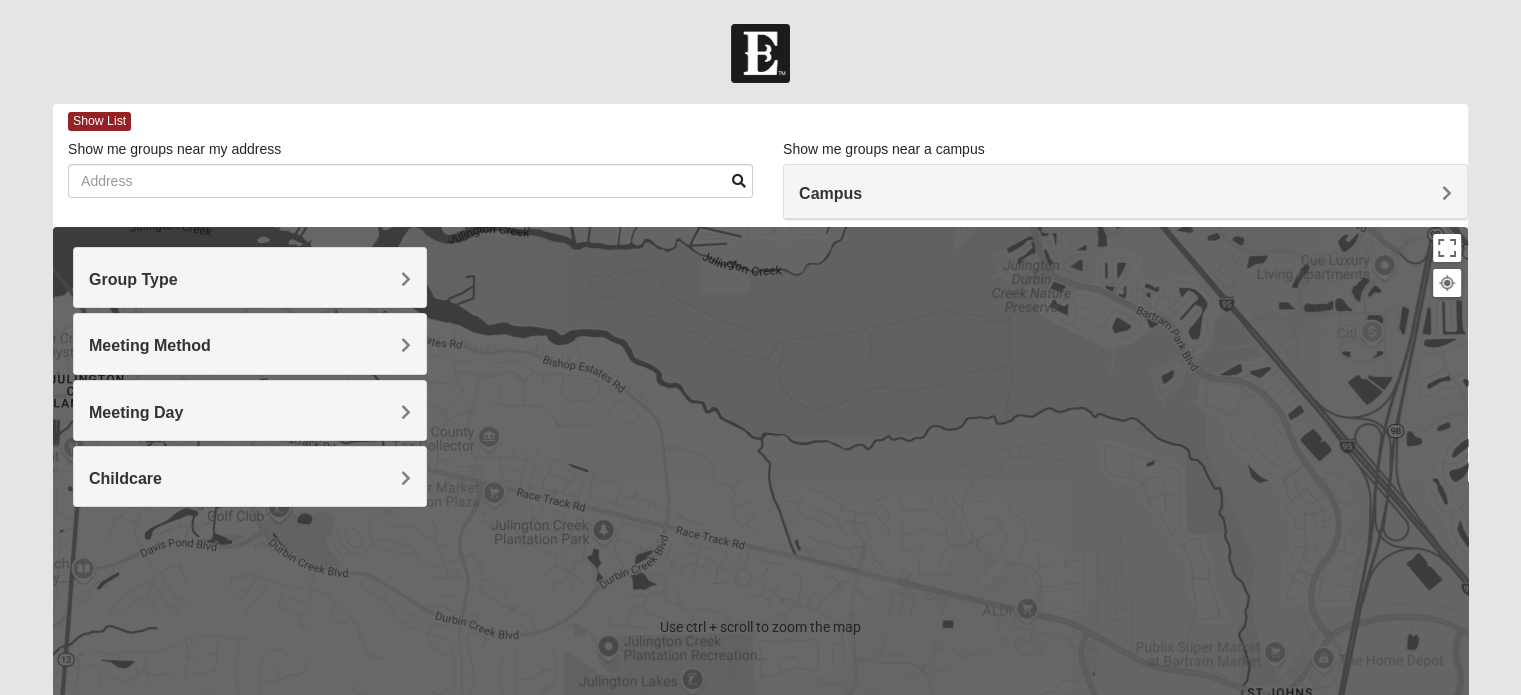 scroll, scrollTop: 0, scrollLeft: 0, axis: both 